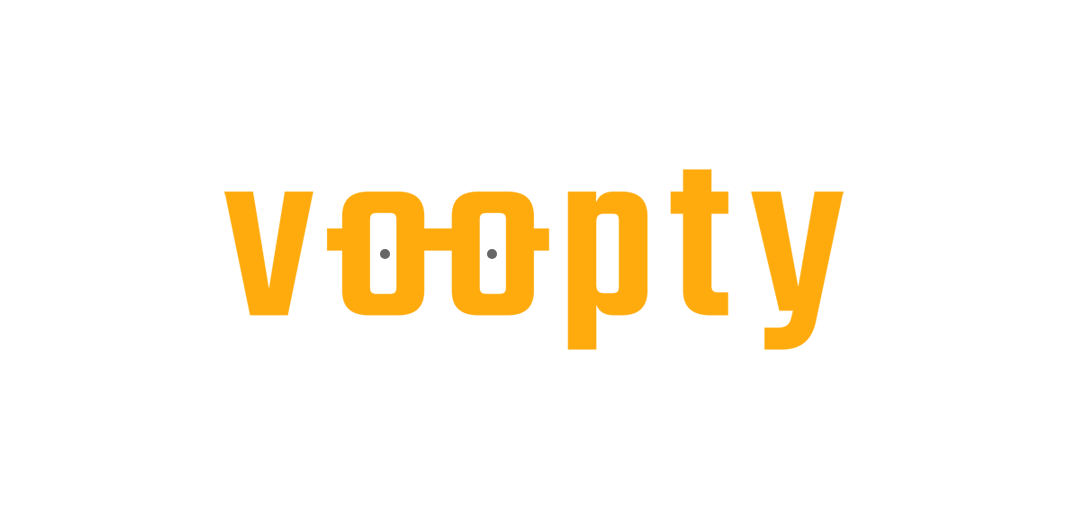 scroll, scrollTop: 0, scrollLeft: 0, axis: both 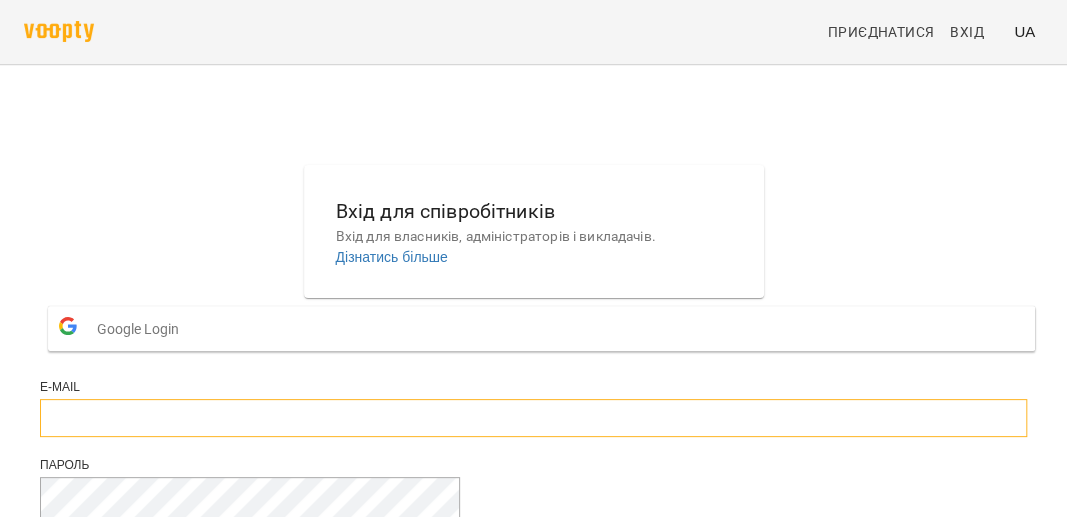 click at bounding box center (533, 418) 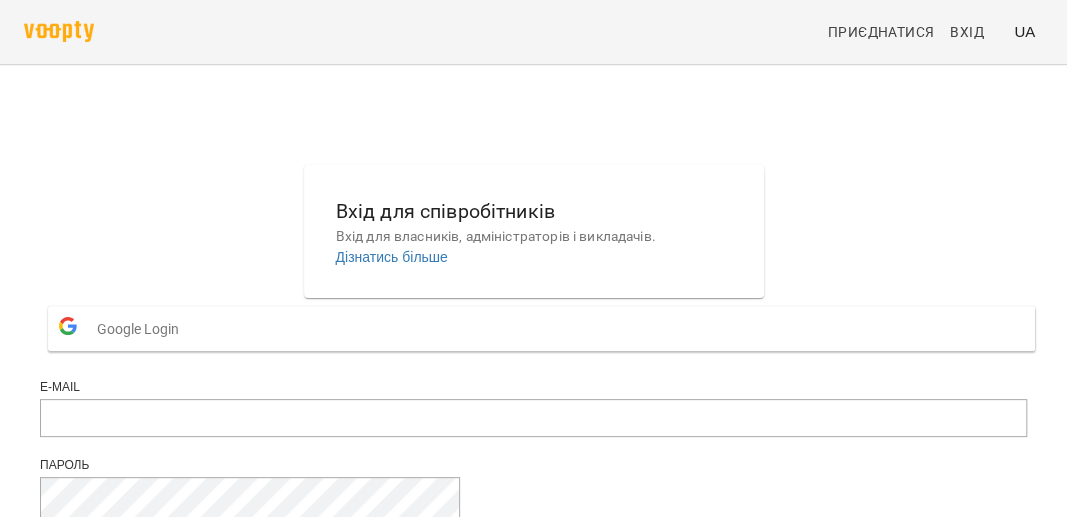 click on "Вхід для співробітників Вхід для власників, адміністраторів і викладачів. Дізнатись більше Google Login E-mail Пароль Забули пароль? Вхід" at bounding box center (533, 374) 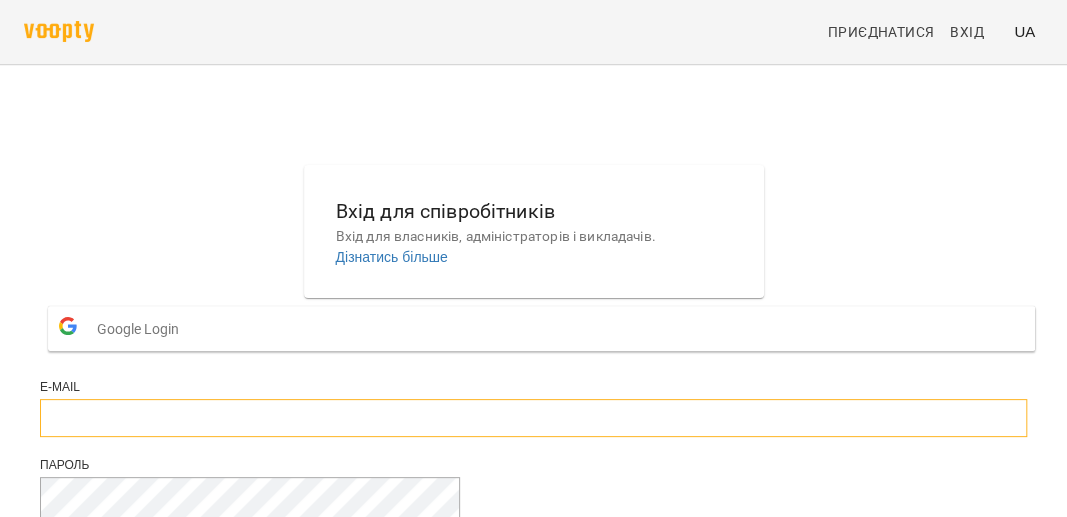 click at bounding box center (533, 418) 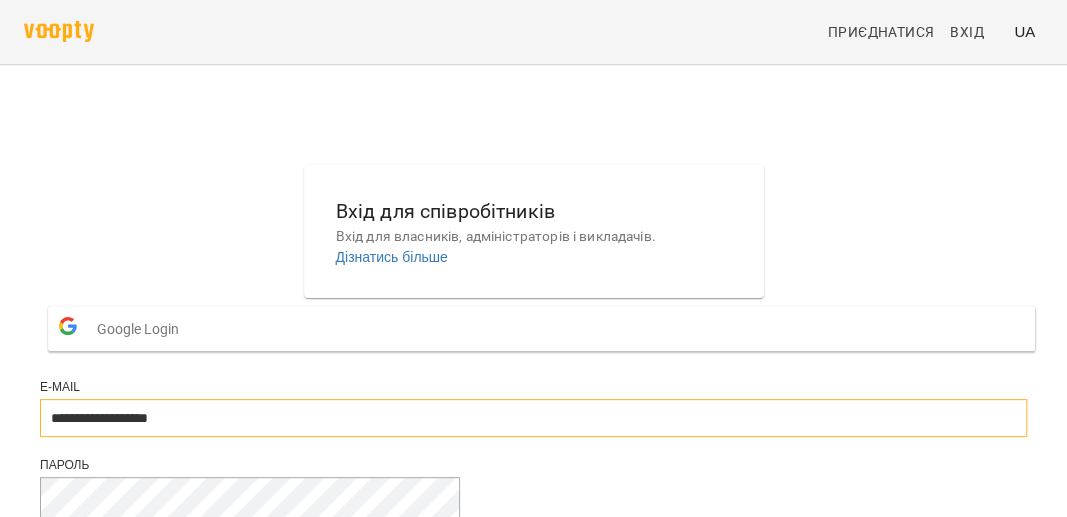 type on "**********" 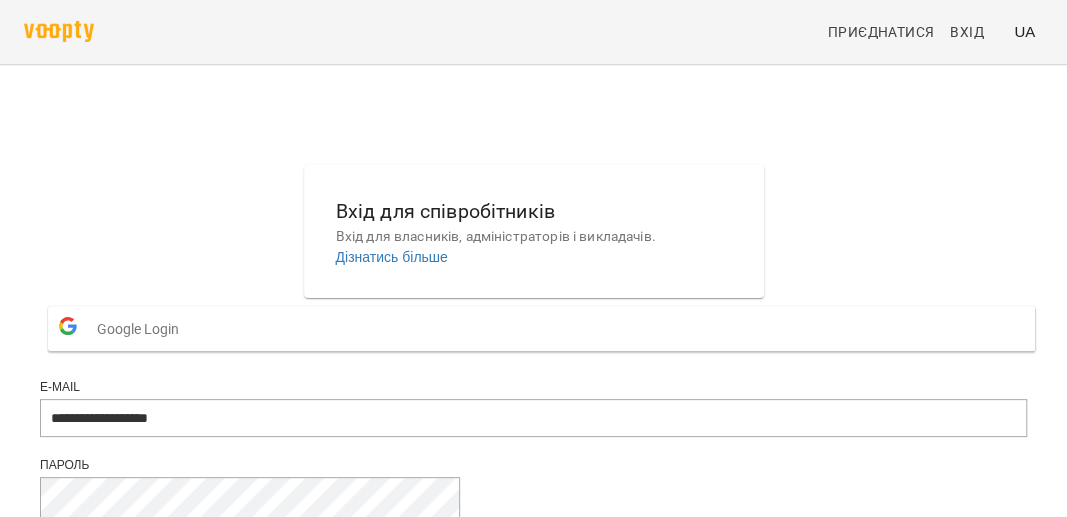 click on "Вхід" at bounding box center (994, 556) 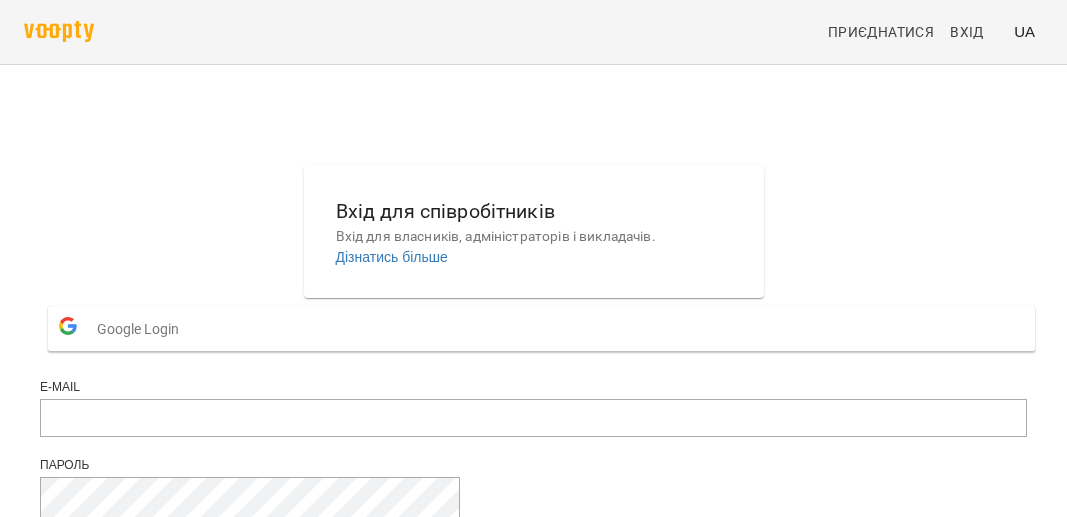 scroll, scrollTop: 0, scrollLeft: 0, axis: both 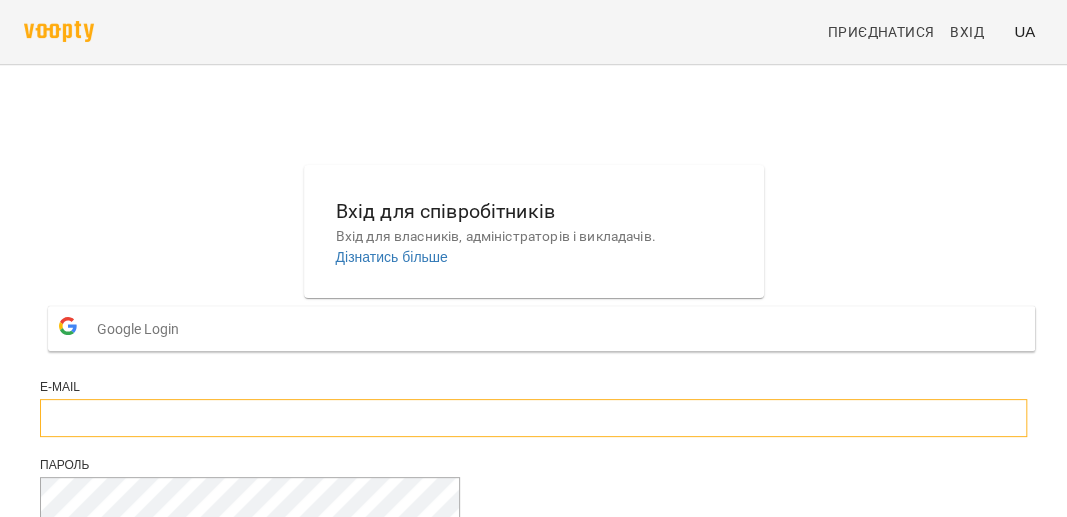 click at bounding box center [533, 418] 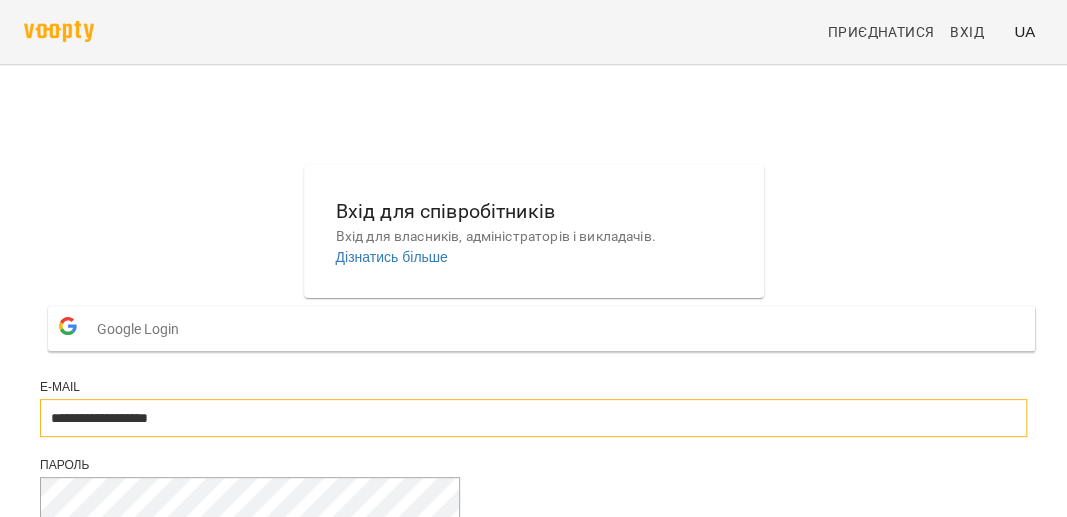 type on "**********" 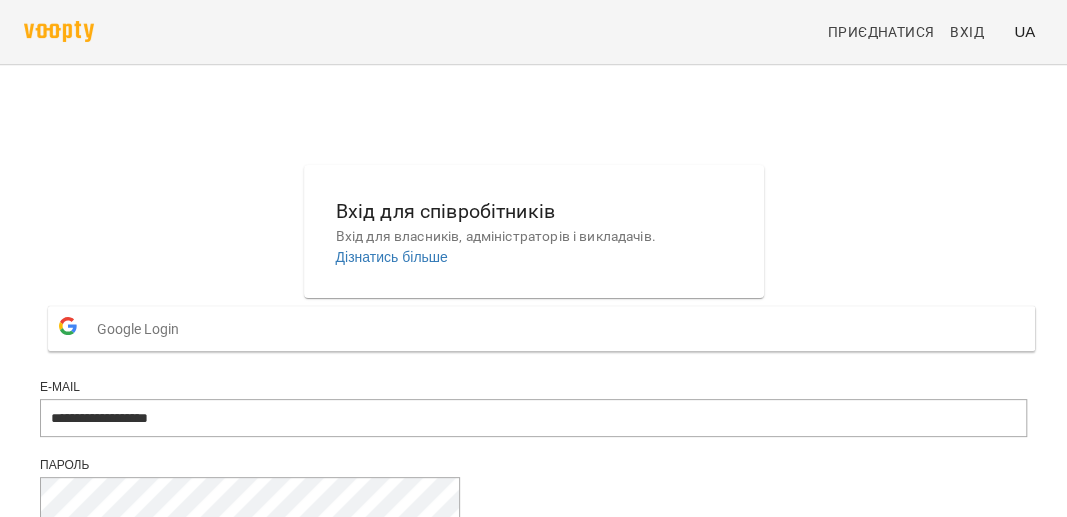 click on "Вхід" at bounding box center [994, 556] 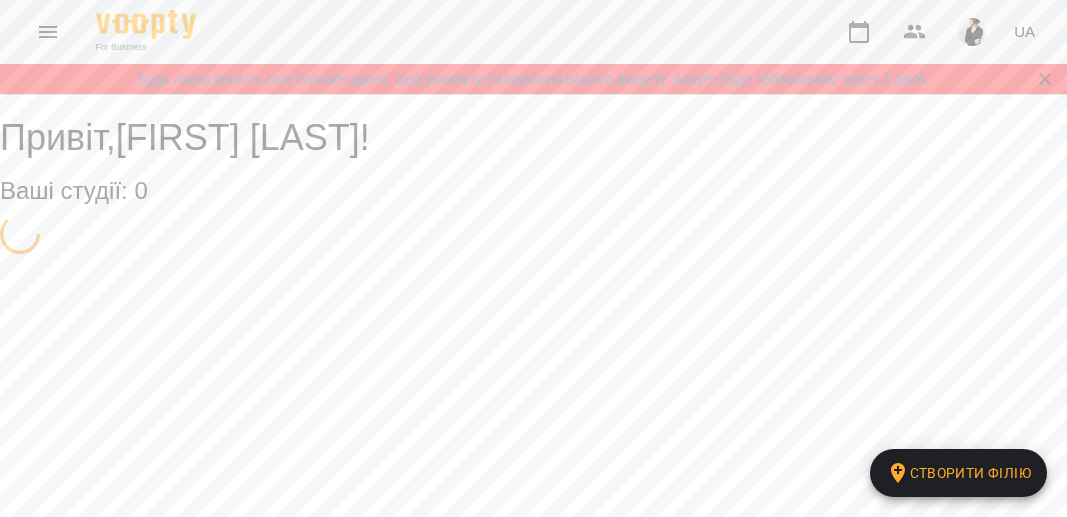 scroll, scrollTop: 0, scrollLeft: 0, axis: both 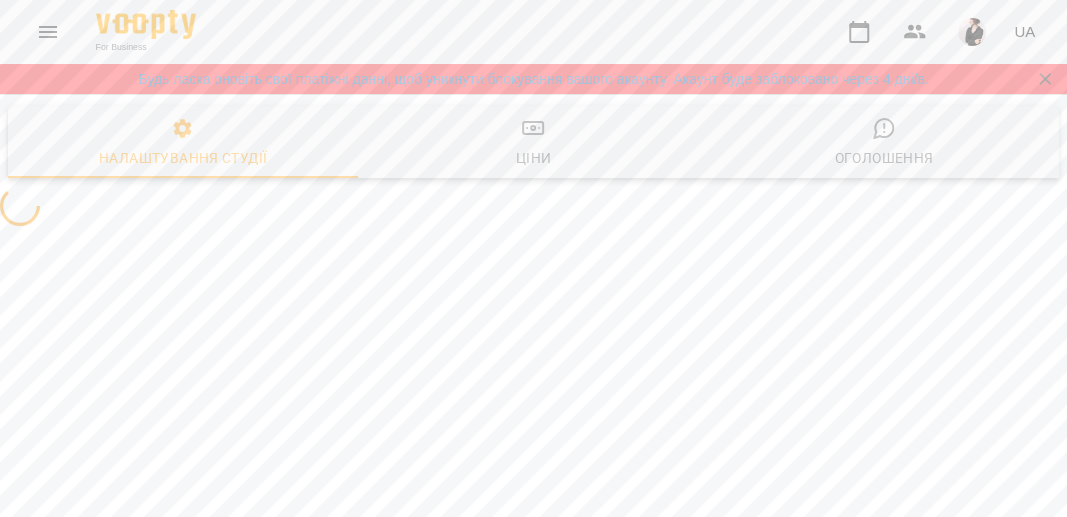 select on "**" 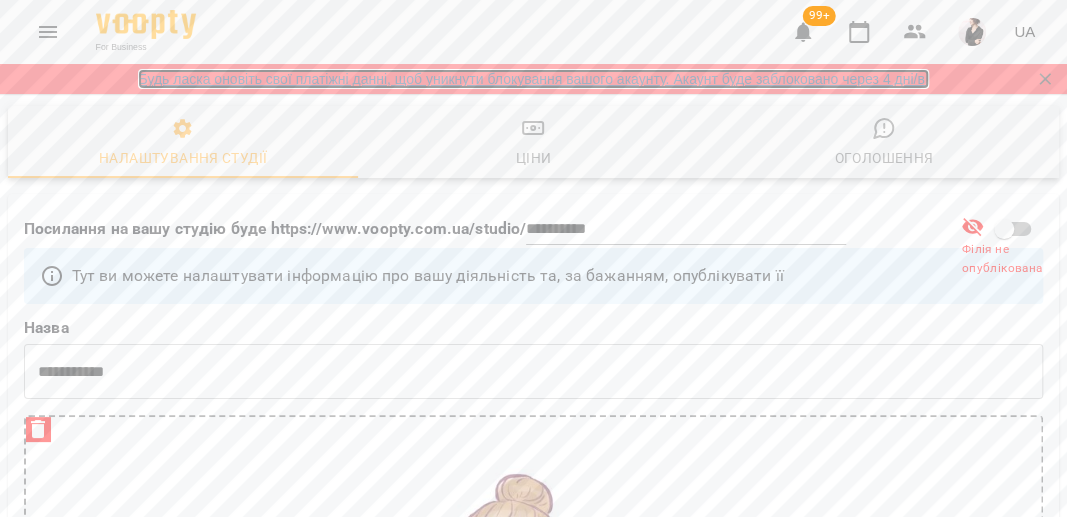 click on "Будь ласка оновіть свої платіжні данні, щоб уникнути блокування вашого акаунту. Акаунт буде заблоковано через 4 дні/в." at bounding box center [533, 79] 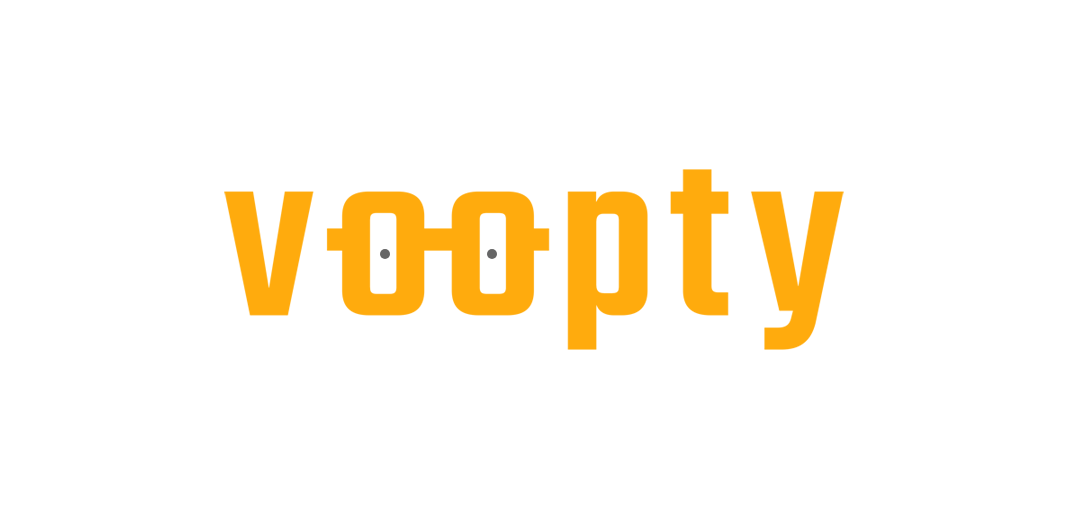 scroll, scrollTop: 0, scrollLeft: 0, axis: both 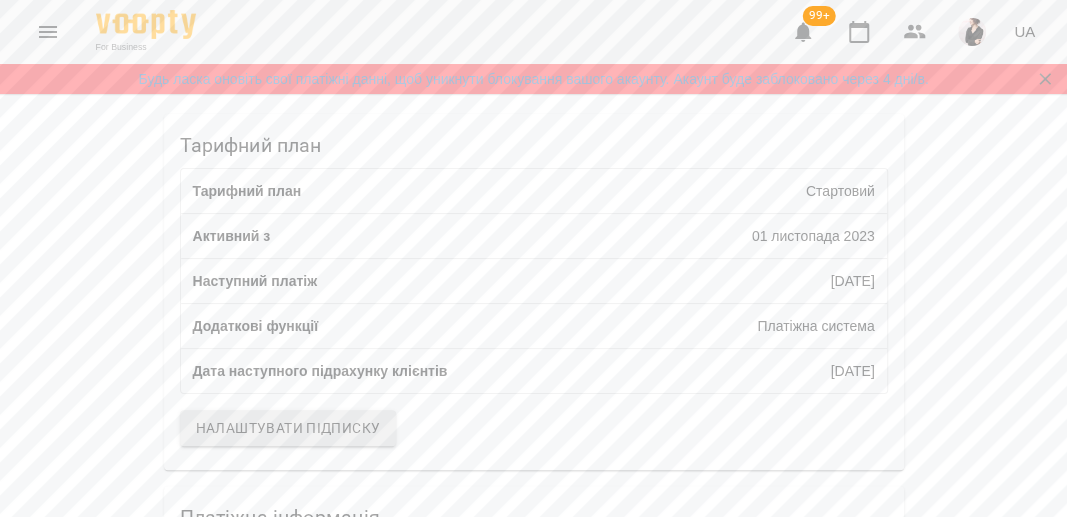 click on "Оплатити" at bounding box center [776, 960] 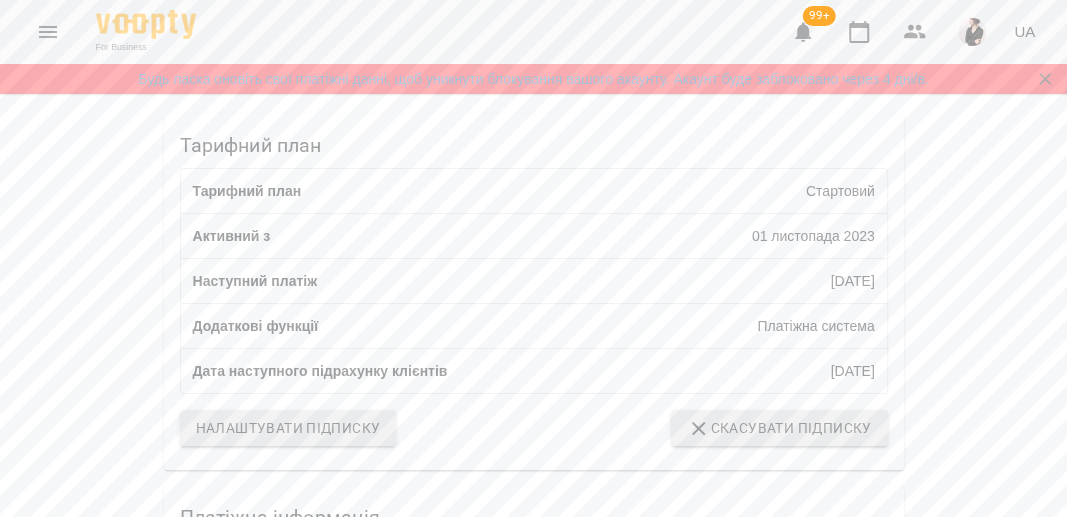 scroll, scrollTop: 571, scrollLeft: 0, axis: vertical 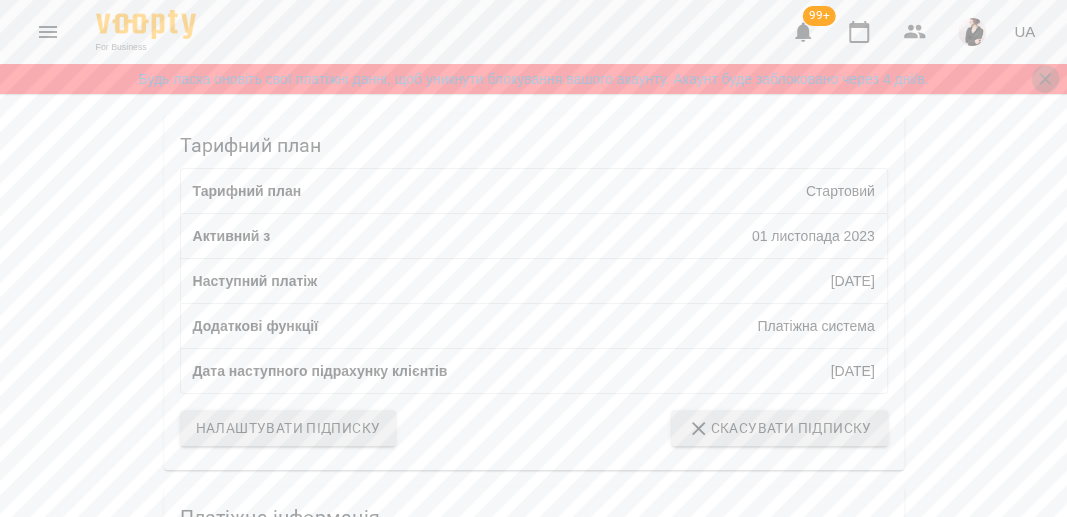 click 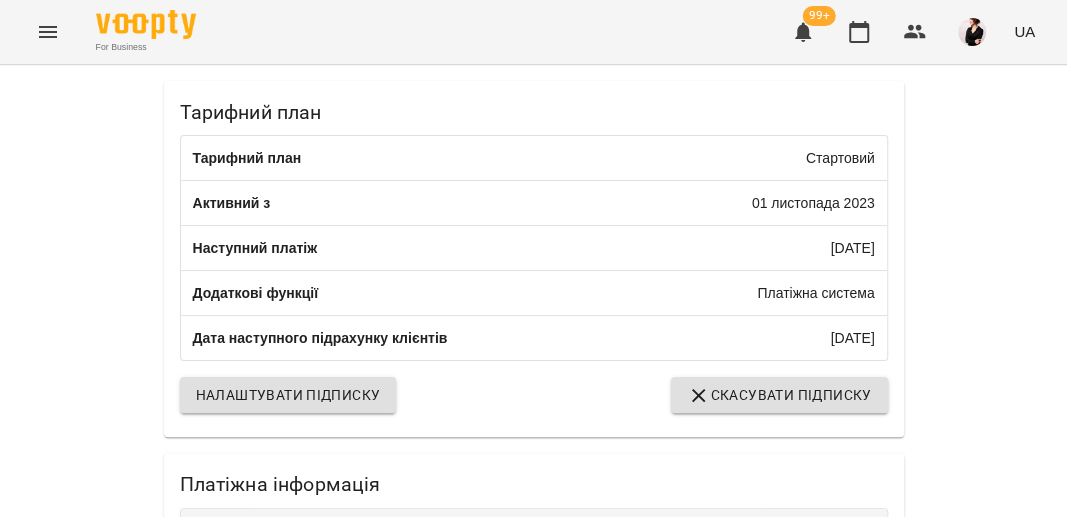 click 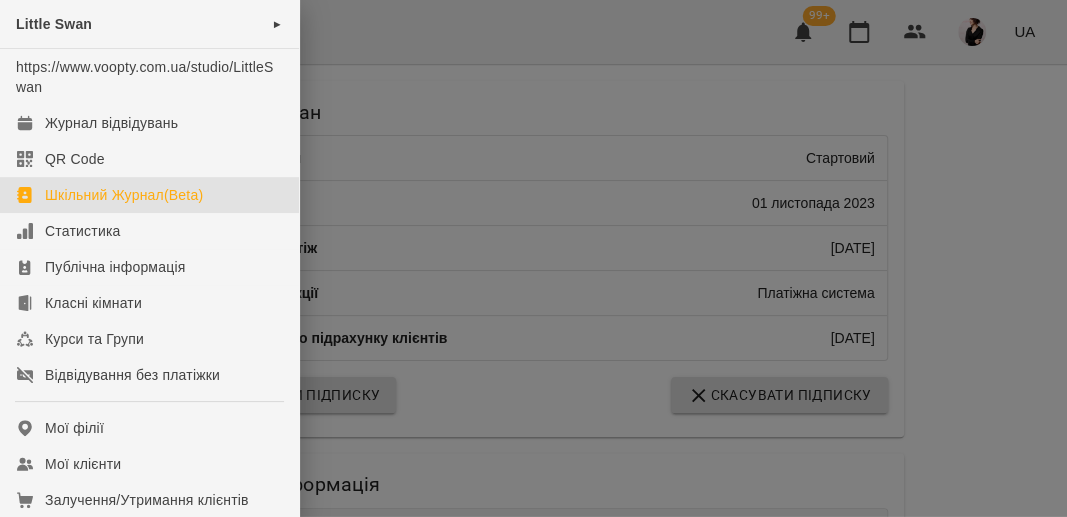 click on "Шкільний Журнал(Beta)" at bounding box center [124, 195] 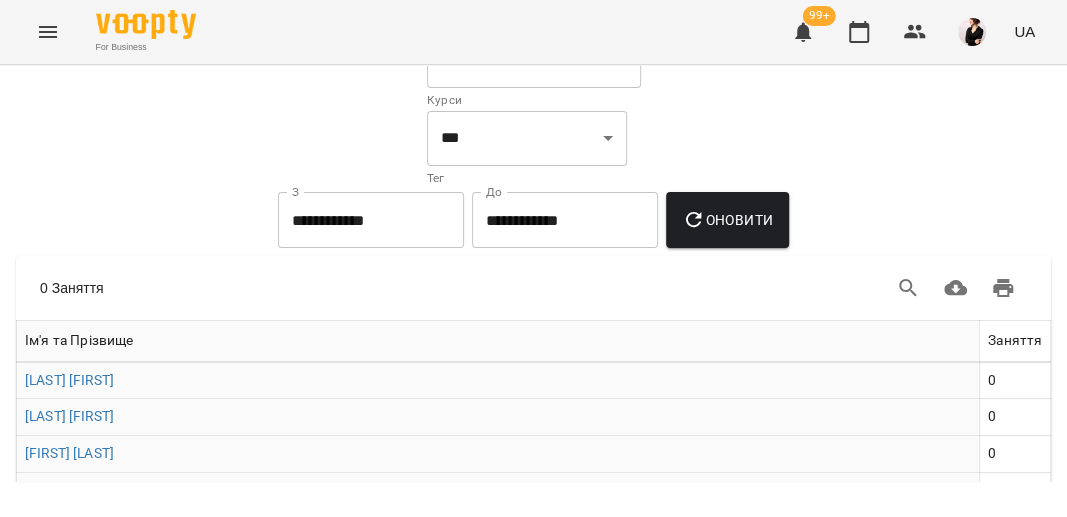 scroll, scrollTop: 0, scrollLeft: 0, axis: both 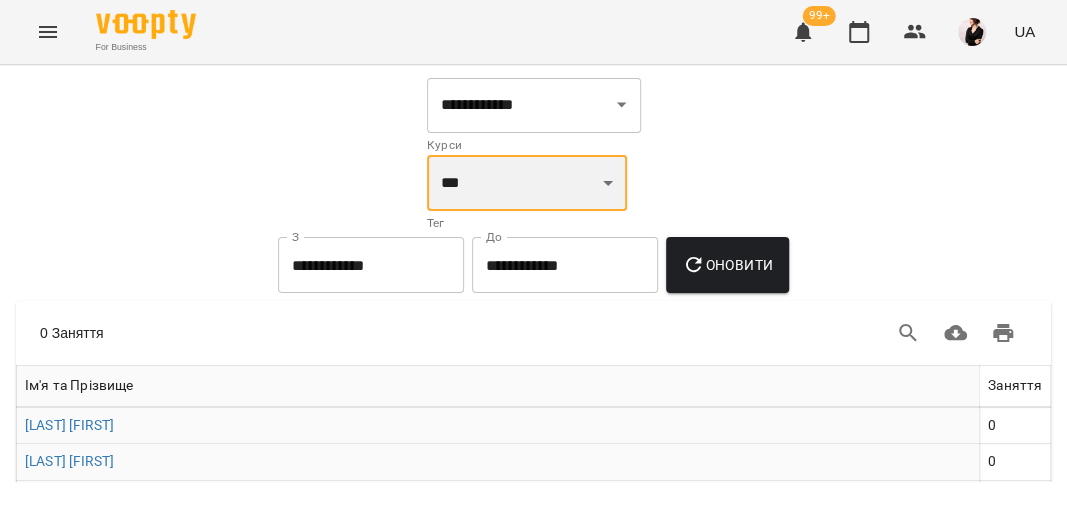 click on "*** *** ******* ******* ******* ******* ******* ******* **** ******" at bounding box center (527, 183) 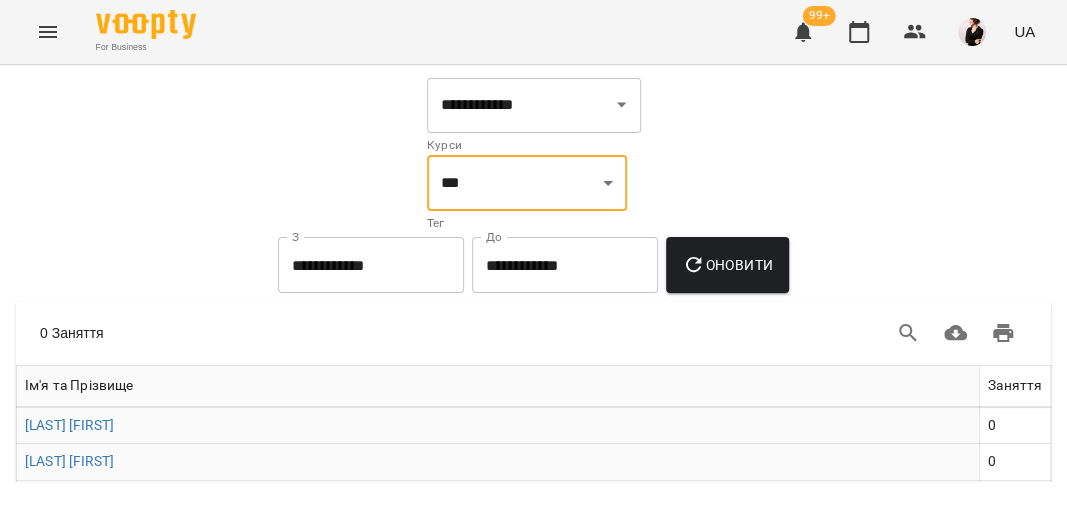 click 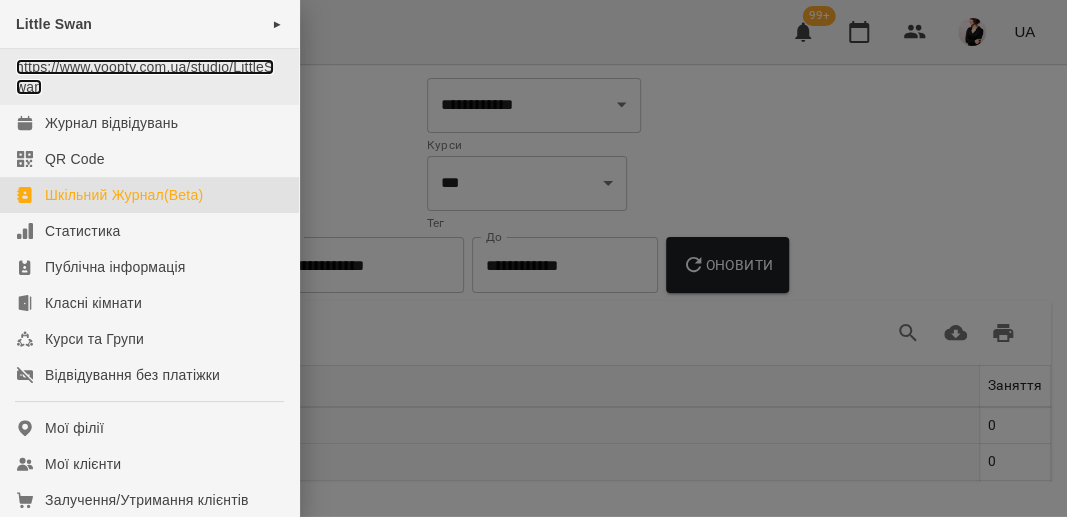 click on "https://www.voopty.com.ua/studio/LittleSwan" at bounding box center [145, 77] 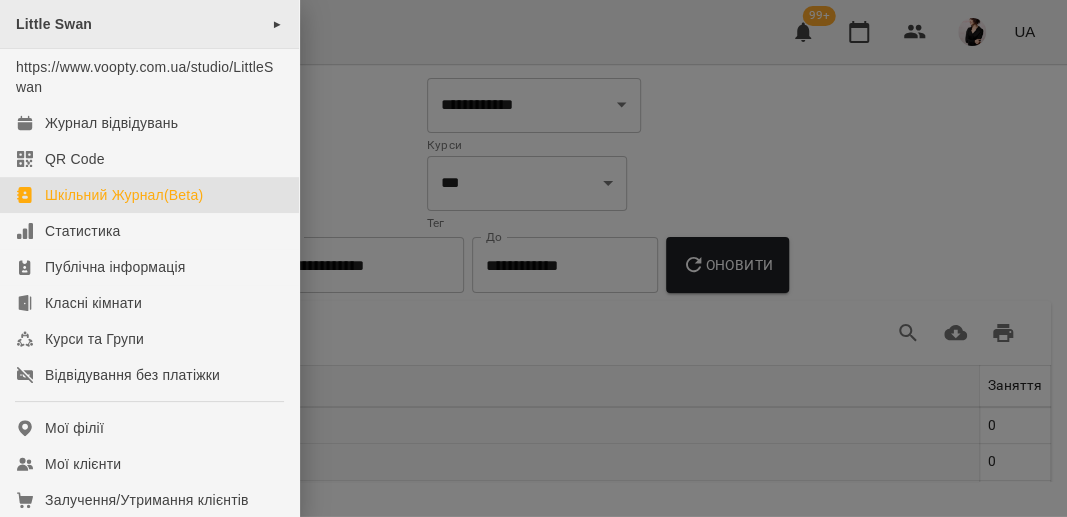 click on "Little Swan ►" at bounding box center (149, 24) 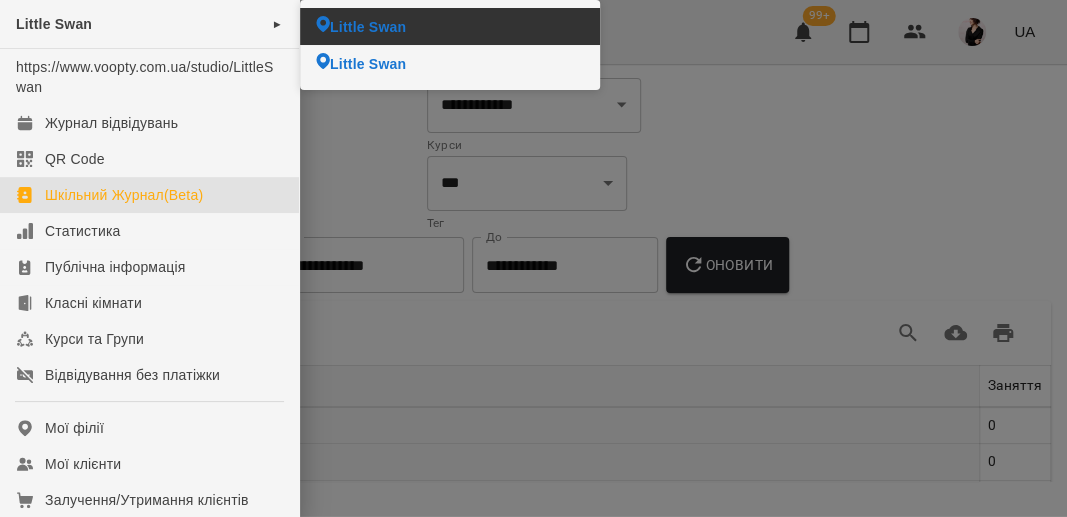 click on "Little Swan" at bounding box center (450, 26) 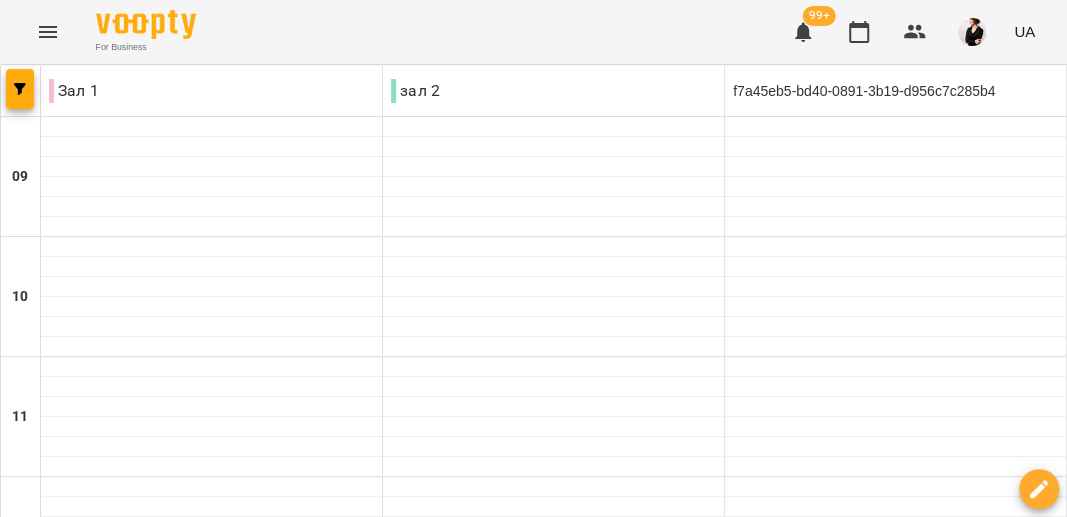 click 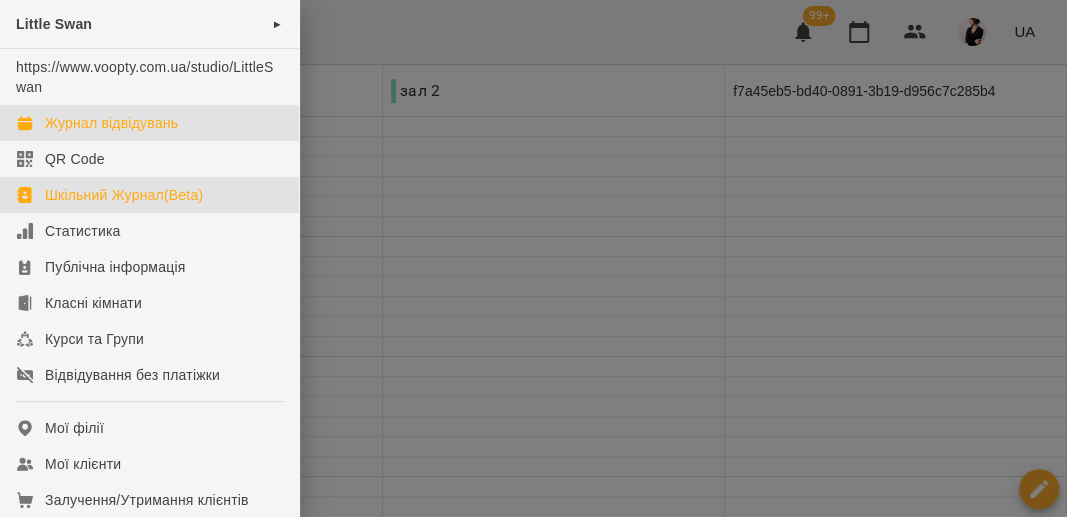 click on "Шкільний Журнал(Beta)" at bounding box center (124, 195) 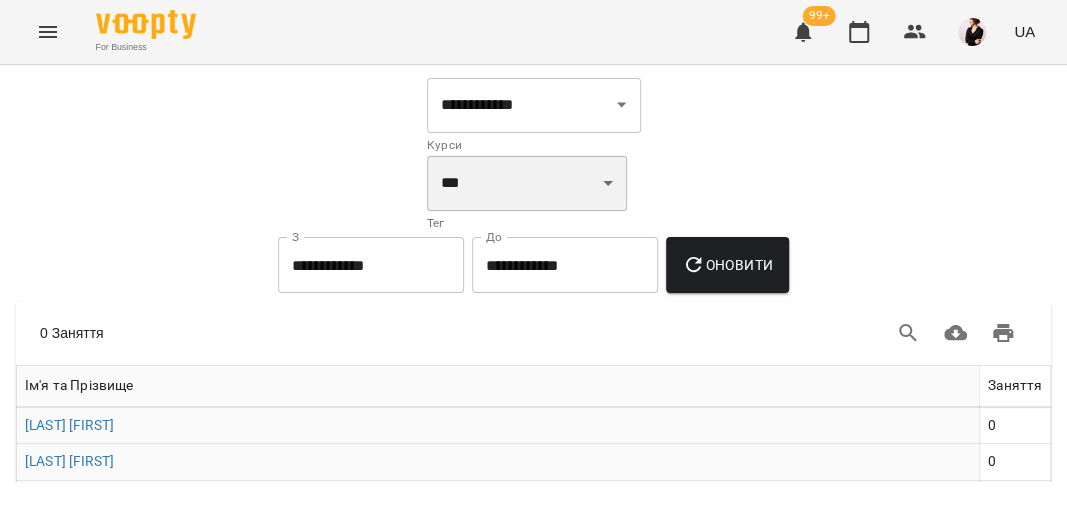 click on "*** *** ******* ******* ******* ******* ******* ******* **** ******" at bounding box center (527, 183) 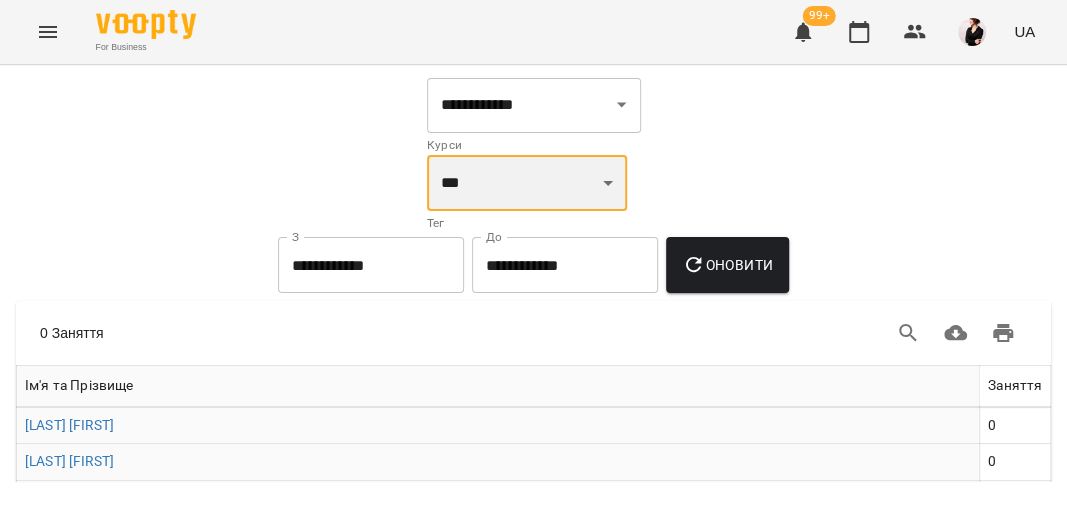 select on "*******" 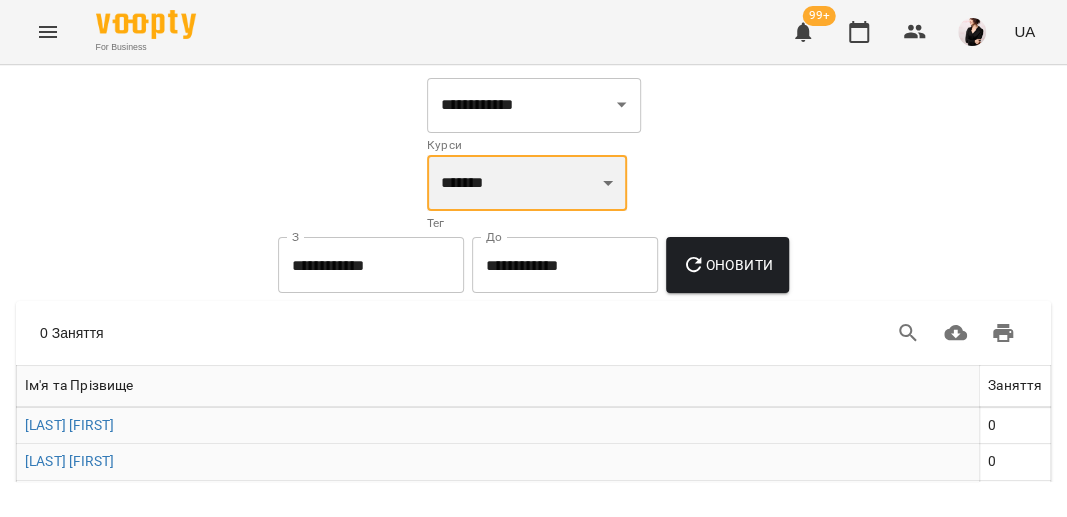 click on "*******" at bounding box center [0, 0] 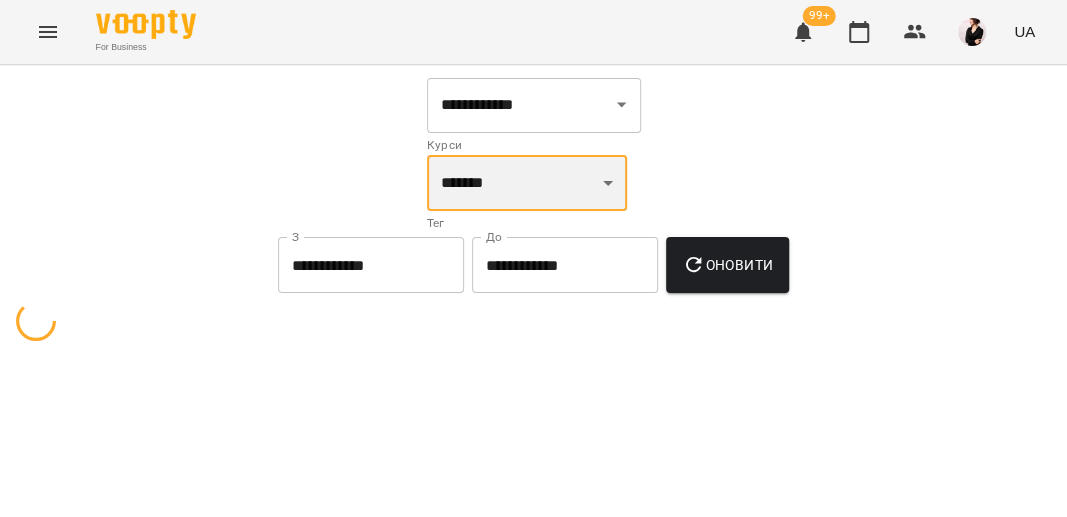 select on "**********" 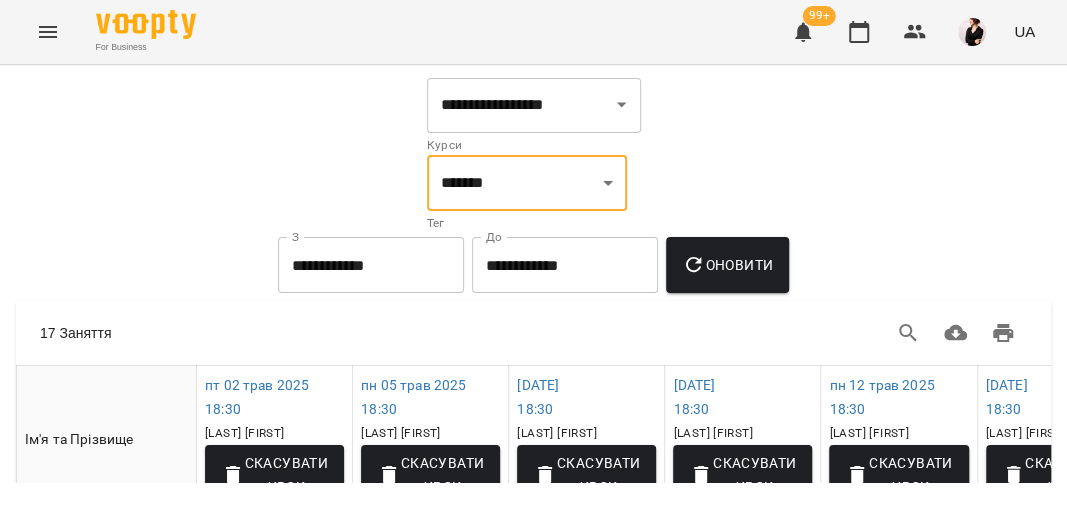 click on "**********" at bounding box center [371, 265] 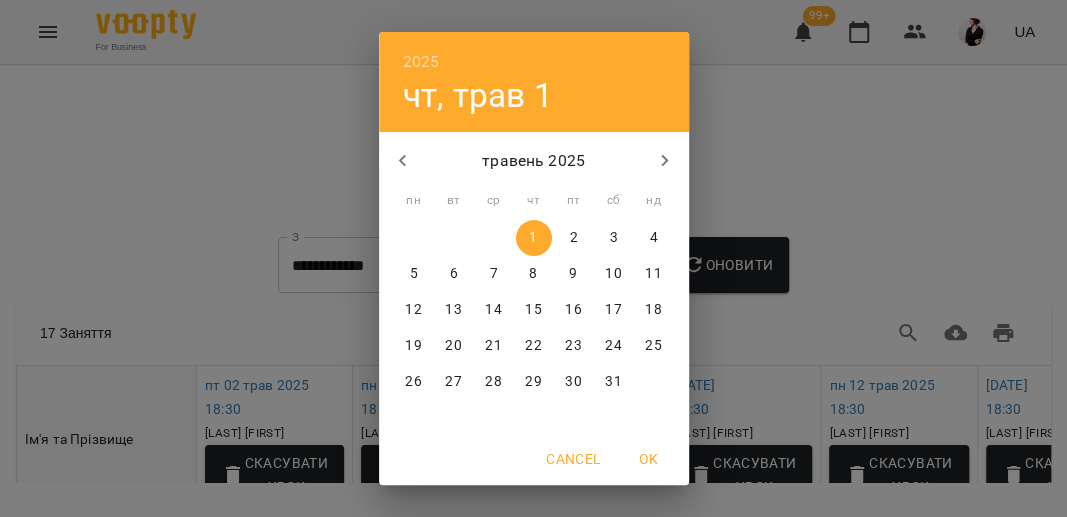 click 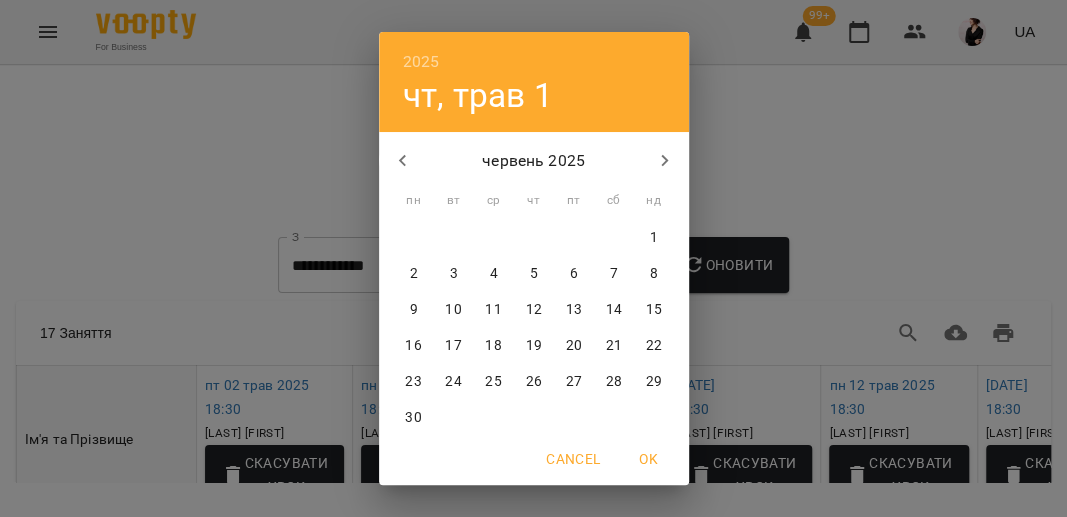click on "1" at bounding box center (654, 238) 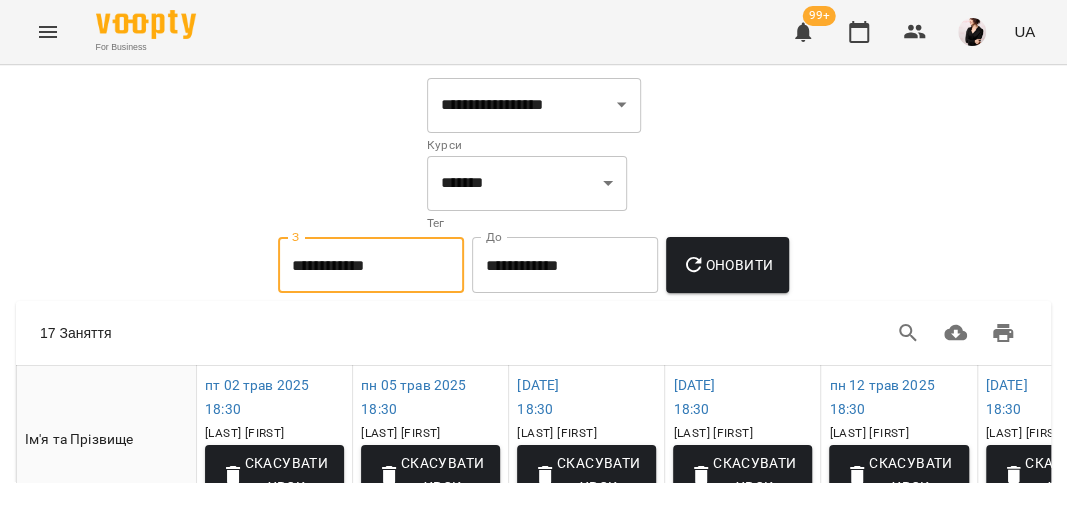 type on "**********" 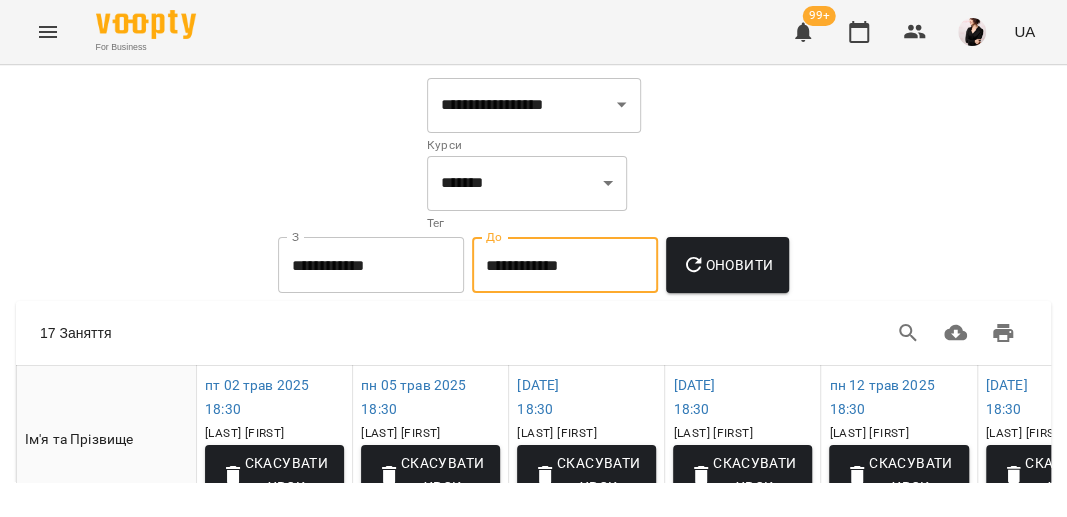 click on "**********" at bounding box center (565, 265) 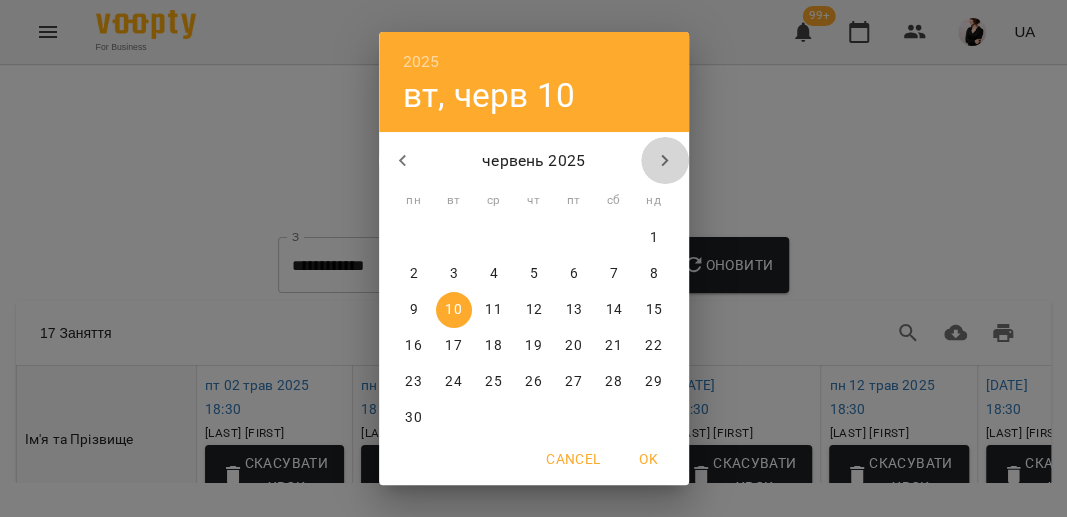 click 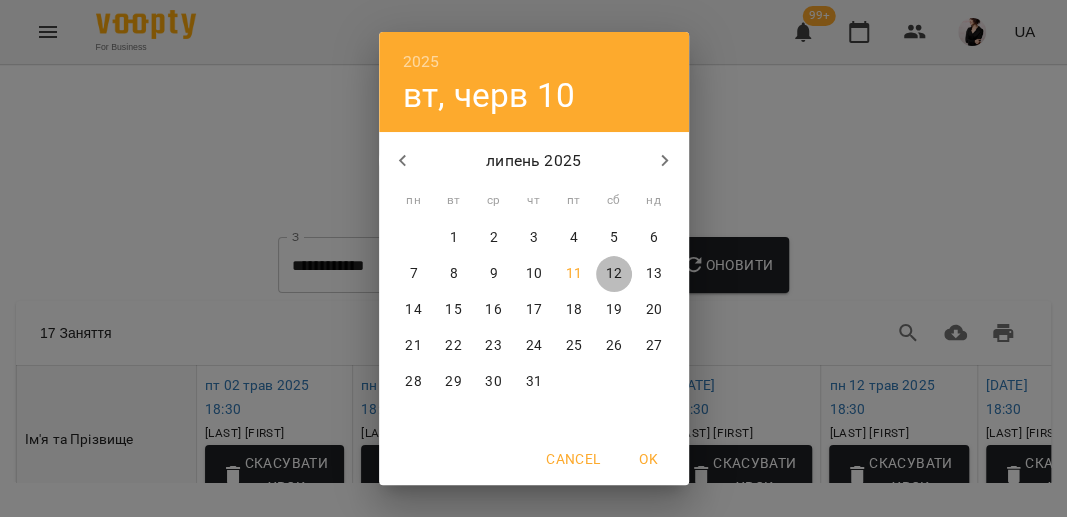 click on "12" at bounding box center [613, 274] 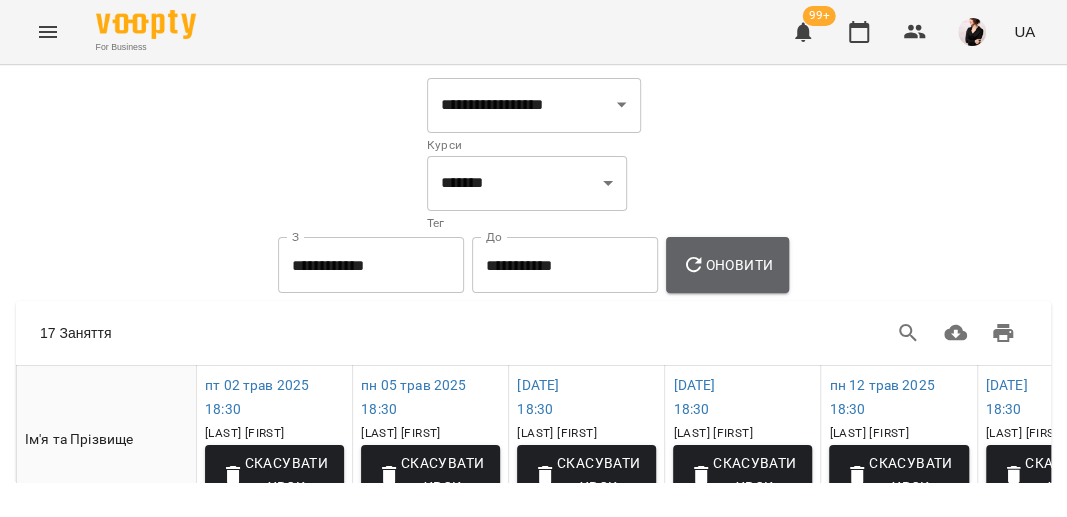 click on "Оновити" at bounding box center (727, 265) 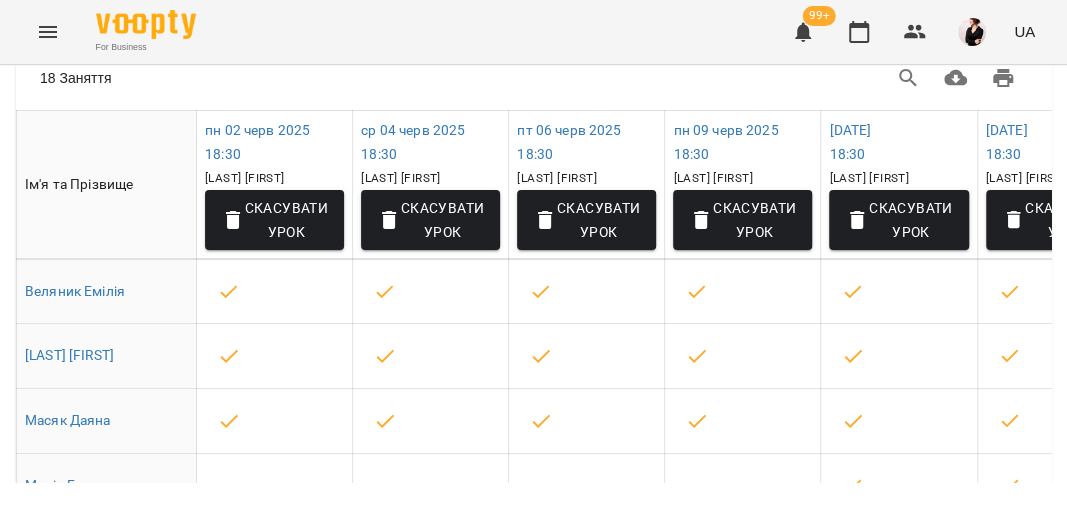 scroll, scrollTop: 240, scrollLeft: 0, axis: vertical 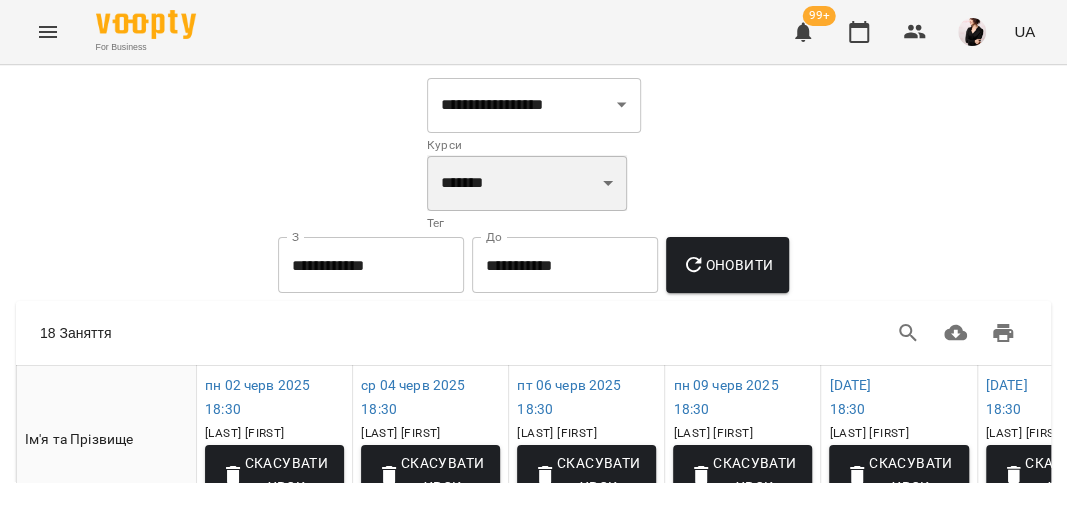 click on "*** *** ******* ******* ******* ******* ******* ******* **** ******" at bounding box center [527, 183] 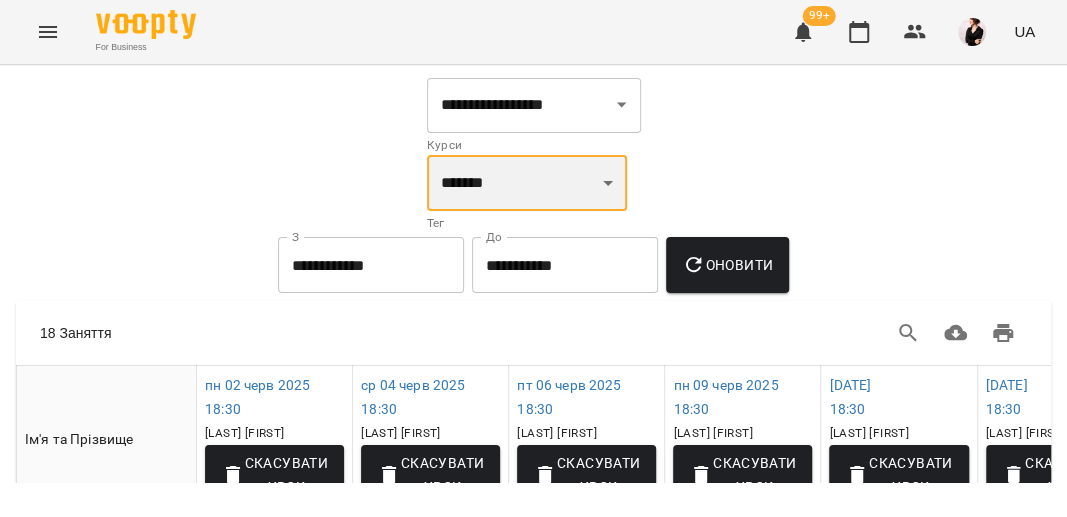 select on "*******" 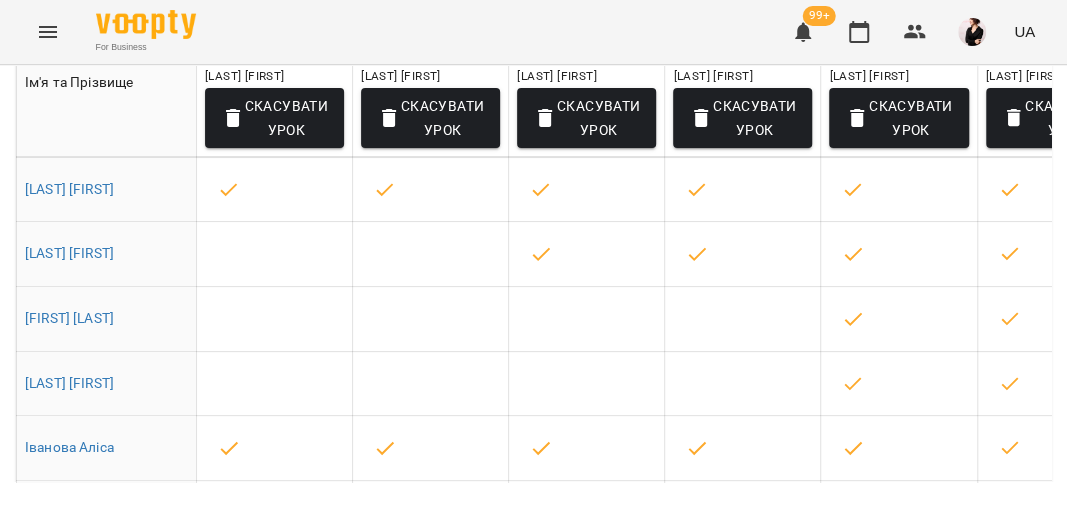 scroll, scrollTop: 356, scrollLeft: 0, axis: vertical 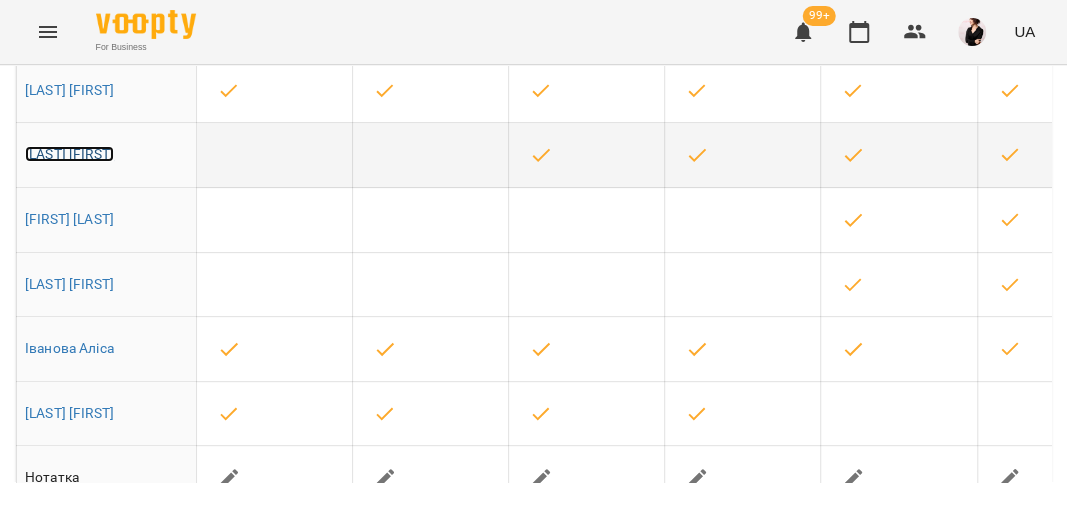 click on "[FIRST] [LAST]" at bounding box center (69, 154) 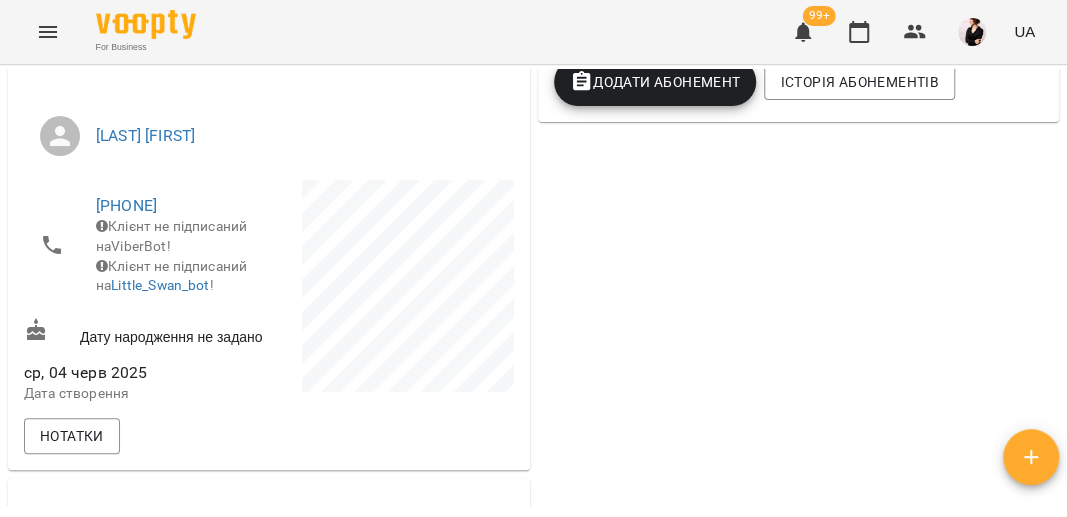 scroll, scrollTop: 321, scrollLeft: 0, axis: vertical 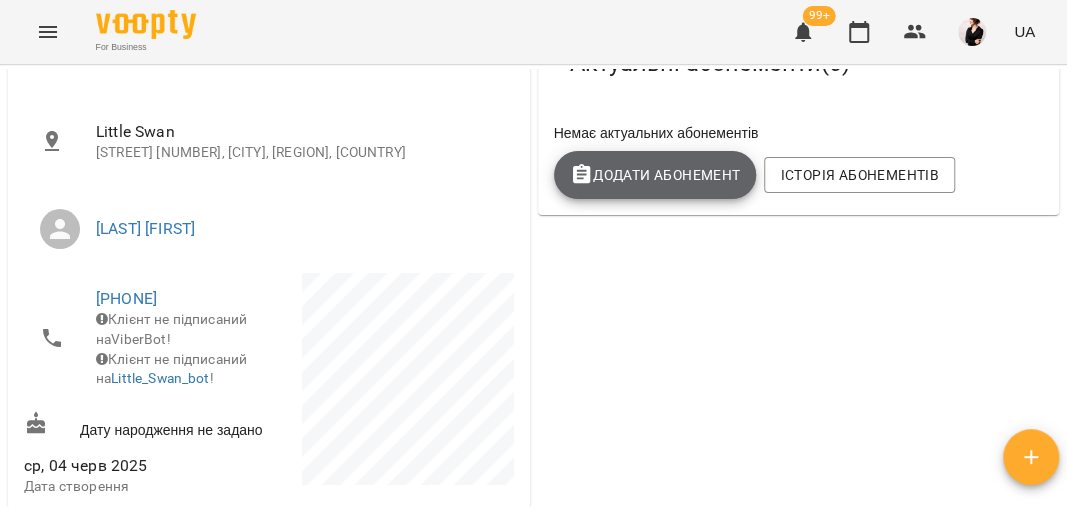 click on "Додати Абонемент" at bounding box center (655, 175) 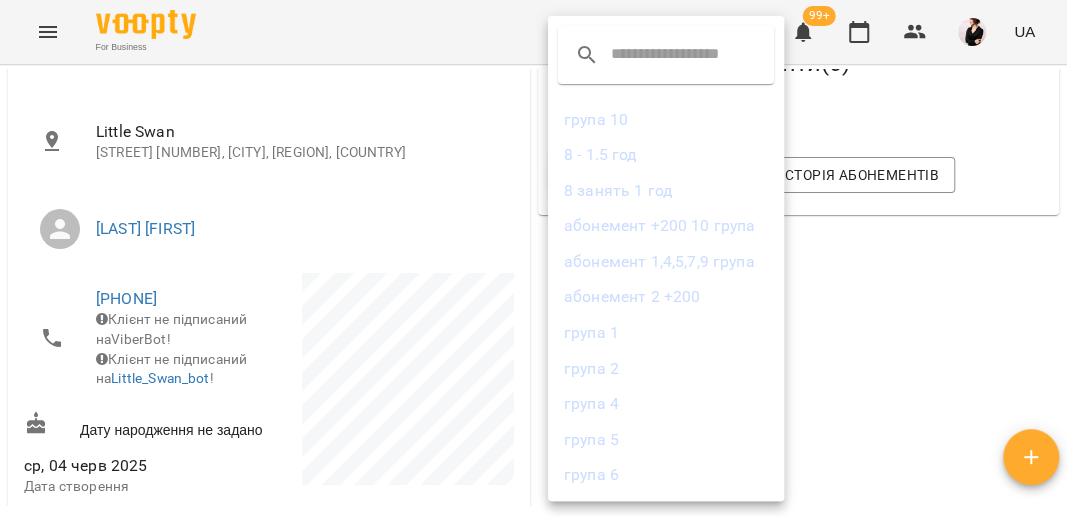click on "група 2" at bounding box center (666, 369) 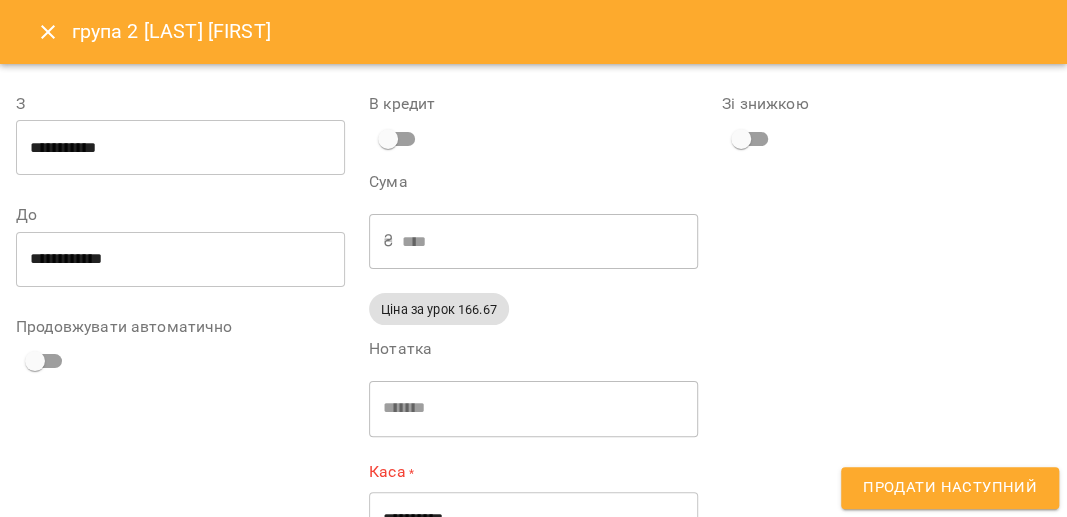 type on "**********" 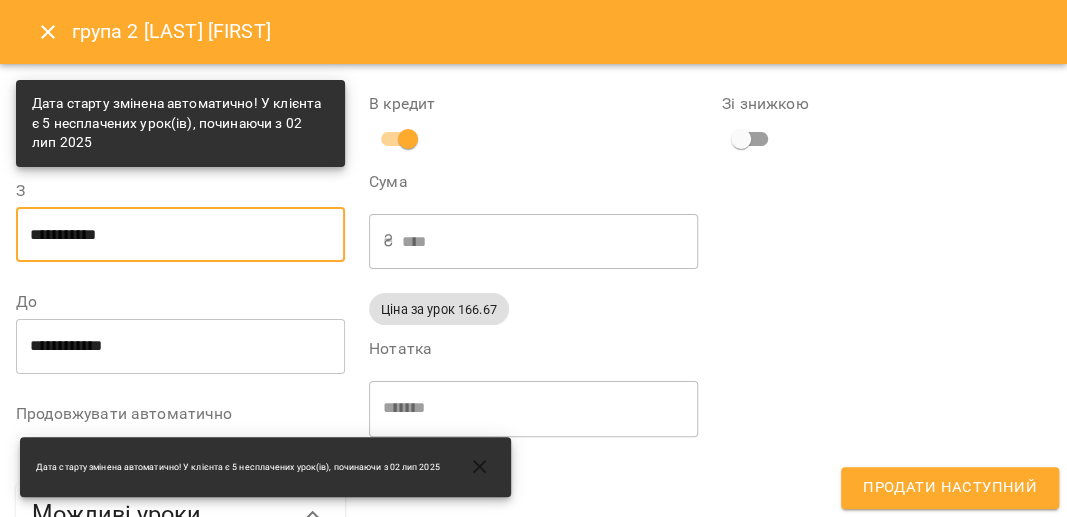 click on "**********" at bounding box center (180, 235) 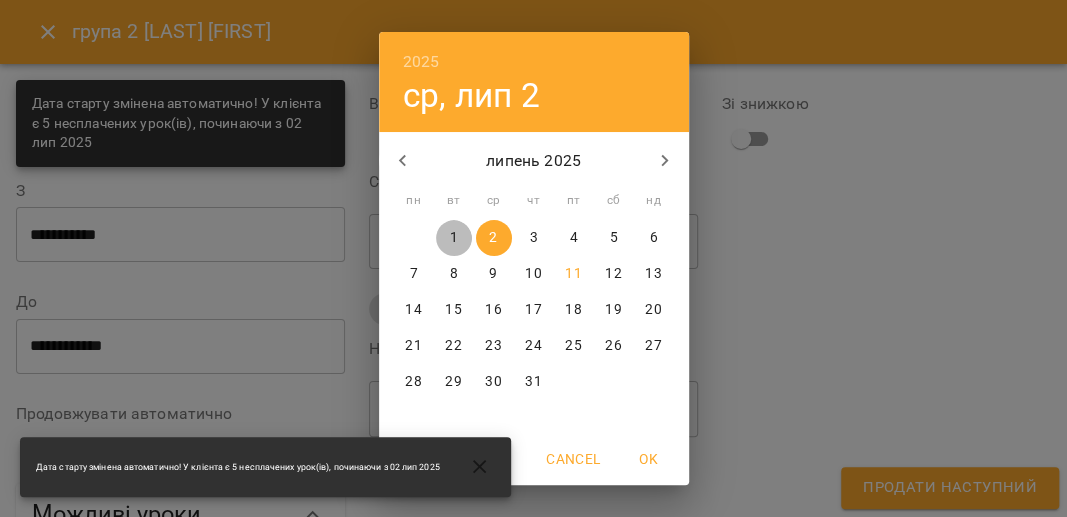 click on "1" at bounding box center (454, 238) 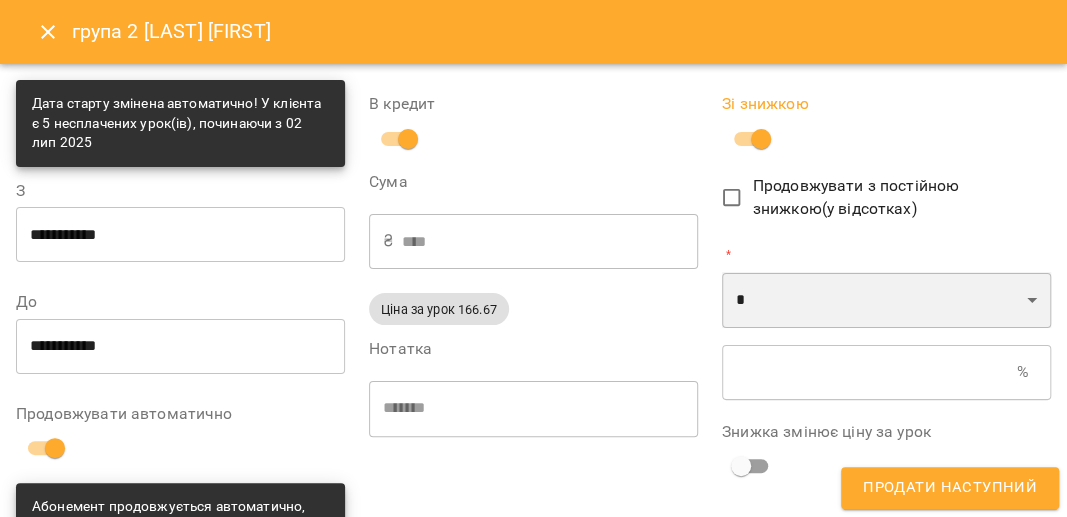 click on "* *" at bounding box center (886, 300) 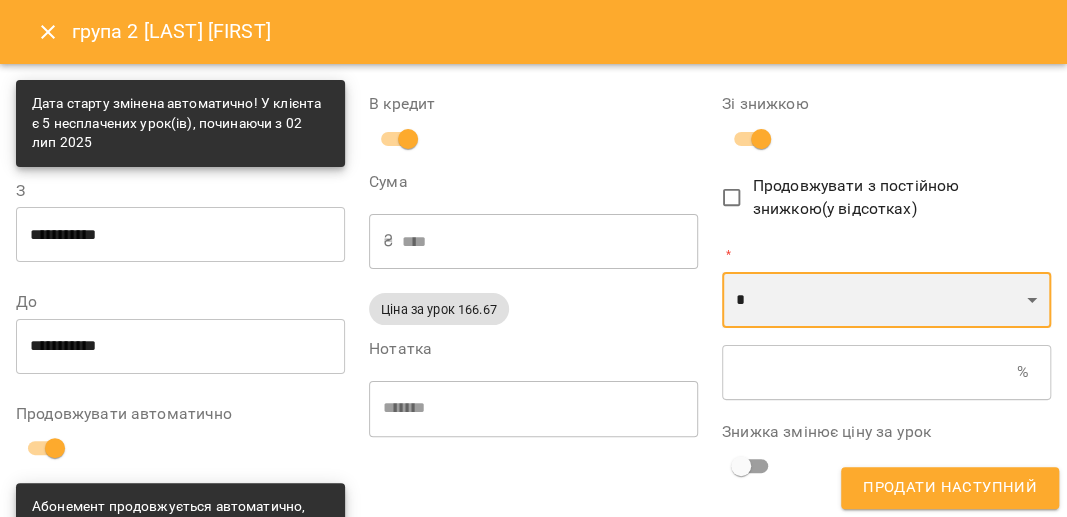 select on "*****" 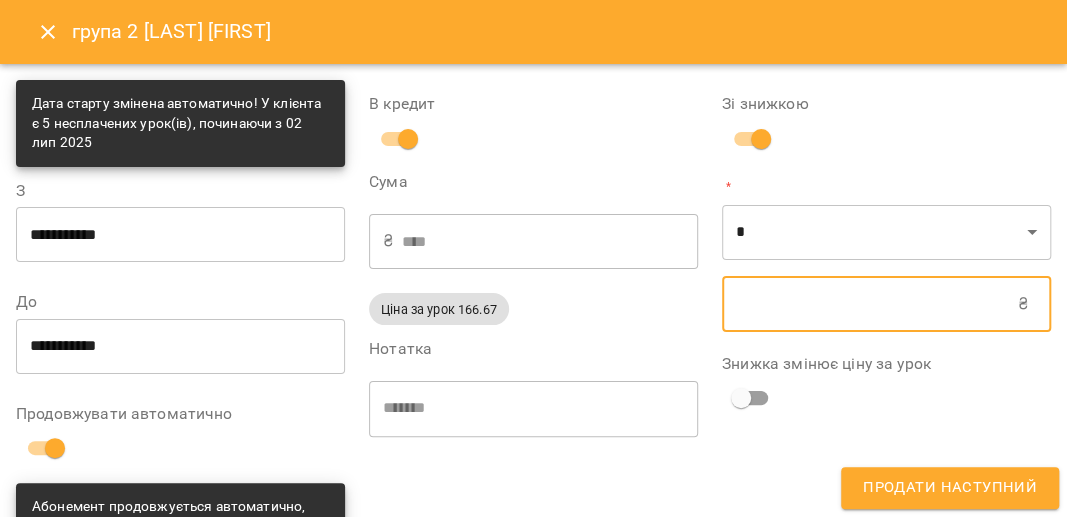 click at bounding box center [870, 304] 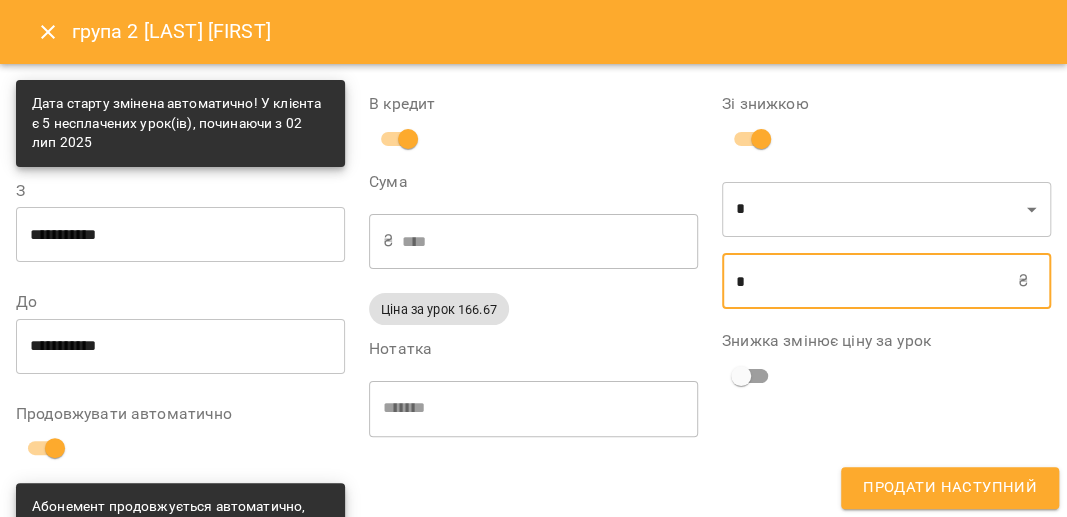 type on "****" 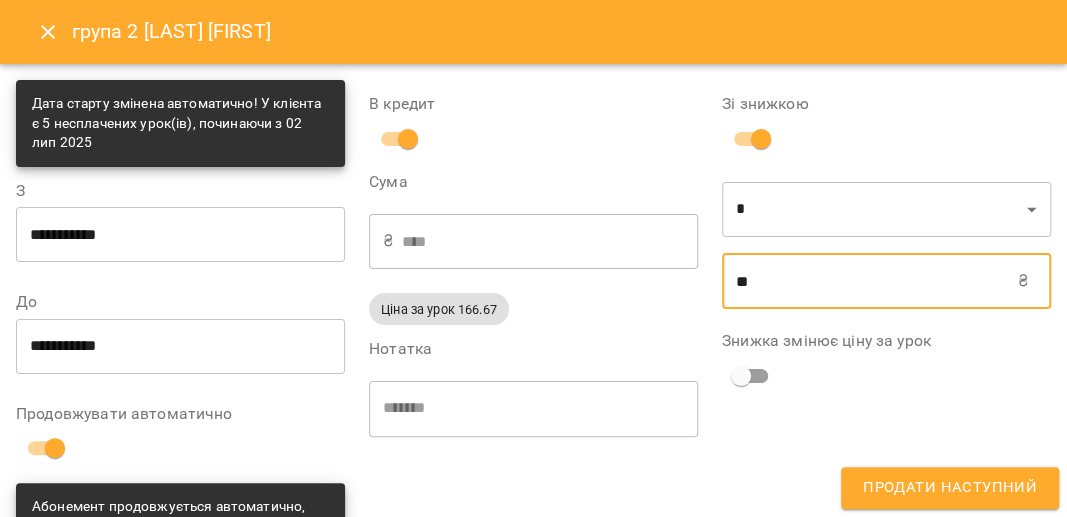 type on "****" 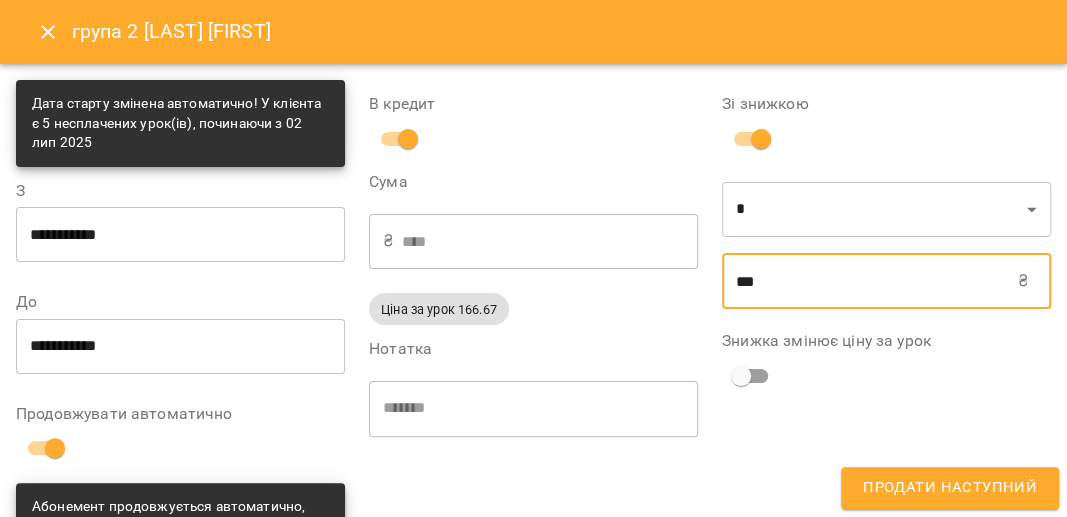 type on "***" 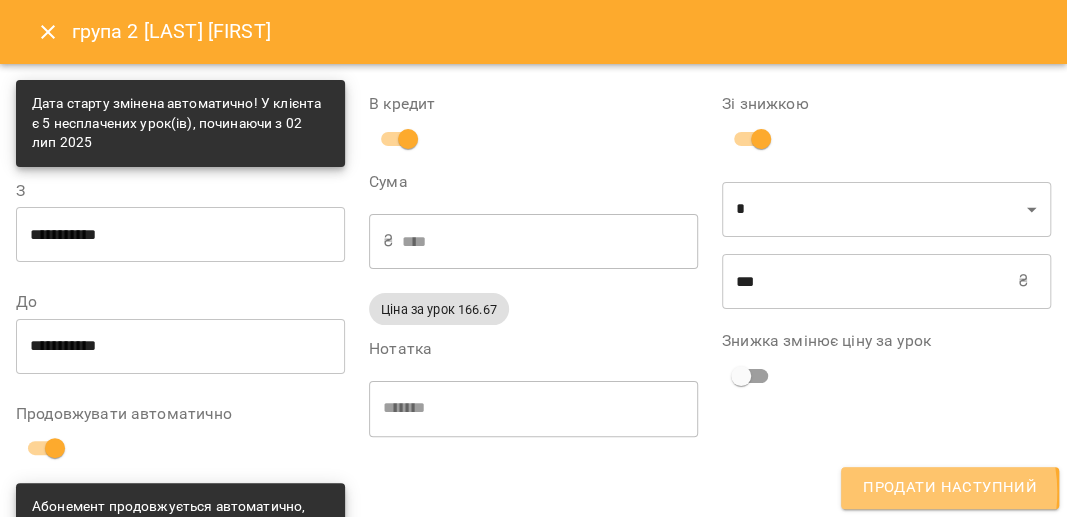click on "Продати наступний" at bounding box center [950, 488] 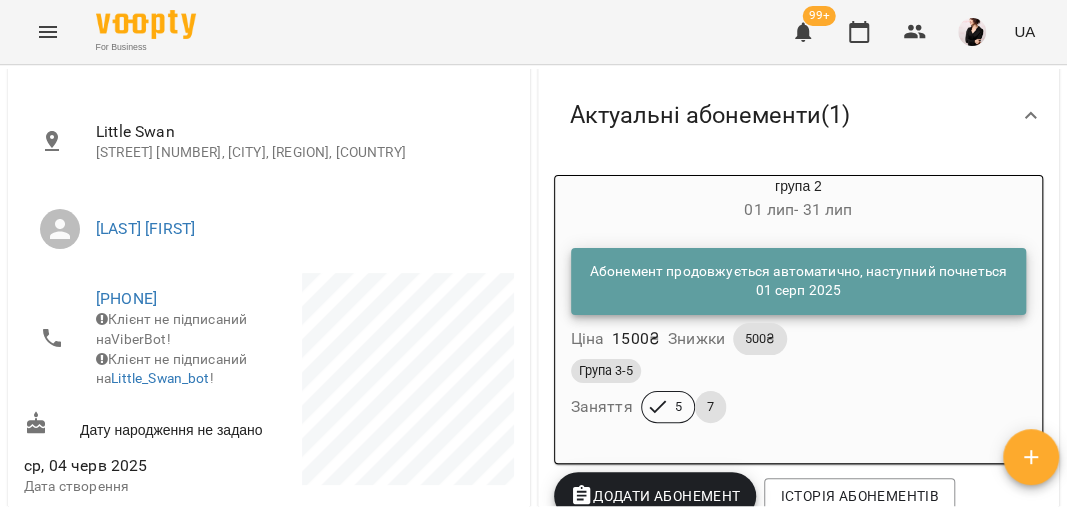 scroll, scrollTop: 0, scrollLeft: 0, axis: both 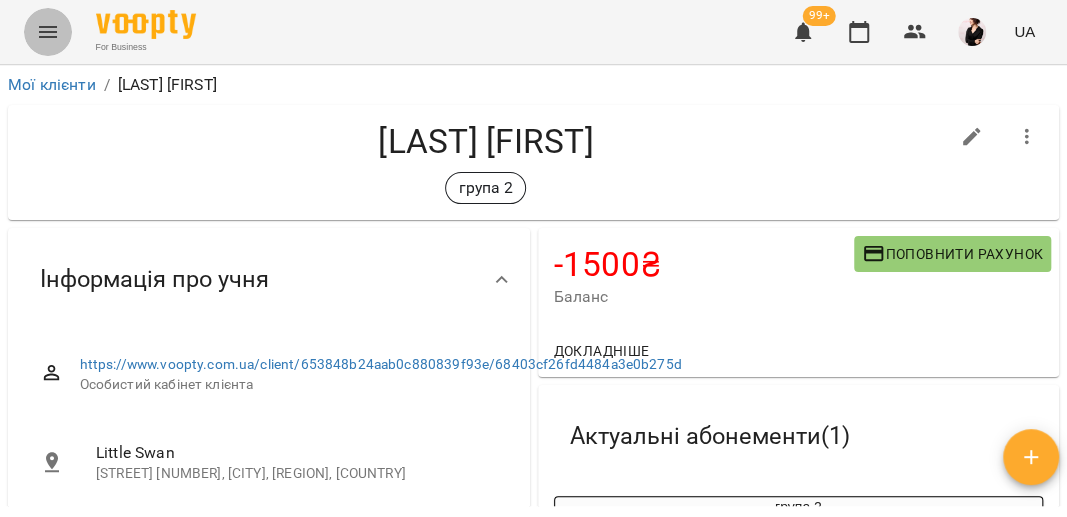 click 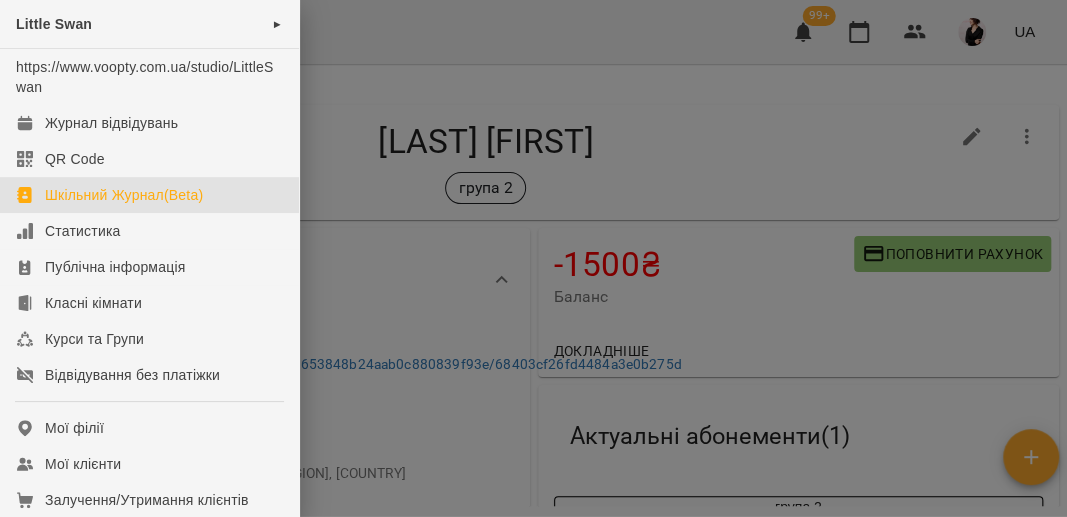 click on "Шкільний Журнал(Beta)" at bounding box center (124, 195) 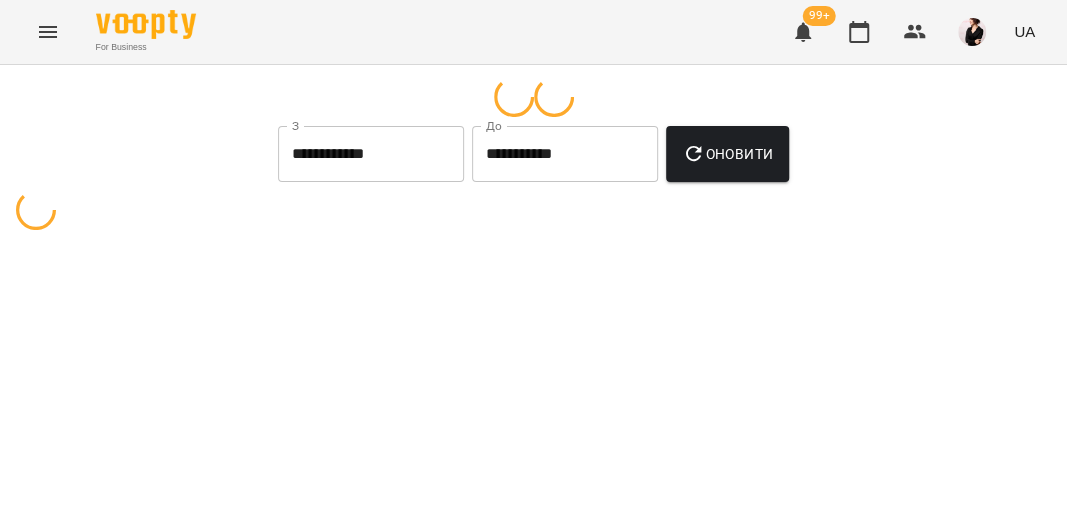 select on "**********" 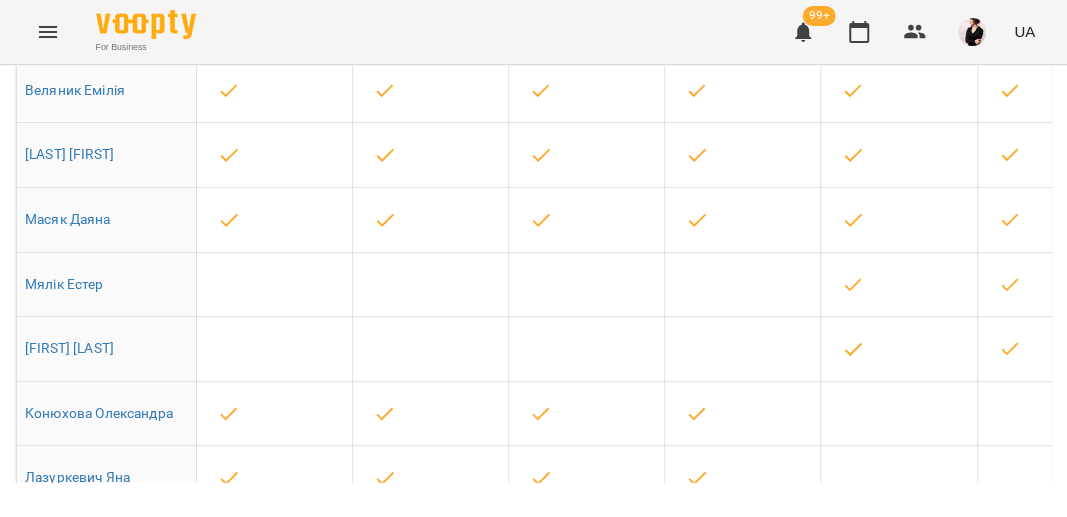 click on "*** *** ******* ******* ******* ******* ******* ******* **** ******" at bounding box center [527, -273] 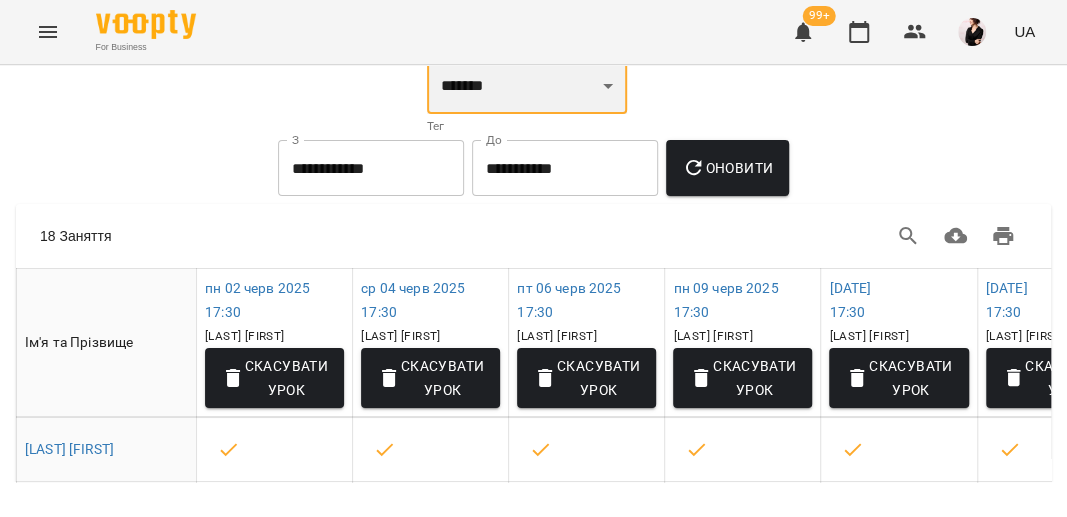 scroll, scrollTop: 38, scrollLeft: 0, axis: vertical 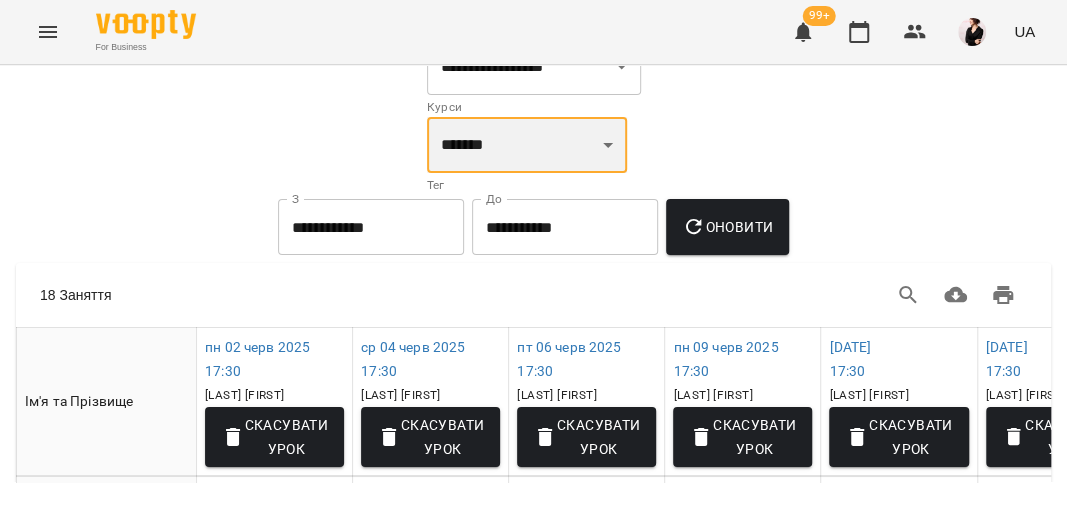 click on "*** *** ******* ******* ******* ******* ******* ******* **** ******" at bounding box center (527, 145) 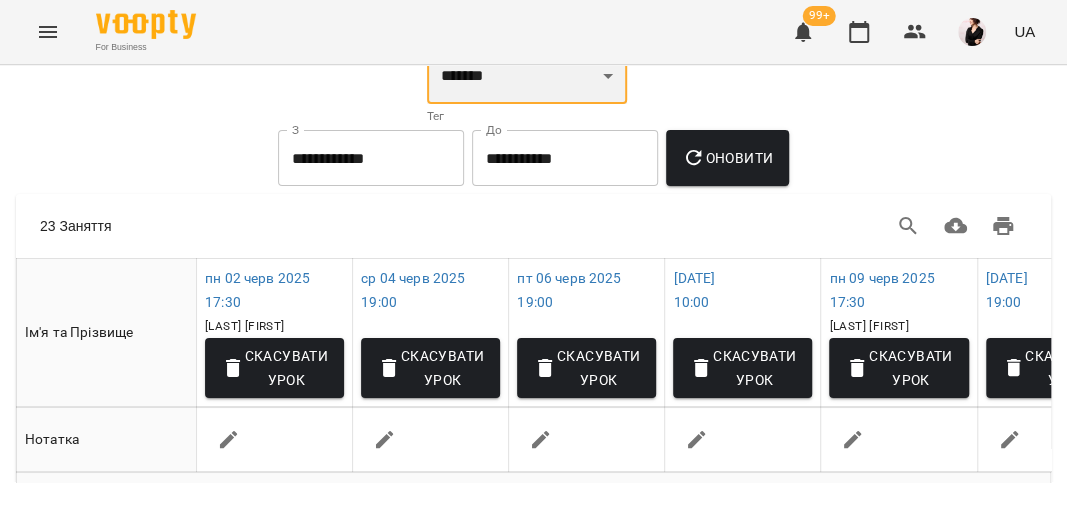 scroll, scrollTop: 92, scrollLeft: 0, axis: vertical 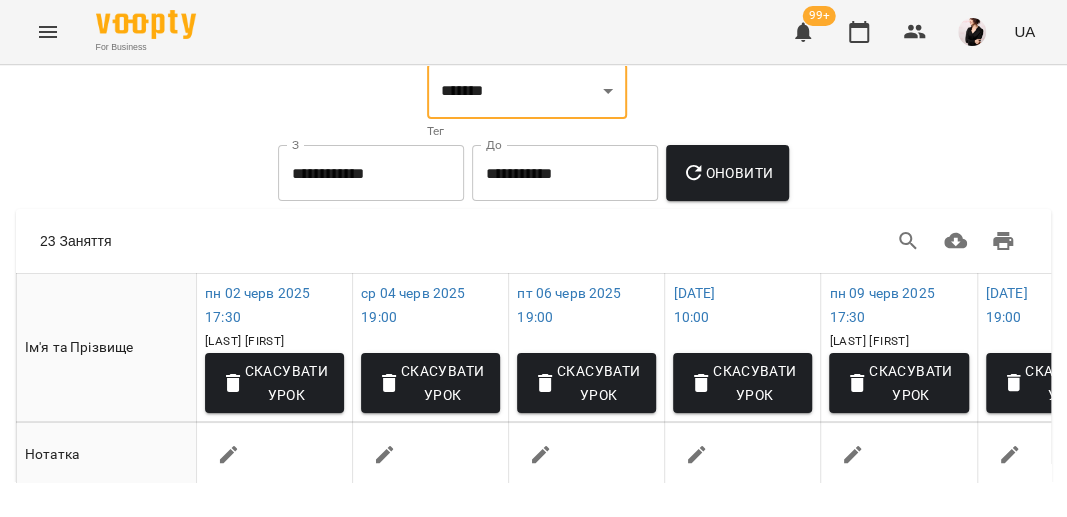 click on "Оновити" at bounding box center (727, 173) 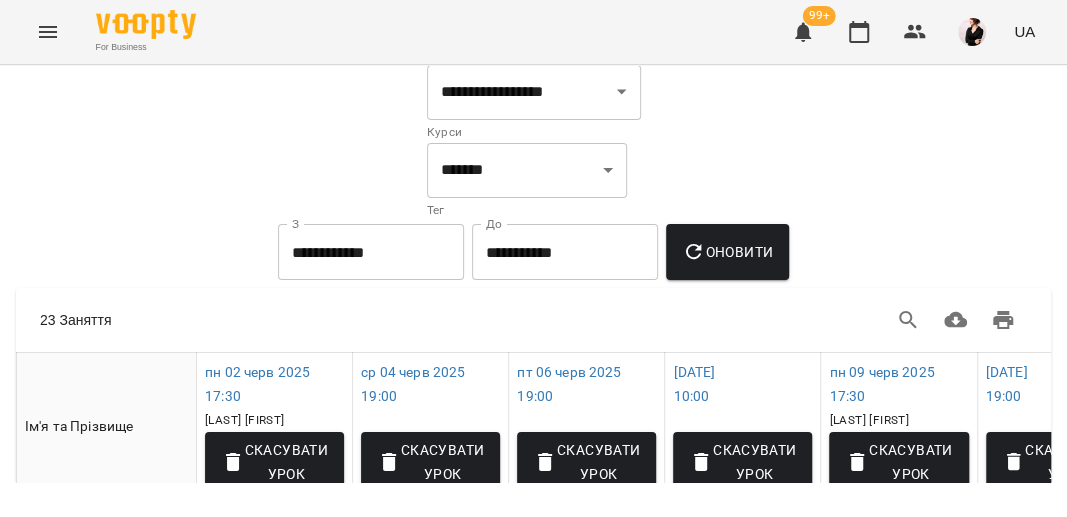 scroll, scrollTop: 0, scrollLeft: 0, axis: both 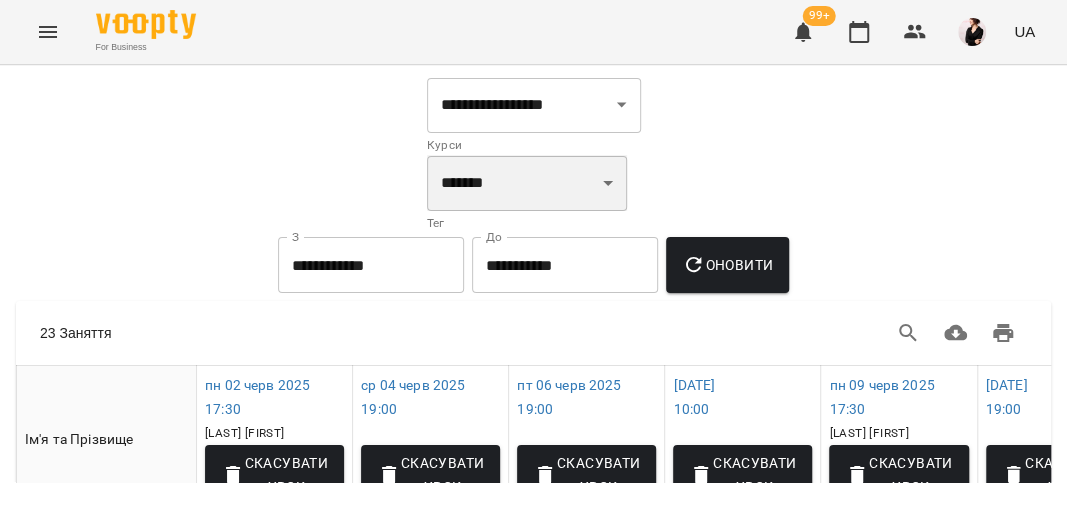 click on "*** *** ******* ******* ******* ******* ******* ******* **** ******" at bounding box center (527, 183) 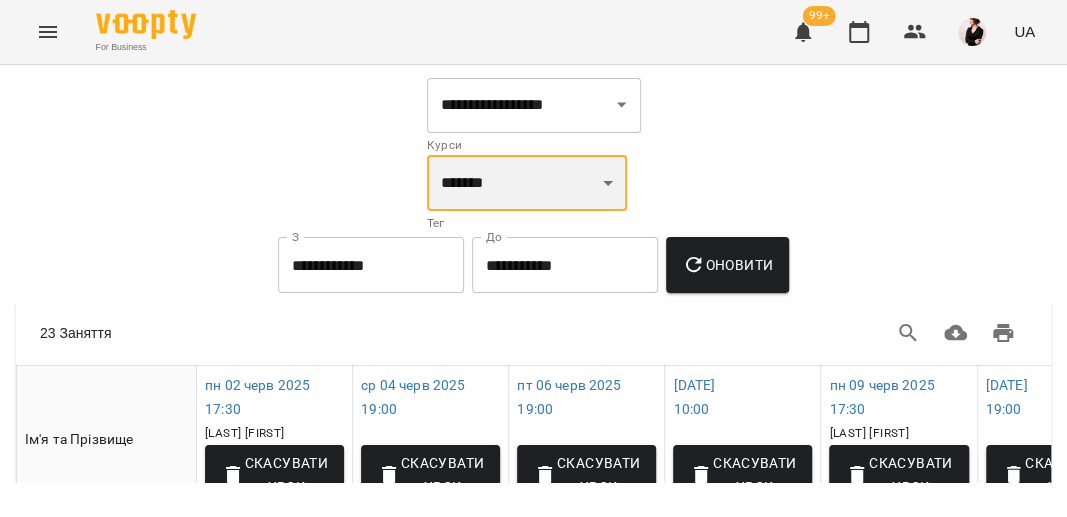 select on "*******" 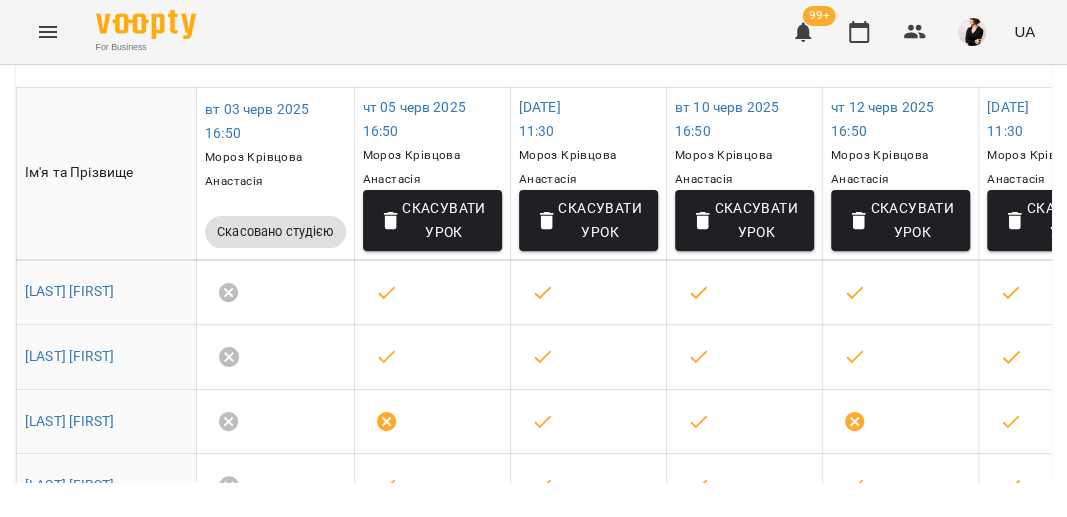 scroll, scrollTop: 271, scrollLeft: 0, axis: vertical 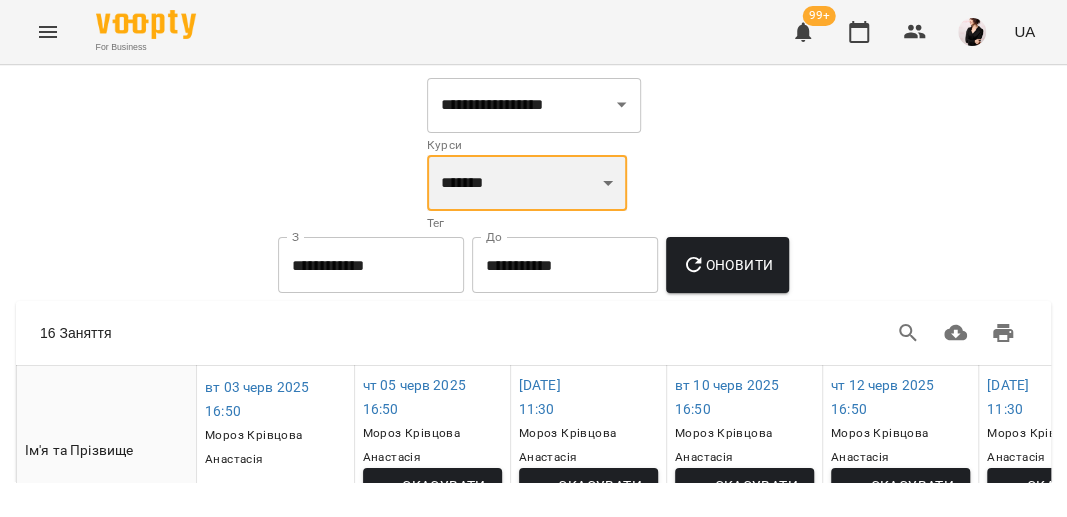 click on "*** *** ******* ******* ******* ******* ******* ******* **** ******" at bounding box center [527, 183] 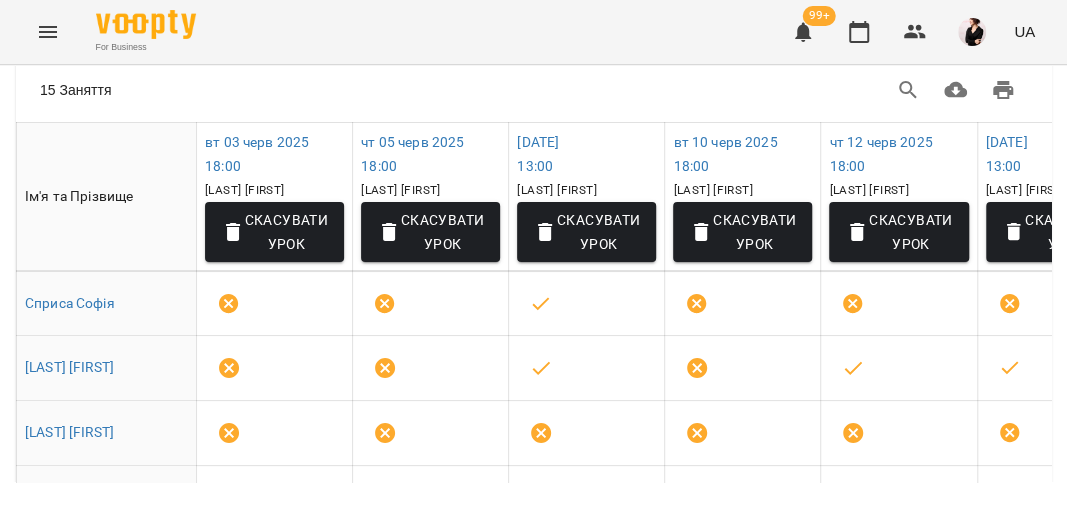 scroll, scrollTop: 309, scrollLeft: 0, axis: vertical 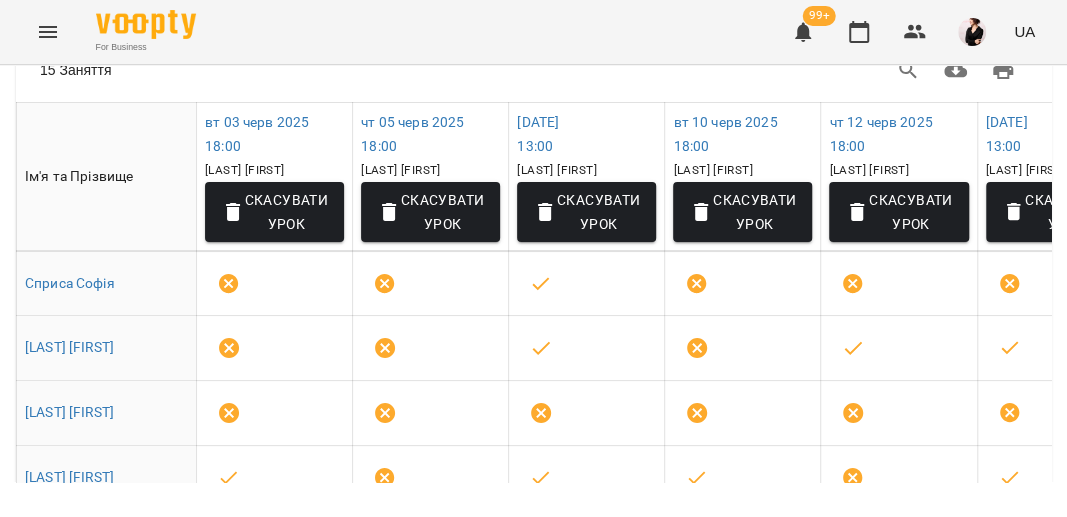 click 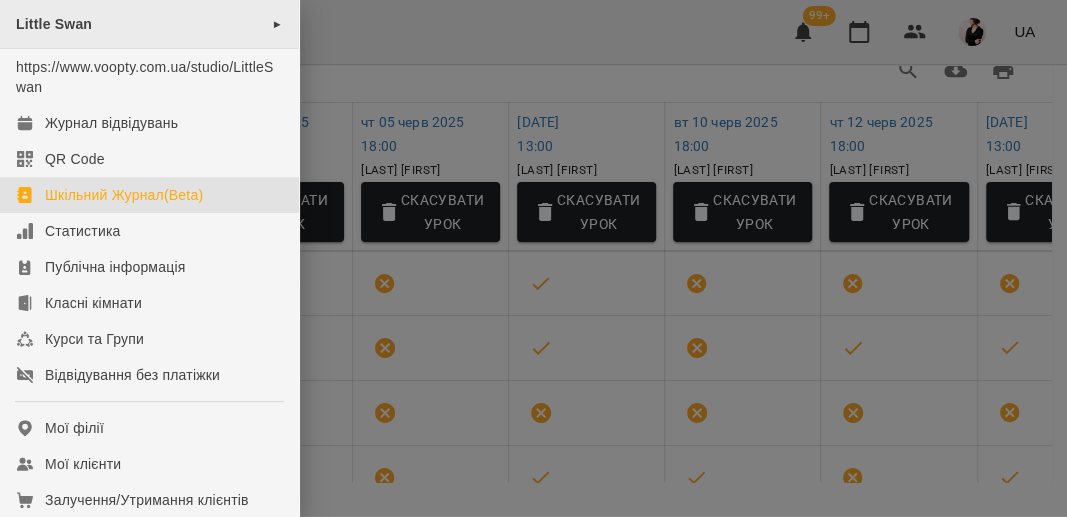 click on "Little Swan ►" at bounding box center [149, 24] 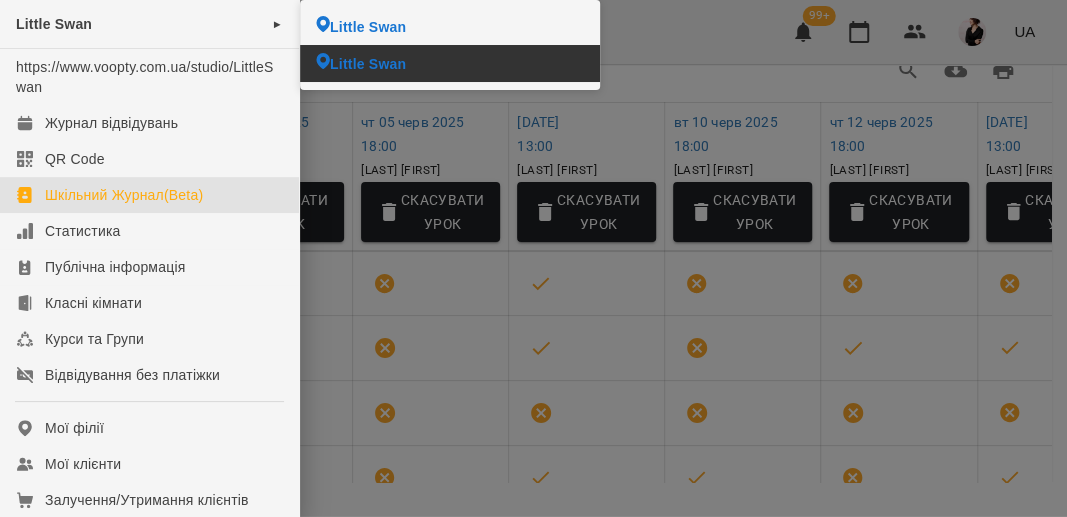 click on "Little Swan" at bounding box center (368, 64) 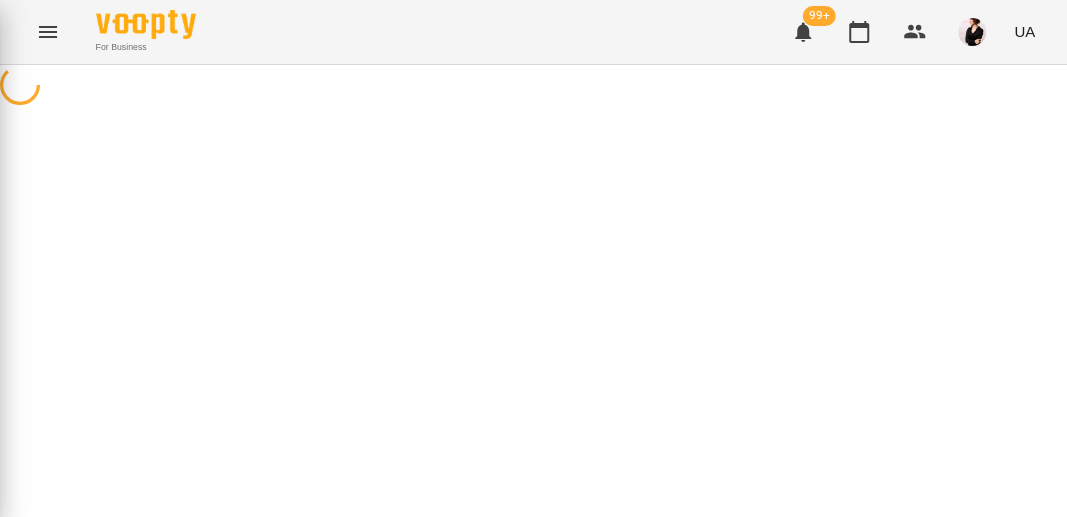 scroll, scrollTop: 0, scrollLeft: 0, axis: both 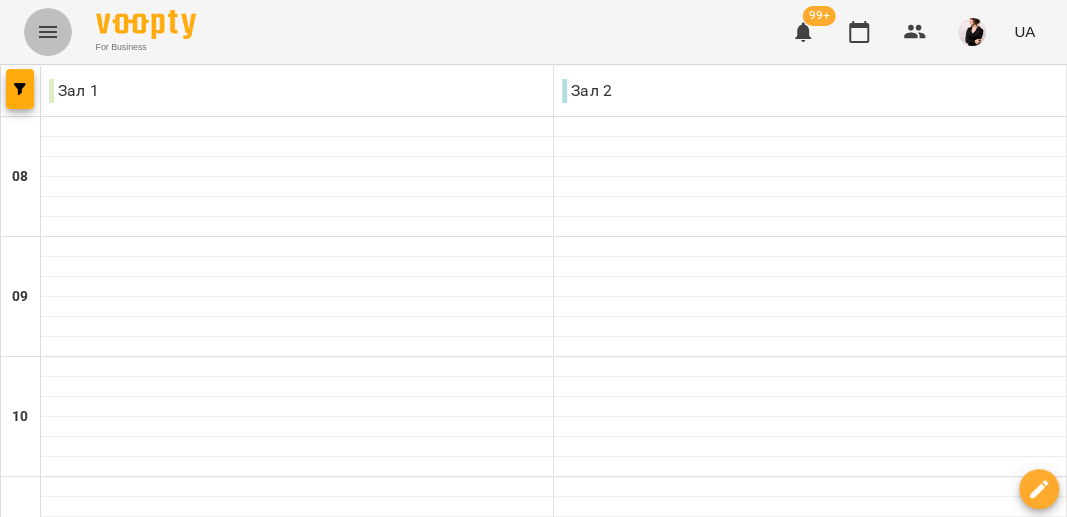 click 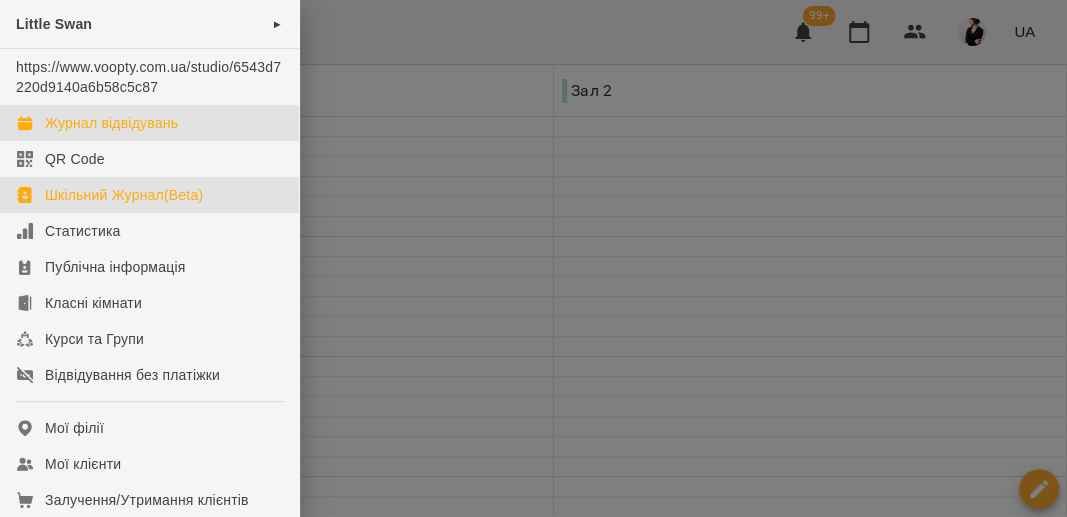 click on "Шкільний Журнал(Beta)" at bounding box center (124, 195) 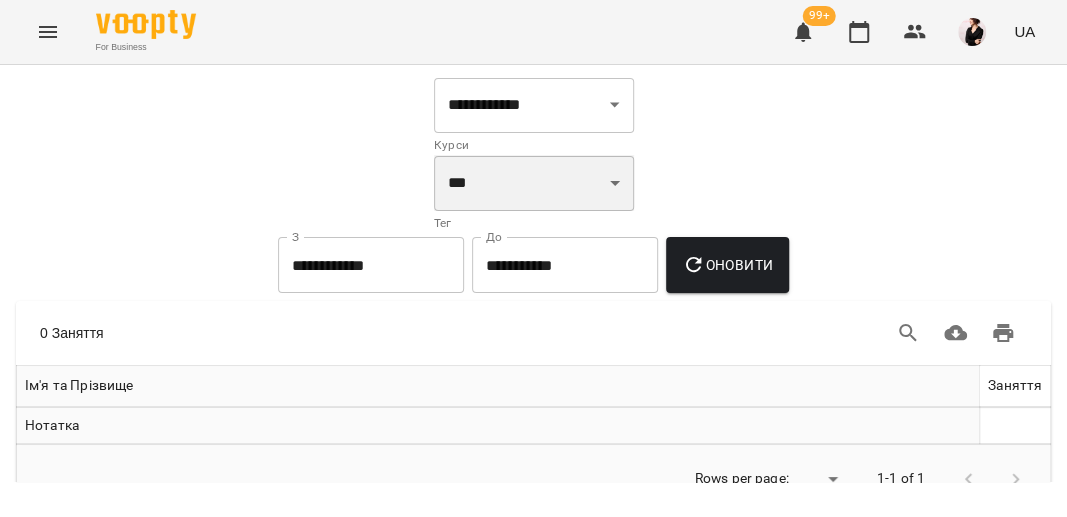 click on "*** *** ******* ******* ******* ********" at bounding box center [534, 183] 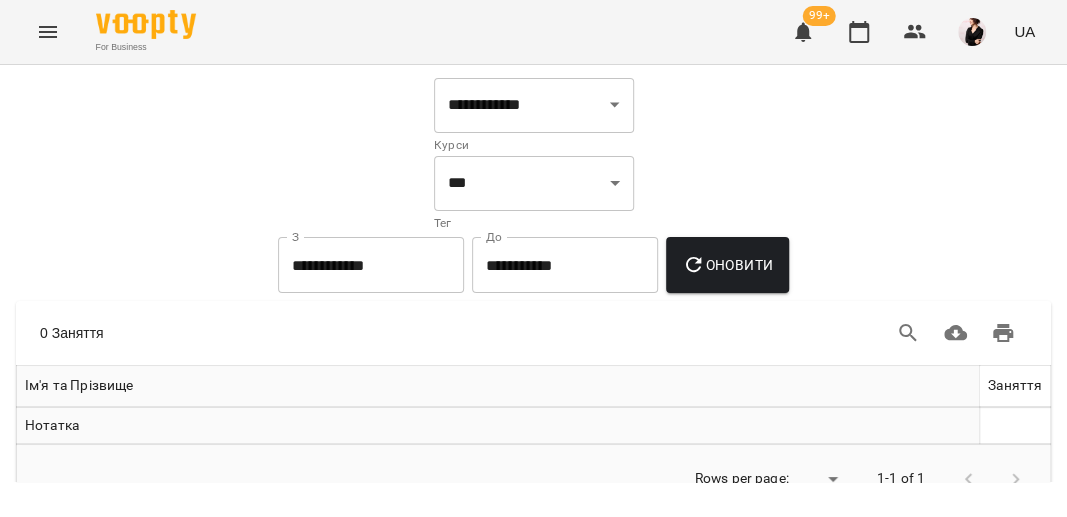 click on "**********" at bounding box center [533, 297] 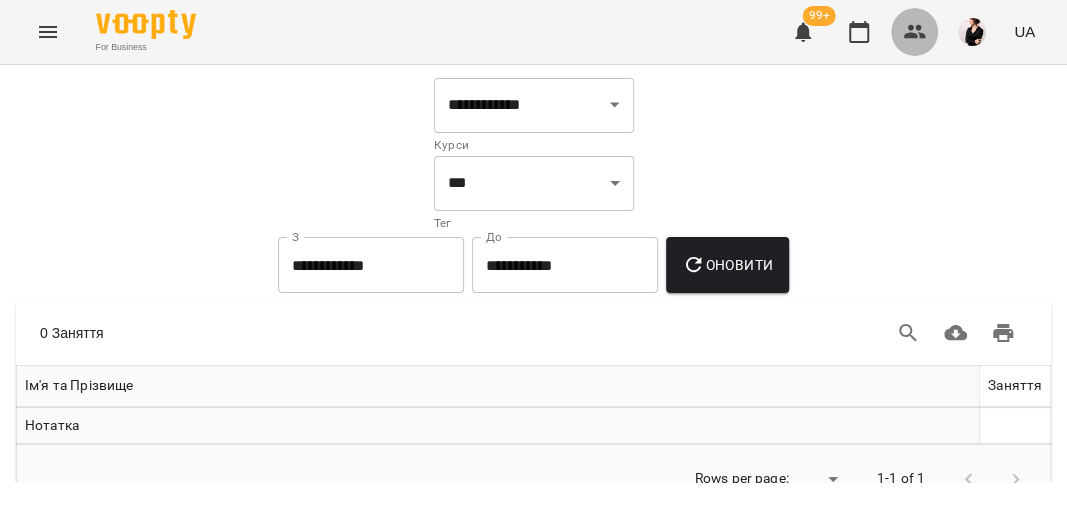 click 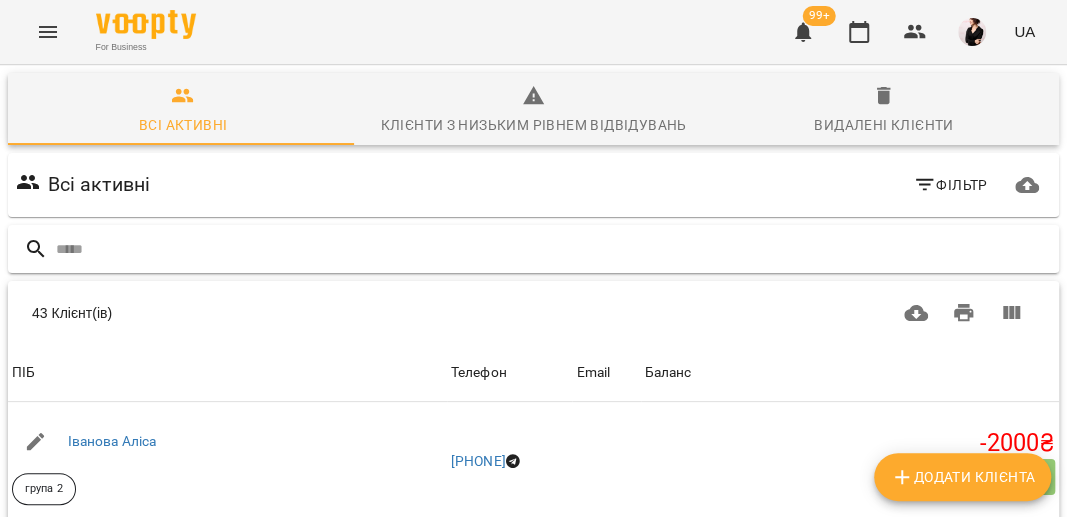 click at bounding box center [553, 249] 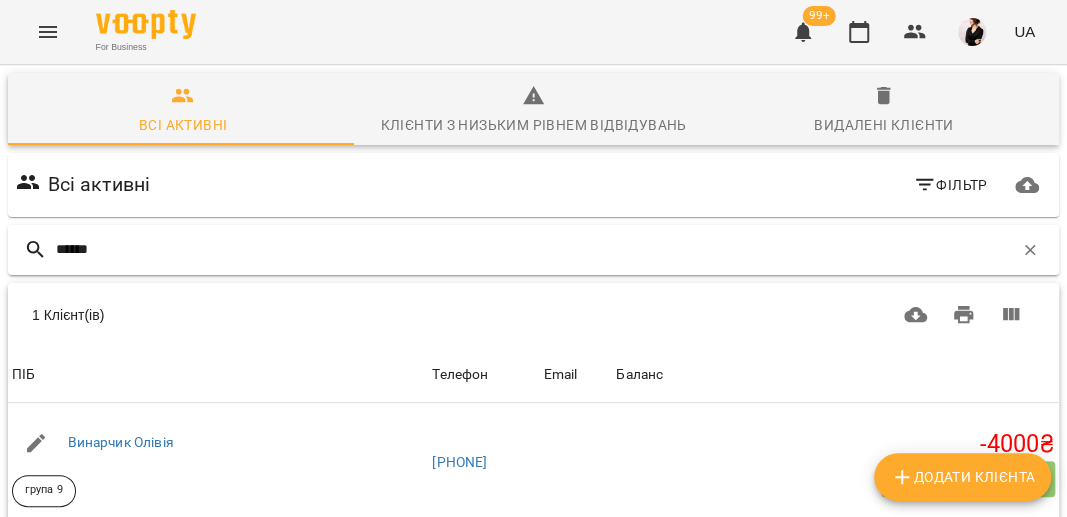 scroll, scrollTop: 121, scrollLeft: 0, axis: vertical 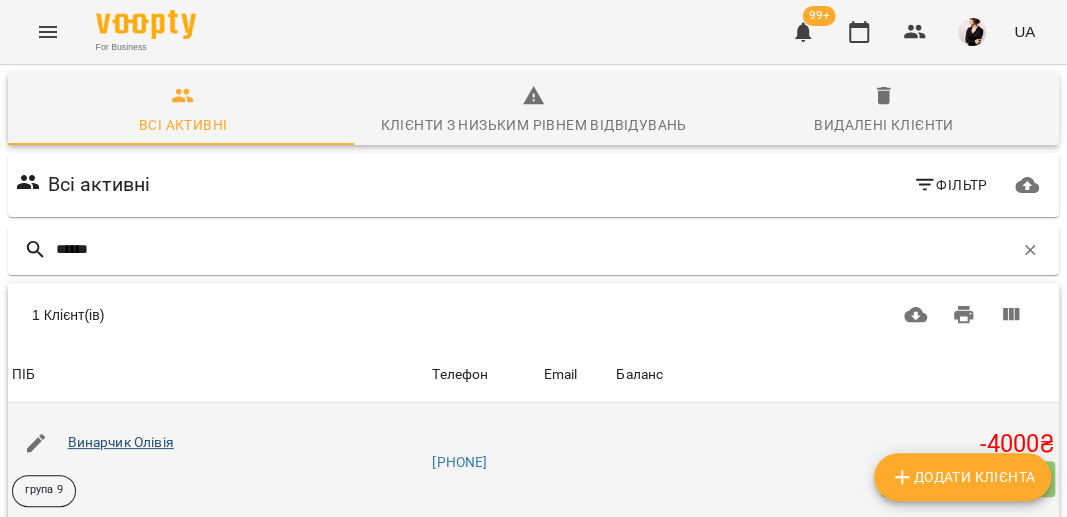 type on "******" 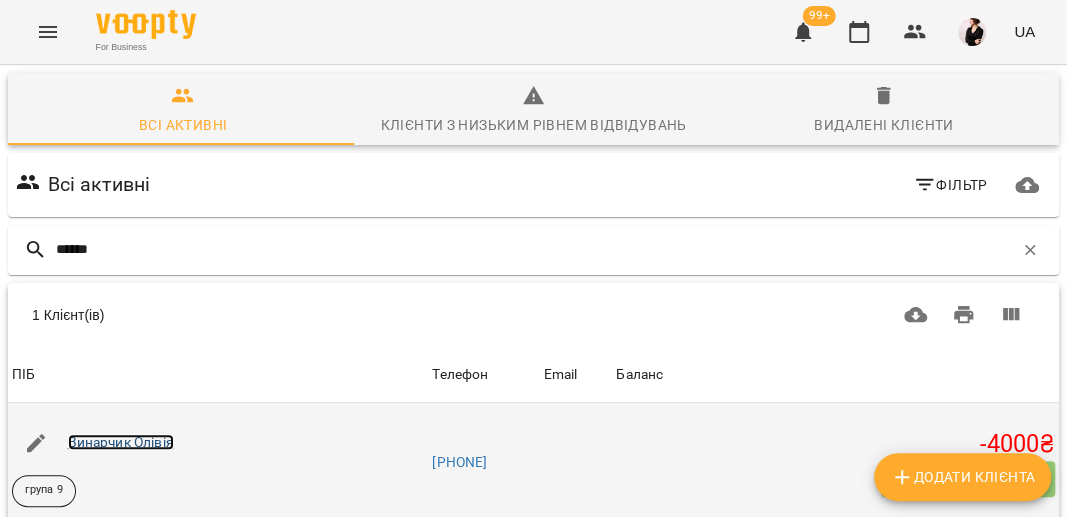 click on "Винарчик Олівія" at bounding box center (121, 442) 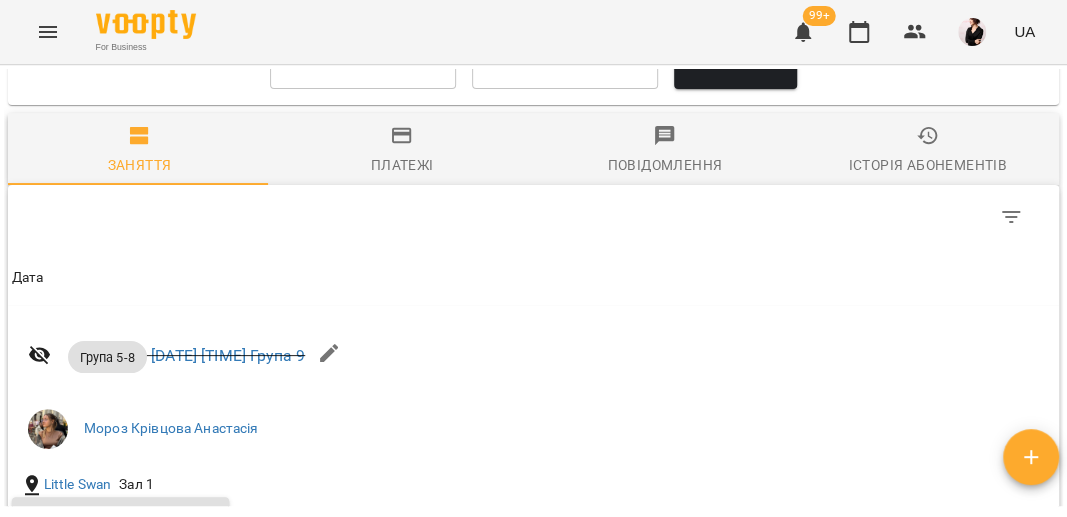 scroll, scrollTop: 1577, scrollLeft: 0, axis: vertical 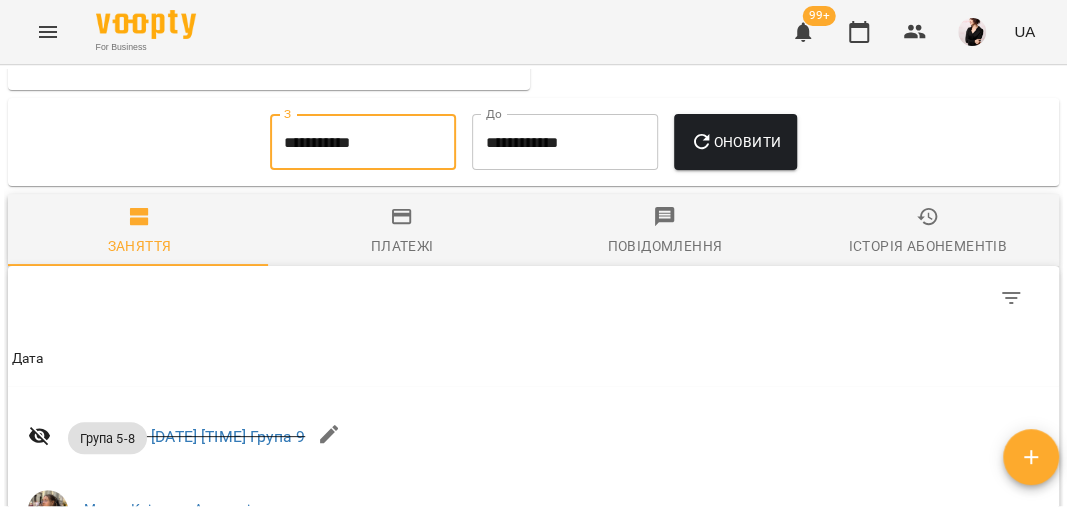 click on "**********" at bounding box center (363, 142) 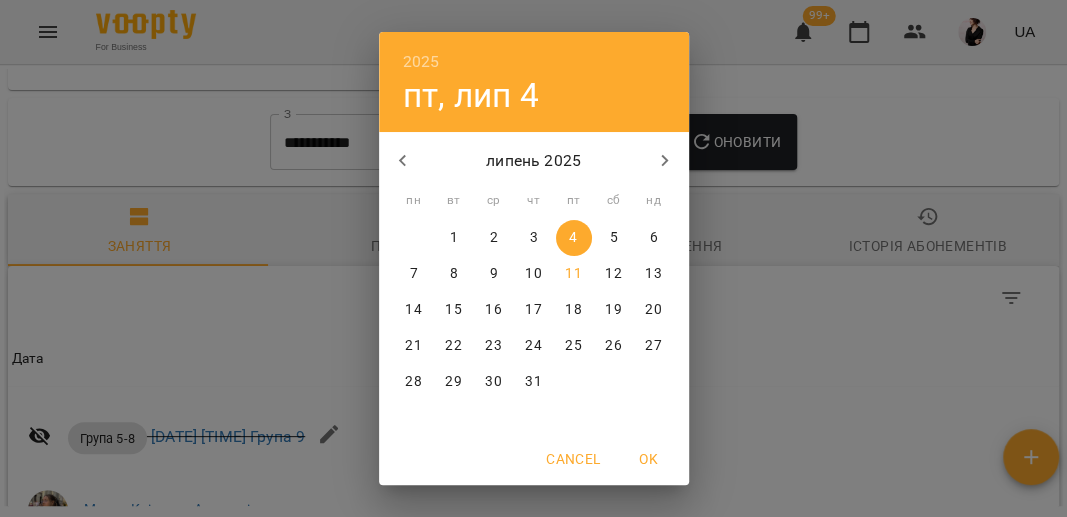 click at bounding box center (403, 161) 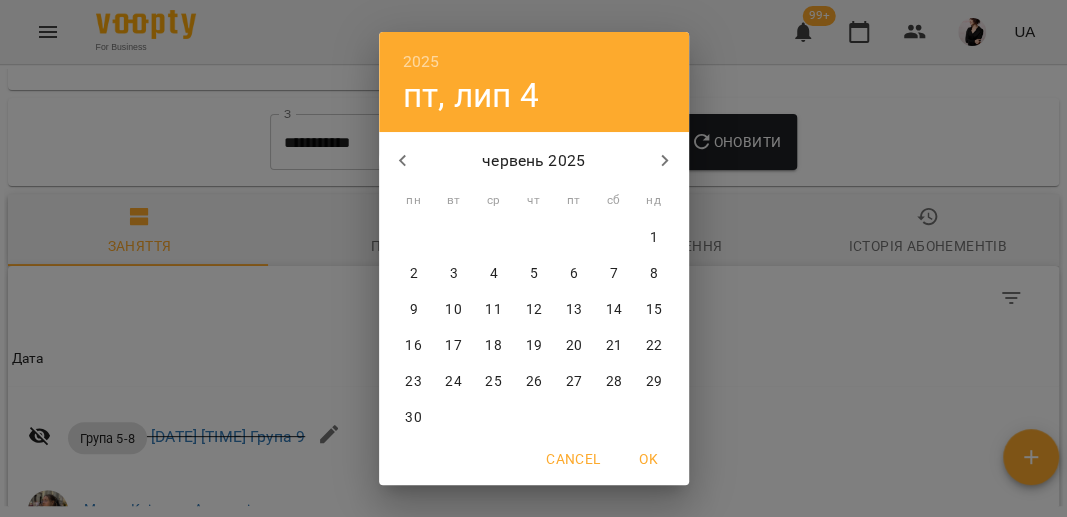click on "1" at bounding box center (653, 238) 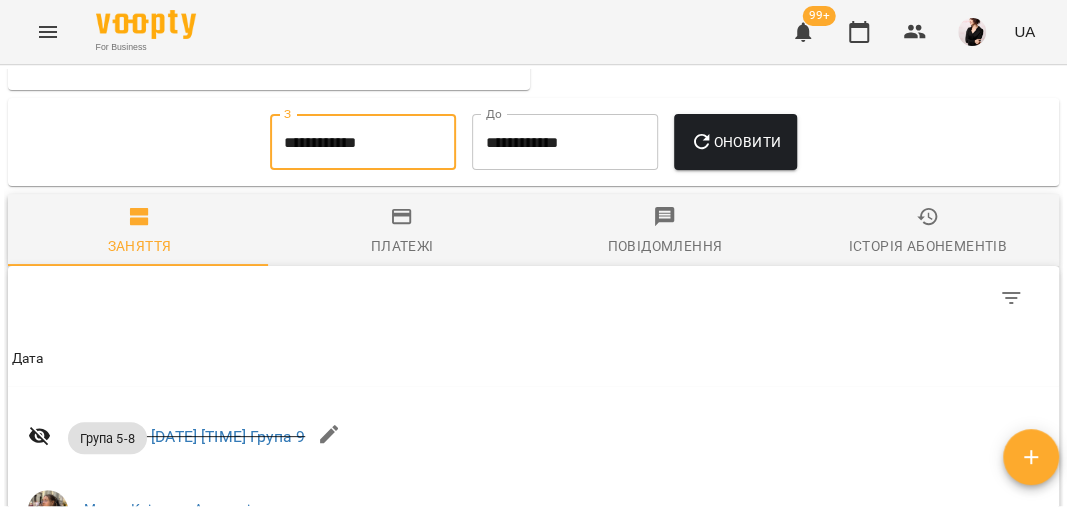 click on "Оновити" at bounding box center [735, 142] 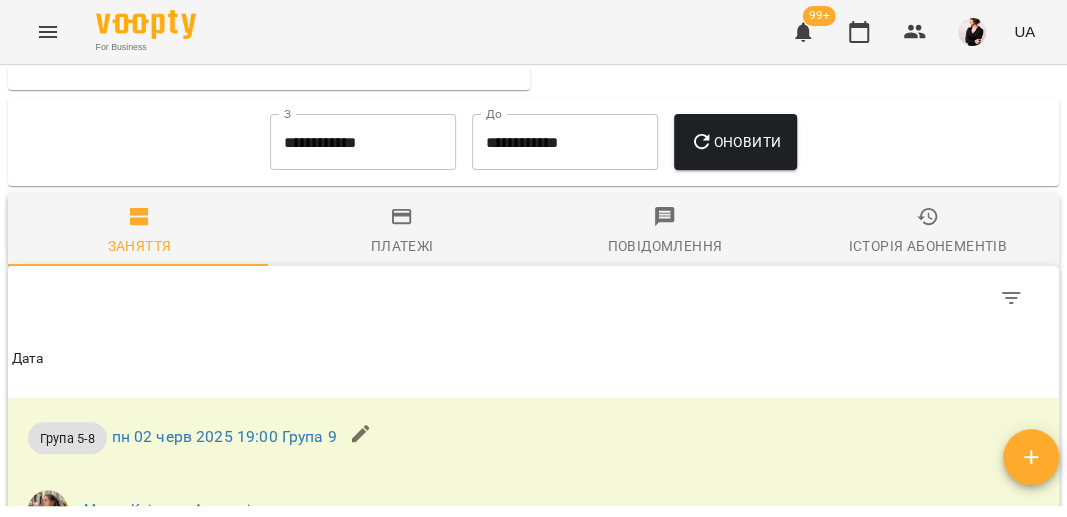 click on "Платежі" at bounding box center (402, 246) 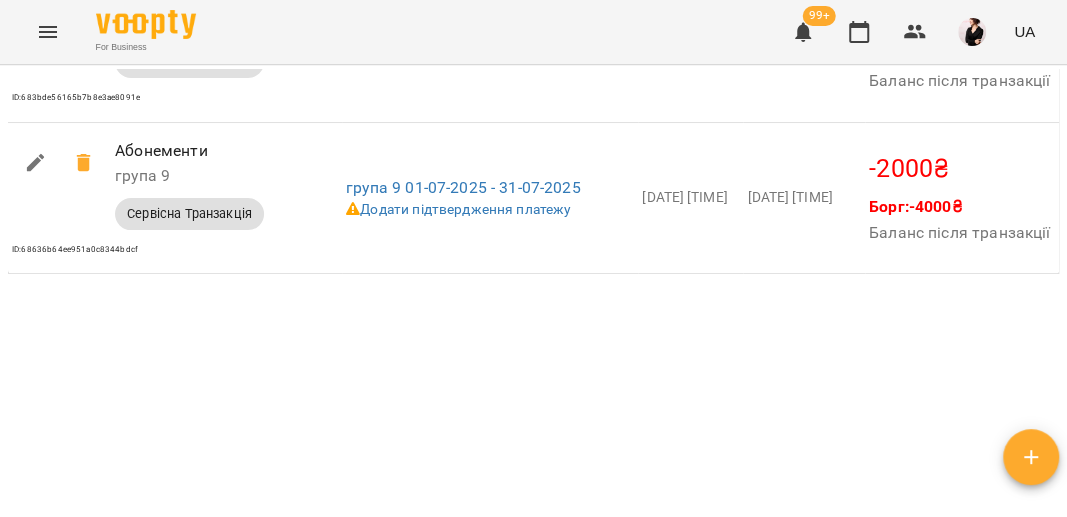 scroll, scrollTop: 2158, scrollLeft: 0, axis: vertical 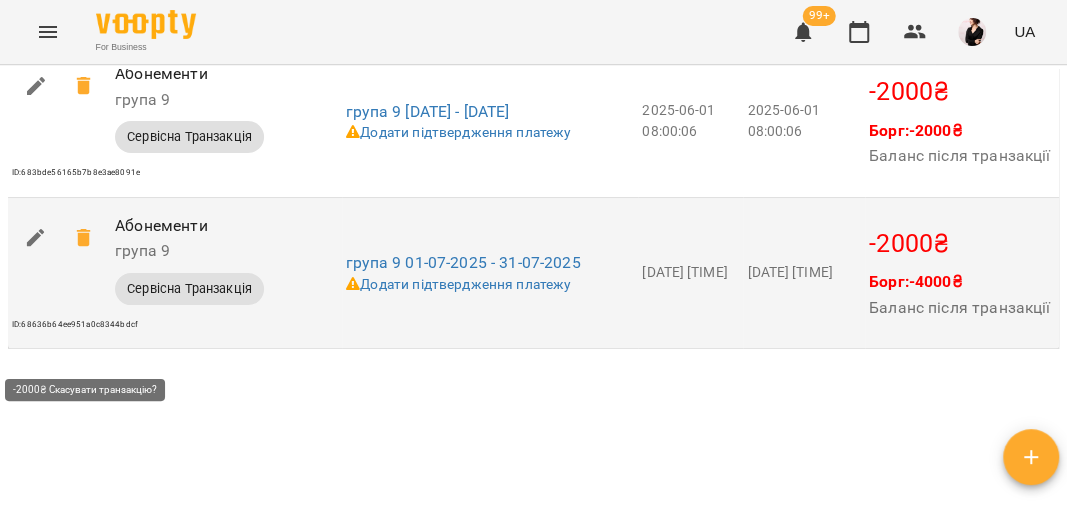 click 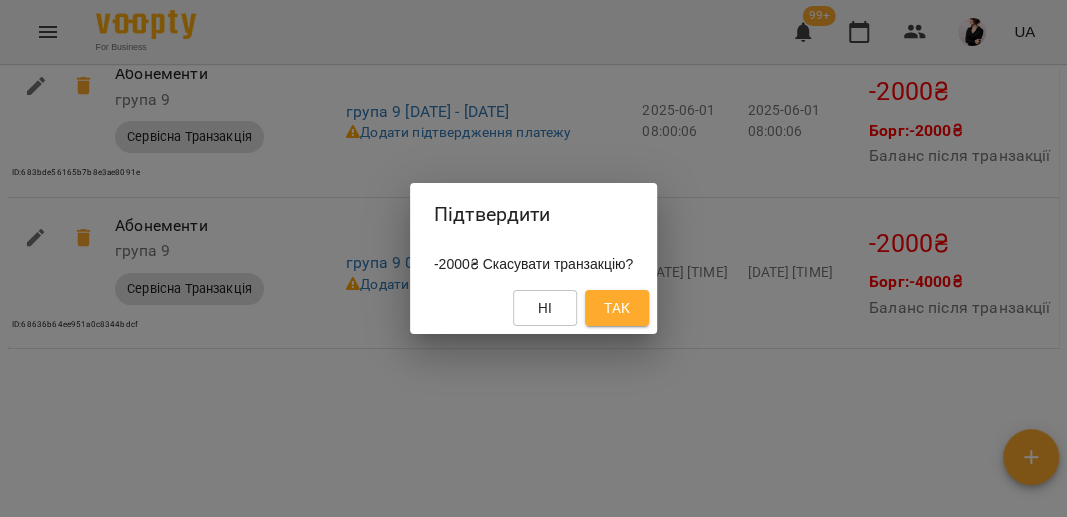 click on "Так" at bounding box center (617, 308) 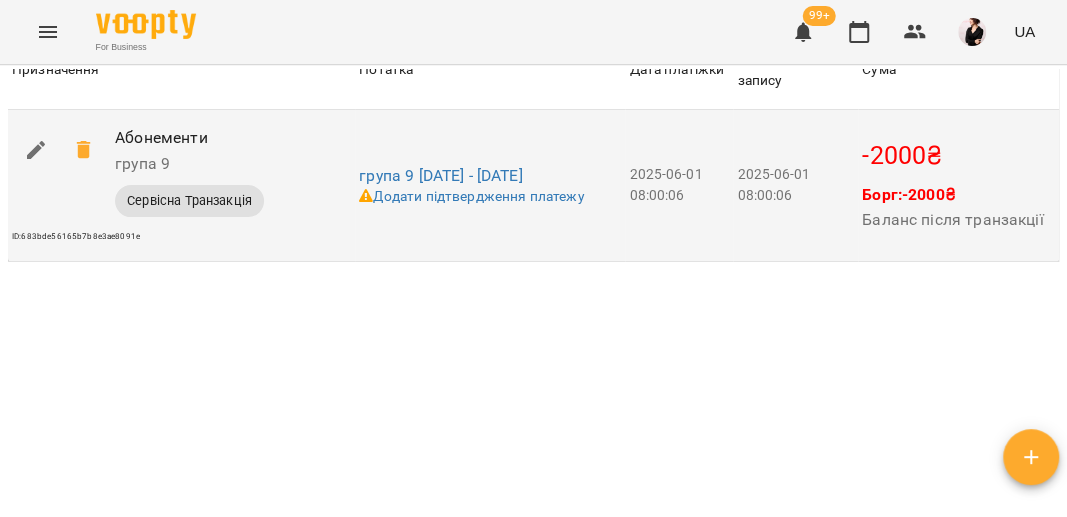 scroll, scrollTop: 2102, scrollLeft: 0, axis: vertical 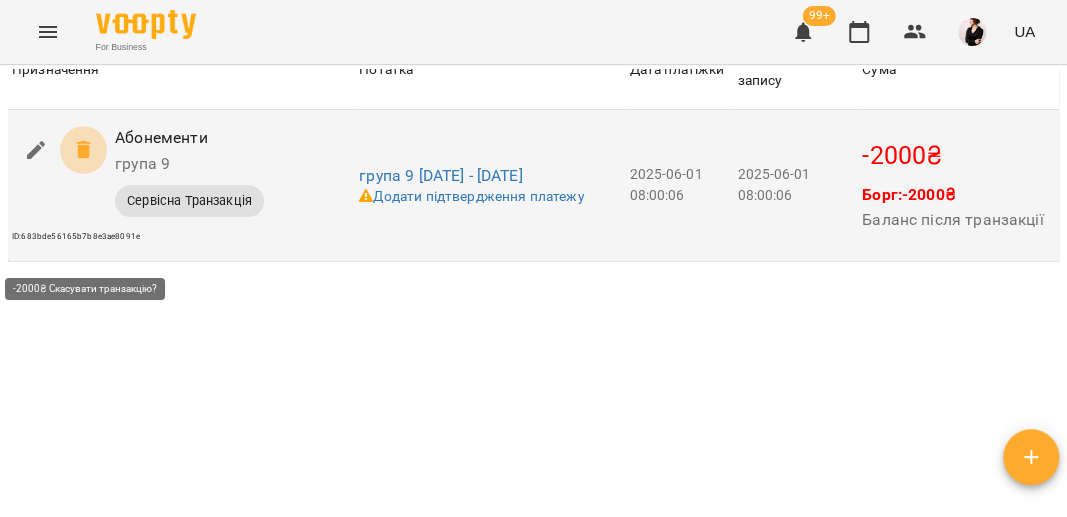 click 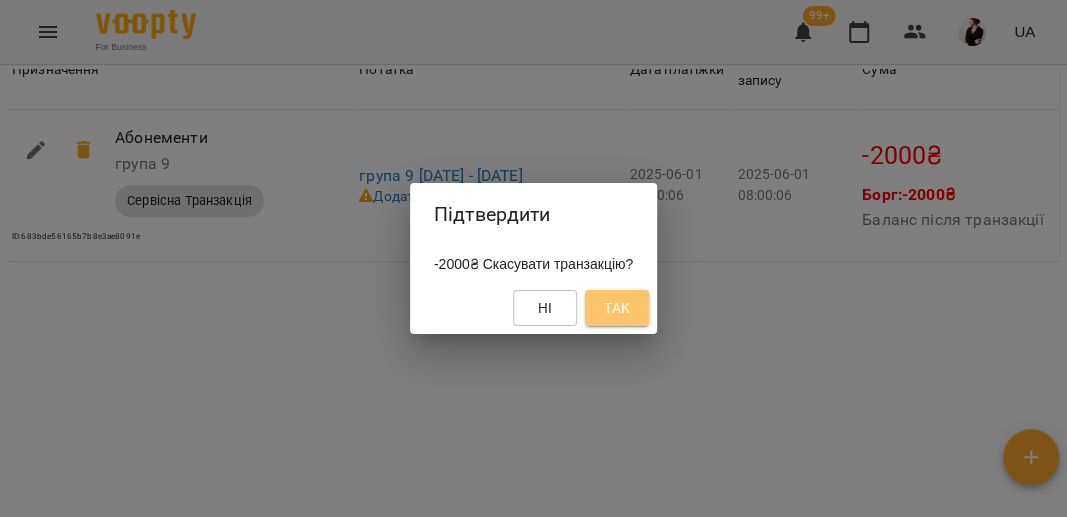 click on "Так" at bounding box center [617, 308] 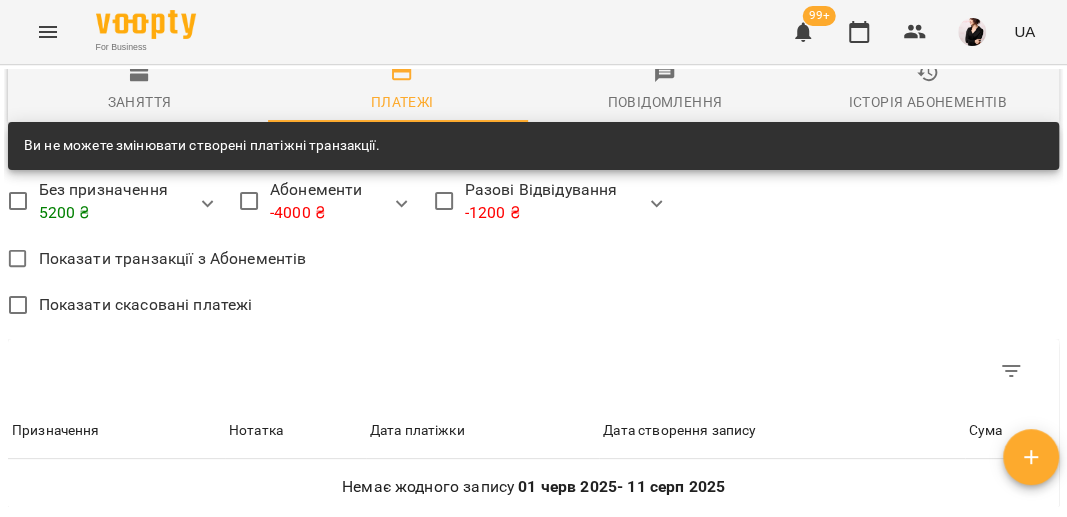 scroll, scrollTop: 1715, scrollLeft: 0, axis: vertical 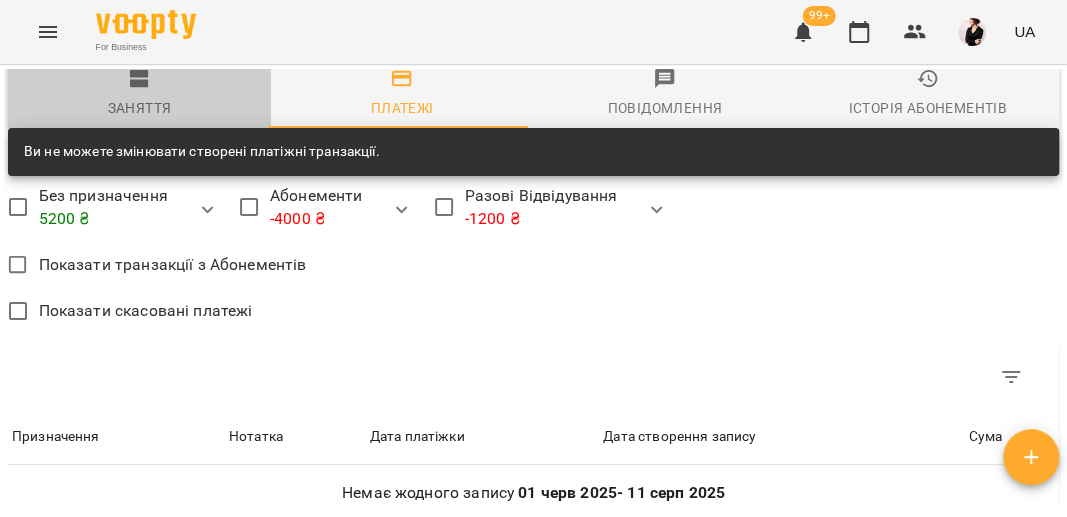 click on "Заняття" at bounding box center [139, 94] 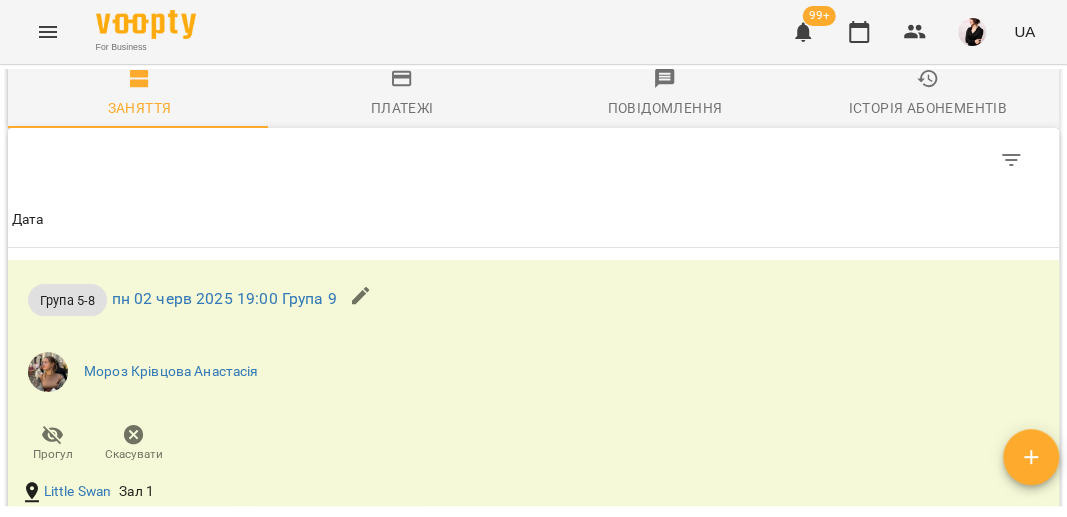 click on "**********" at bounding box center [363, 4] 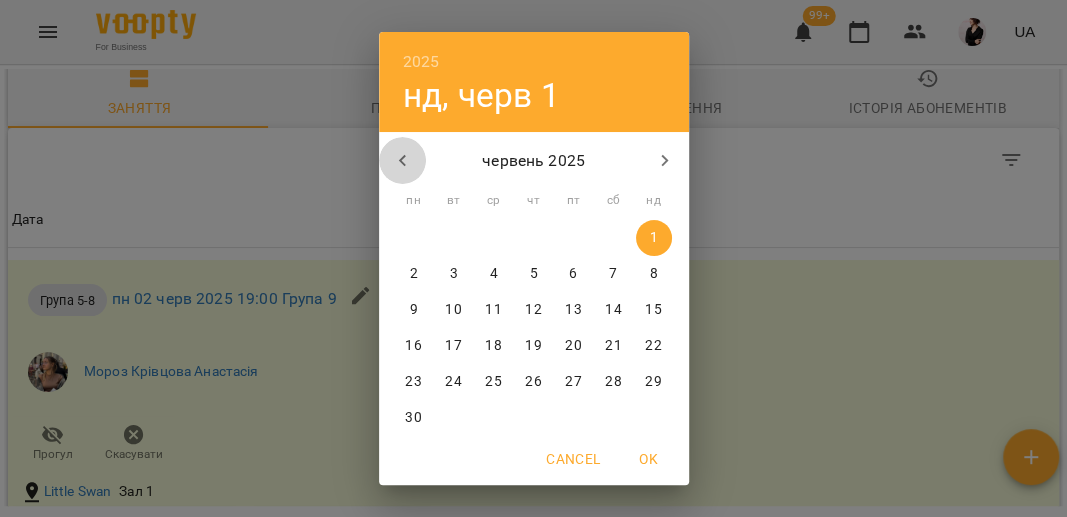 click 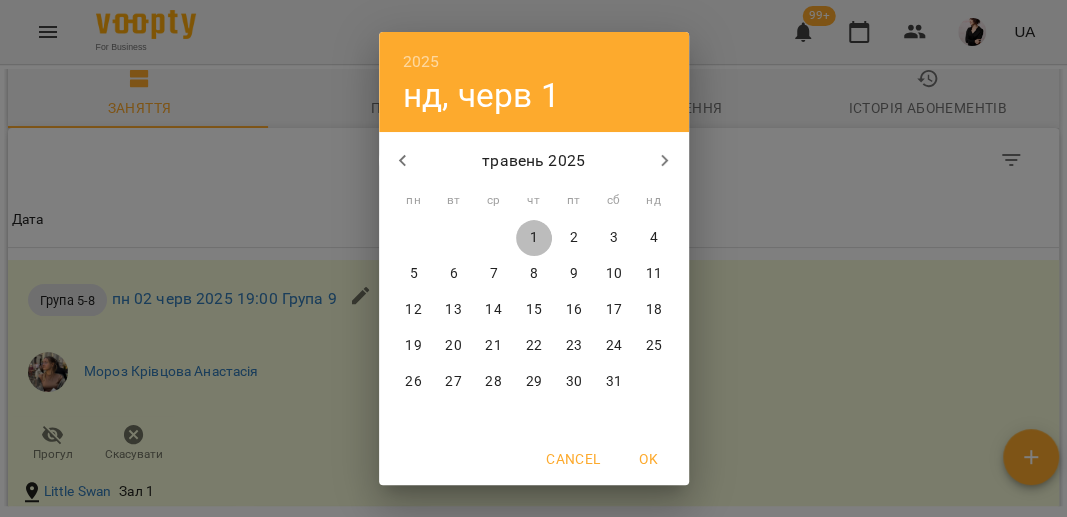click on "1" at bounding box center (533, 238) 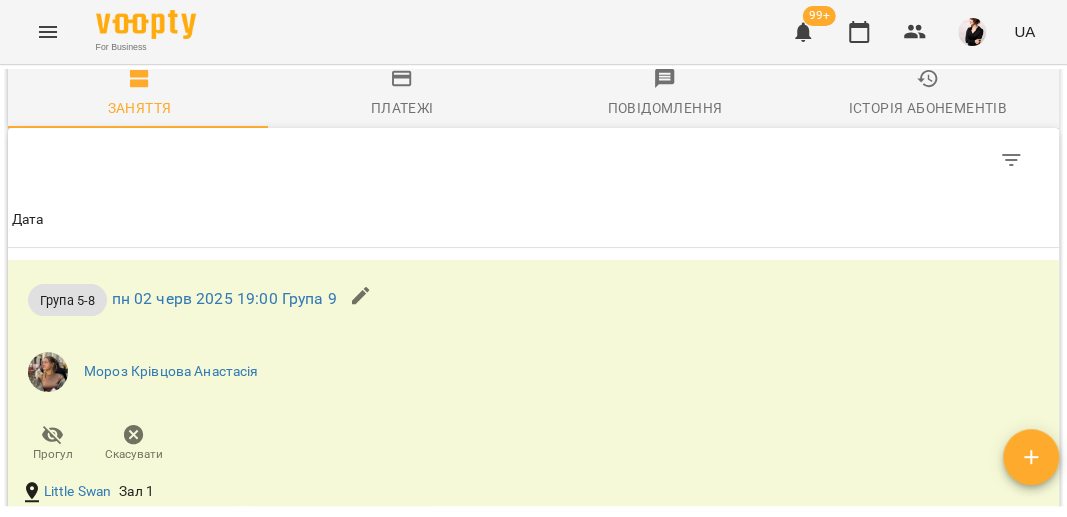 click on "Оновити" at bounding box center [735, 4] 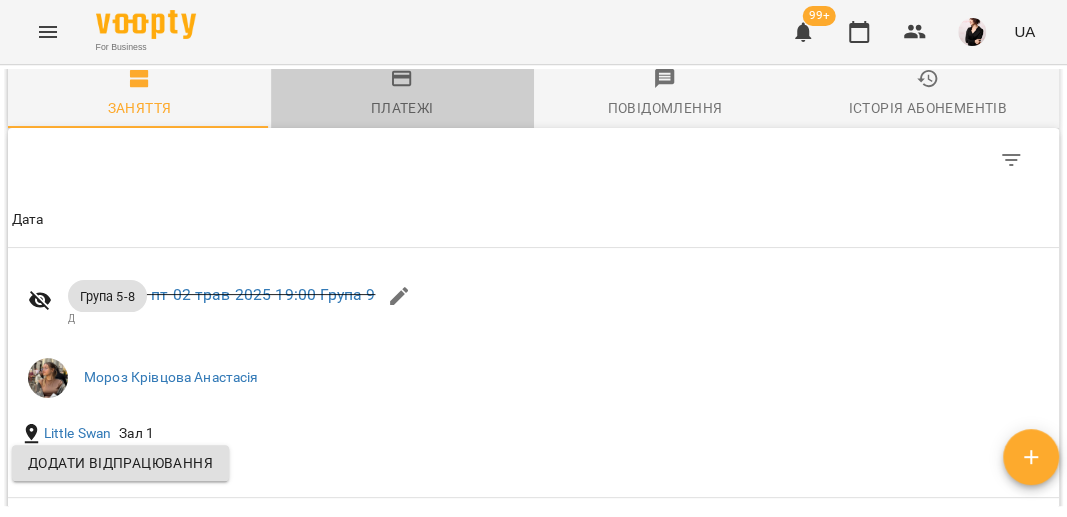 click on "Платежі" at bounding box center (402, 108) 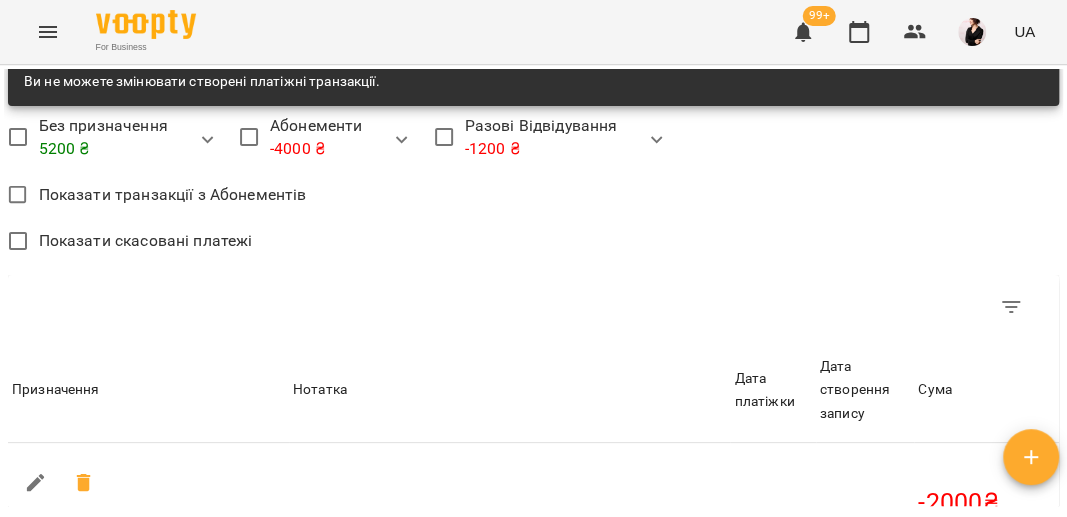scroll, scrollTop: 1723, scrollLeft: 0, axis: vertical 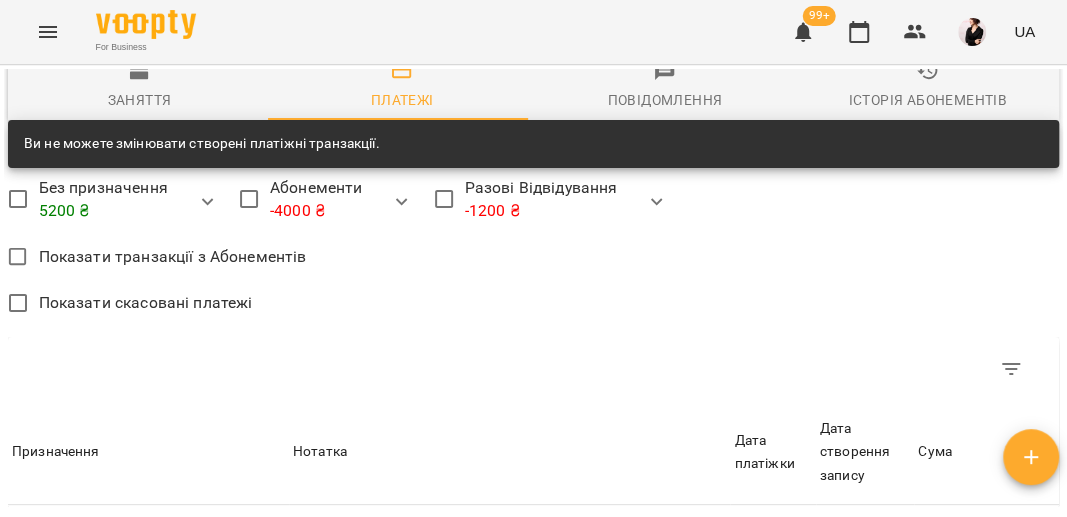 click on "Заняття" at bounding box center (139, 86) 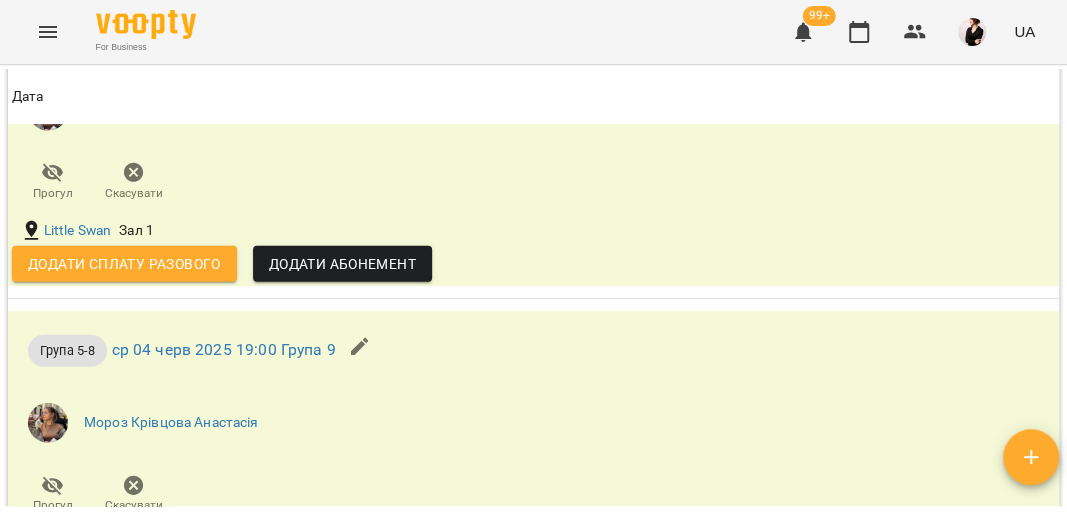 scroll, scrollTop: 5466, scrollLeft: 0, axis: vertical 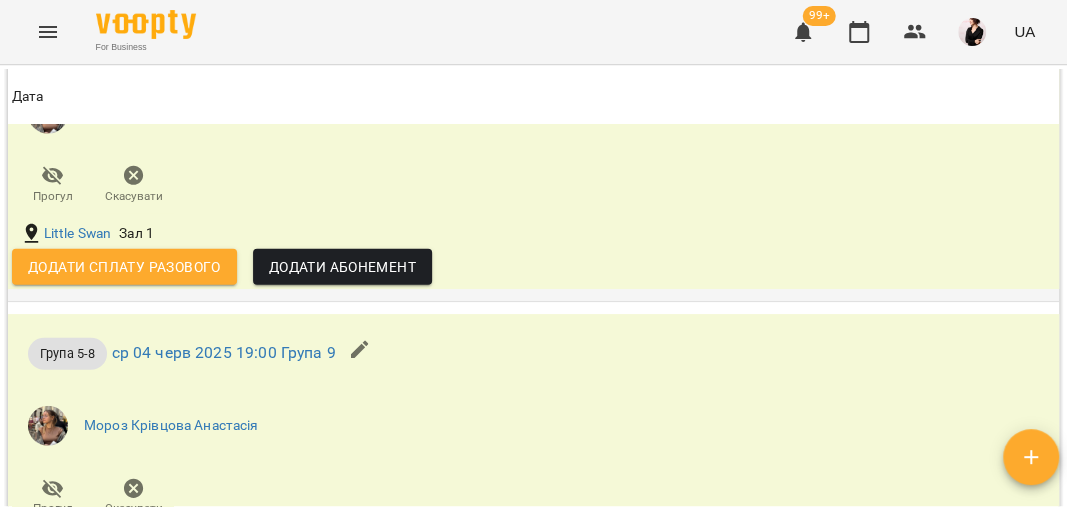 click on "Додати сплату разового" at bounding box center [124, 267] 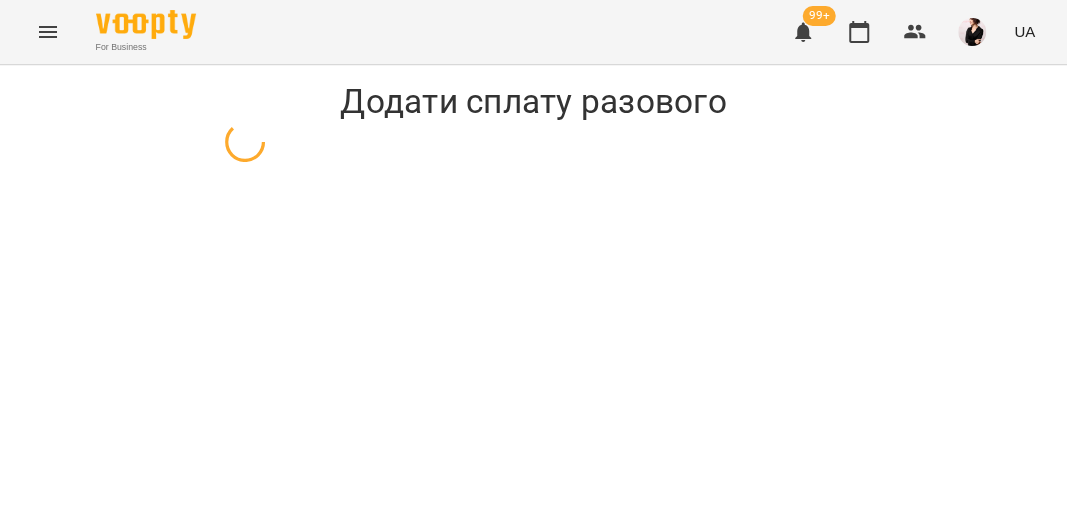 select on "*********" 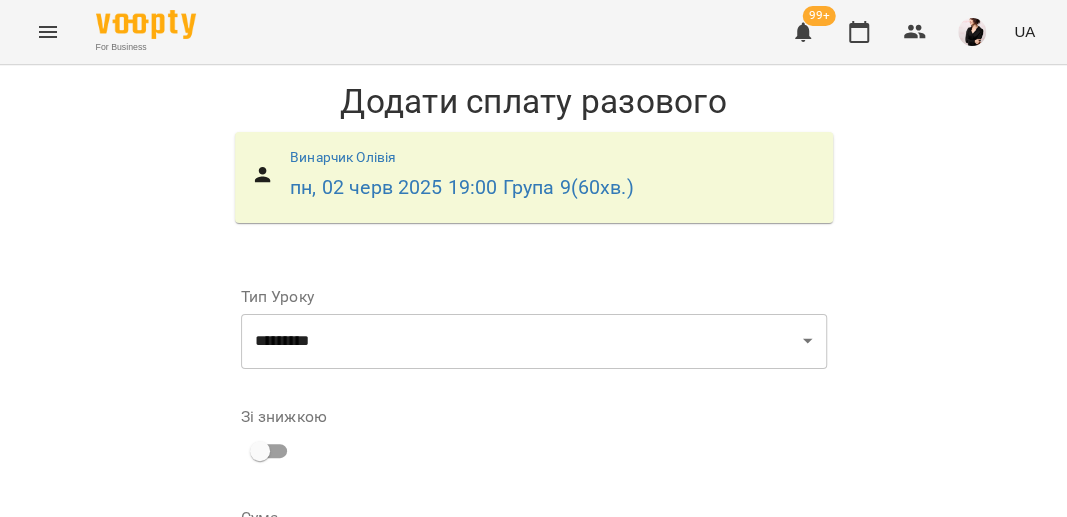 scroll, scrollTop: 433, scrollLeft: 0, axis: vertical 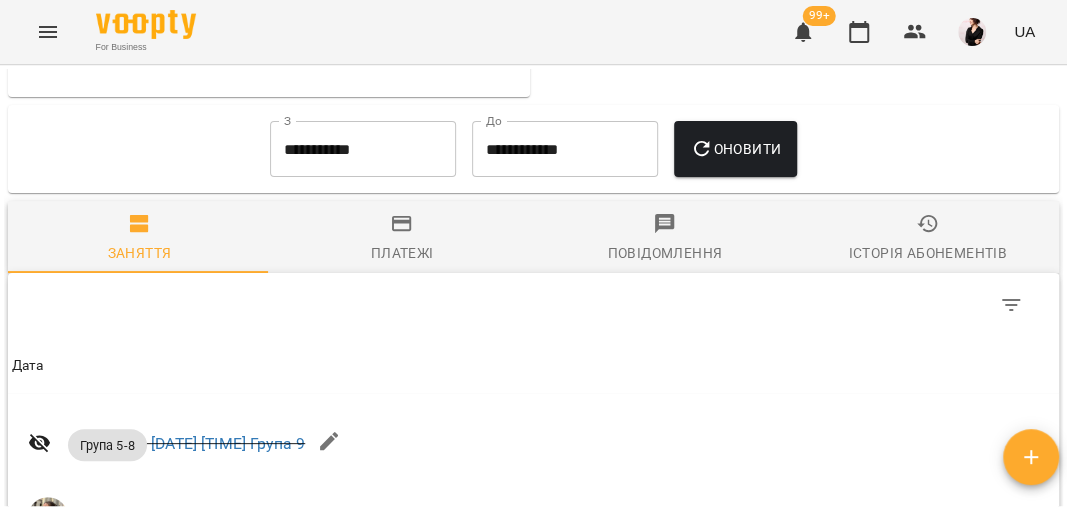 click on "**********" at bounding box center [363, 149] 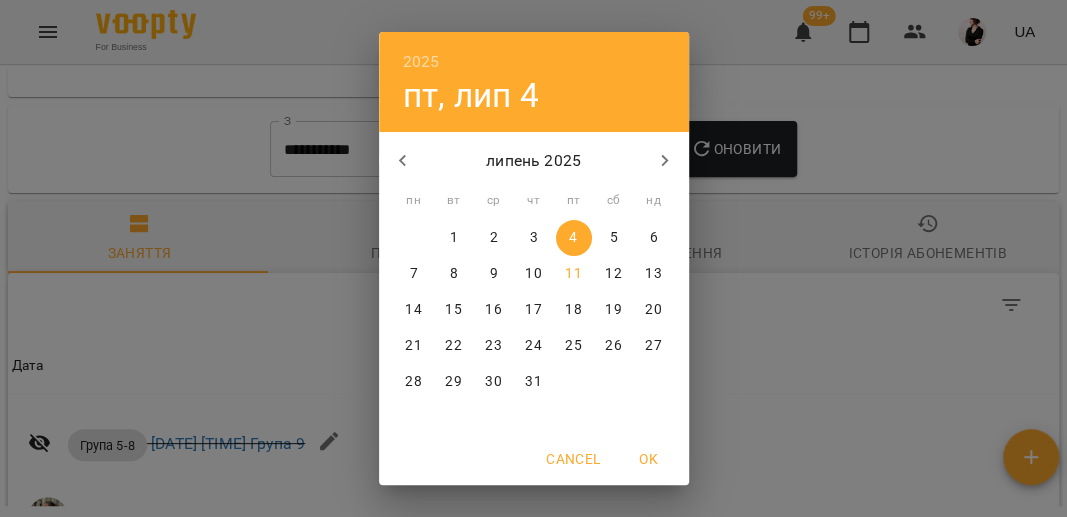 click on "1" at bounding box center (454, 238) 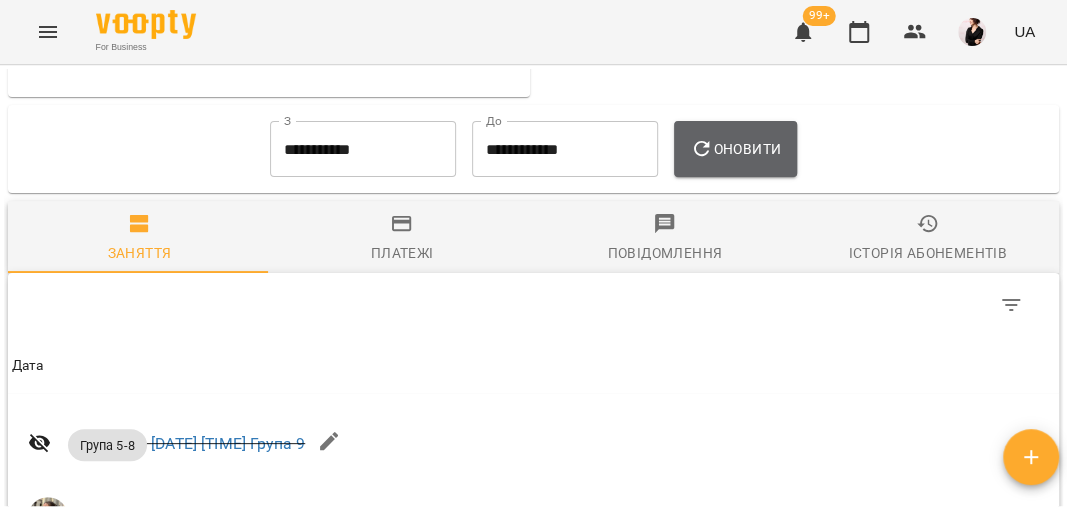 click on "Оновити" at bounding box center [735, 149] 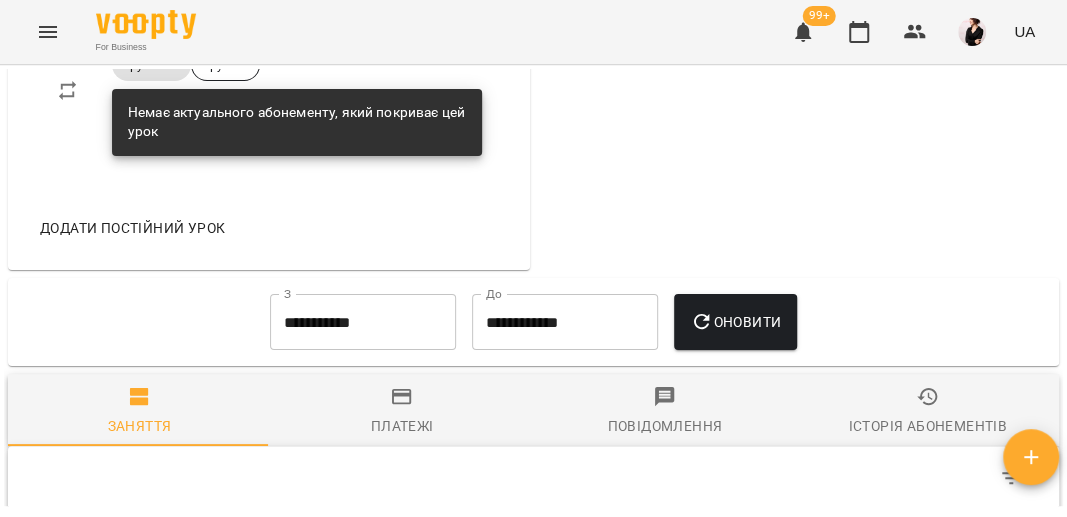 scroll, scrollTop: 1361, scrollLeft: 0, axis: vertical 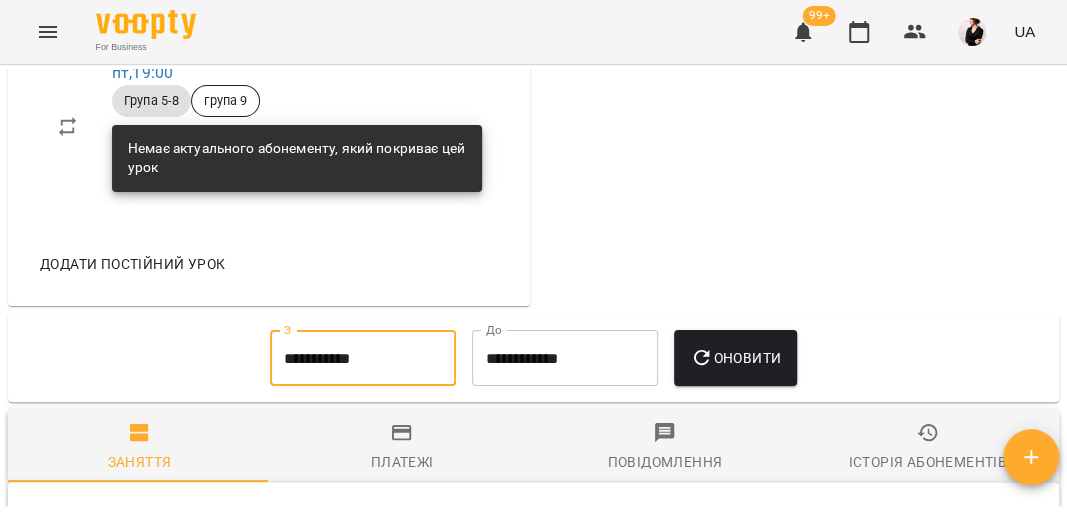 click on "**********" at bounding box center (363, 358) 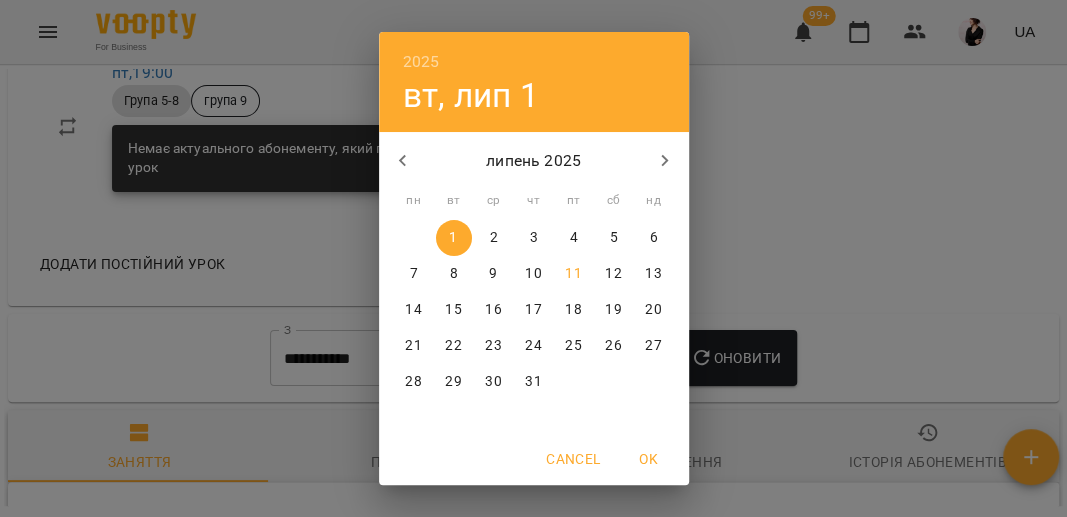 click 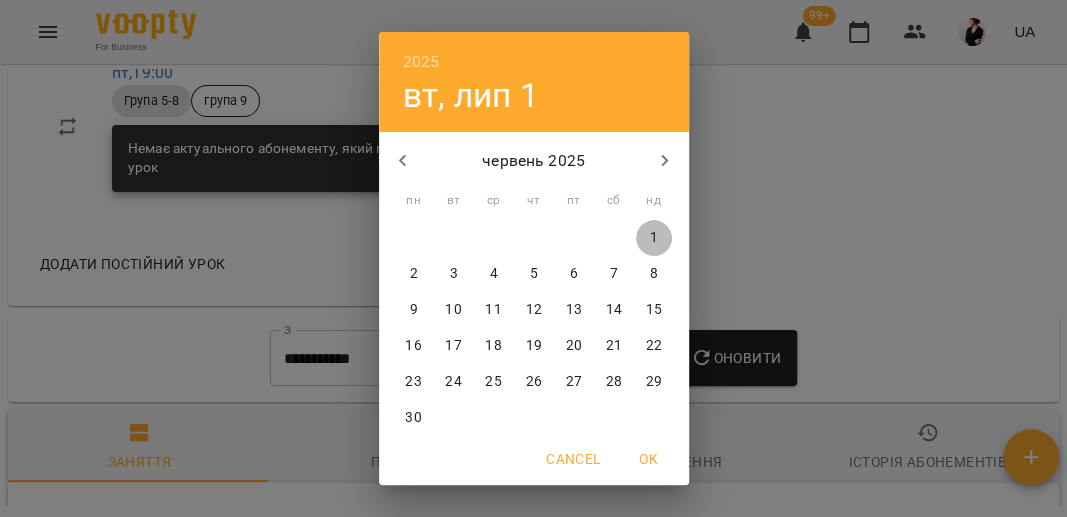 click on "1" at bounding box center (653, 238) 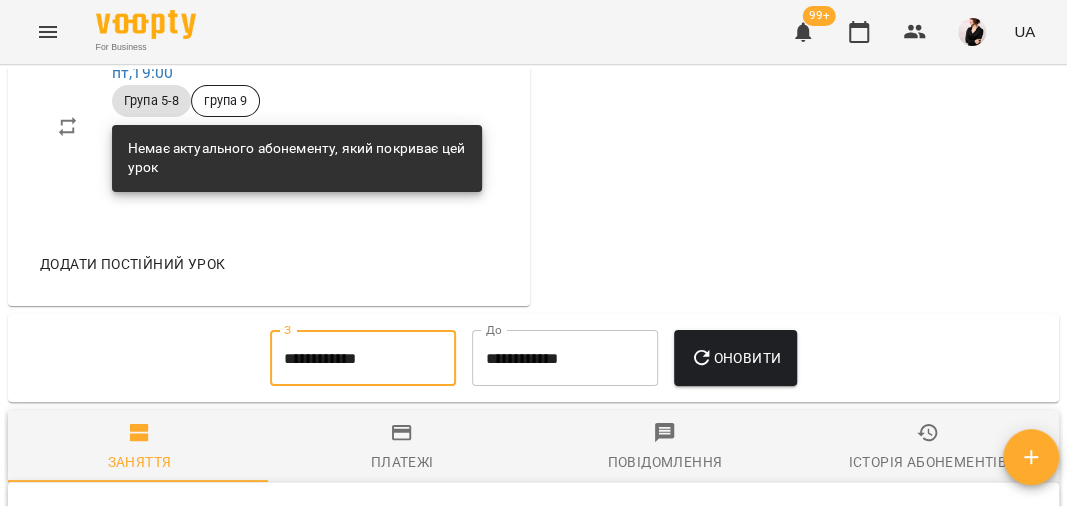 click on "Оновити" at bounding box center [735, 358] 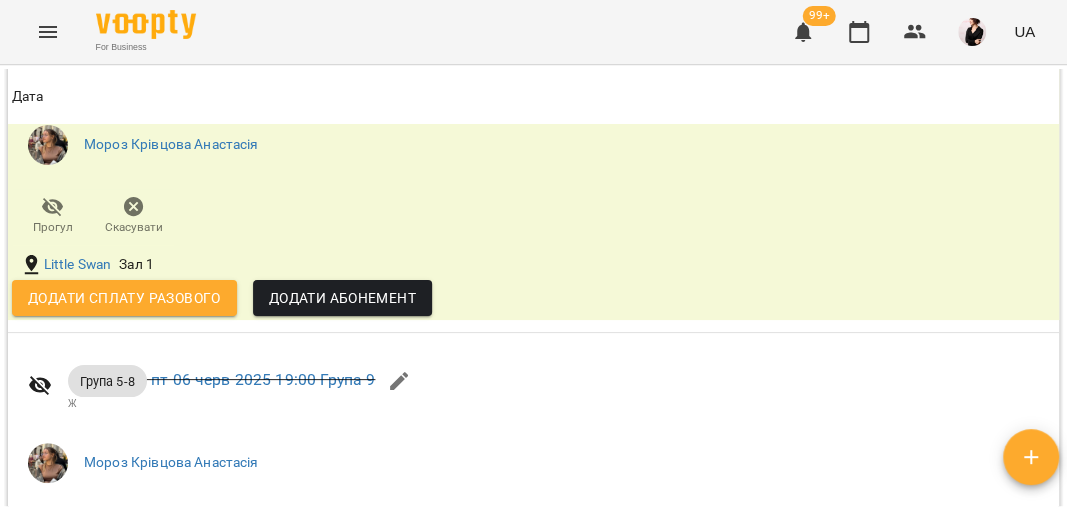 scroll, scrollTop: 2227, scrollLeft: 0, axis: vertical 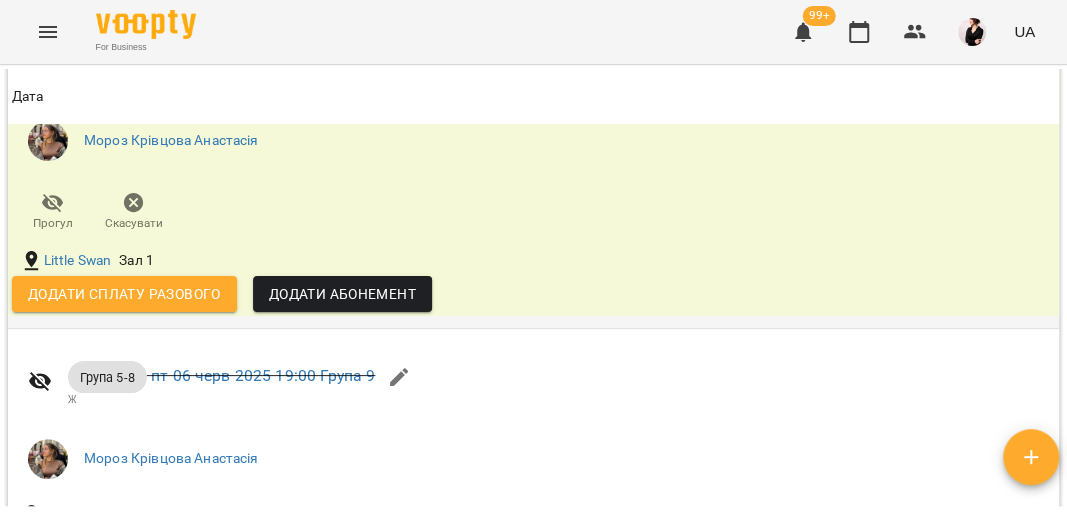 click on "Додати сплату разового" at bounding box center (124, 294) 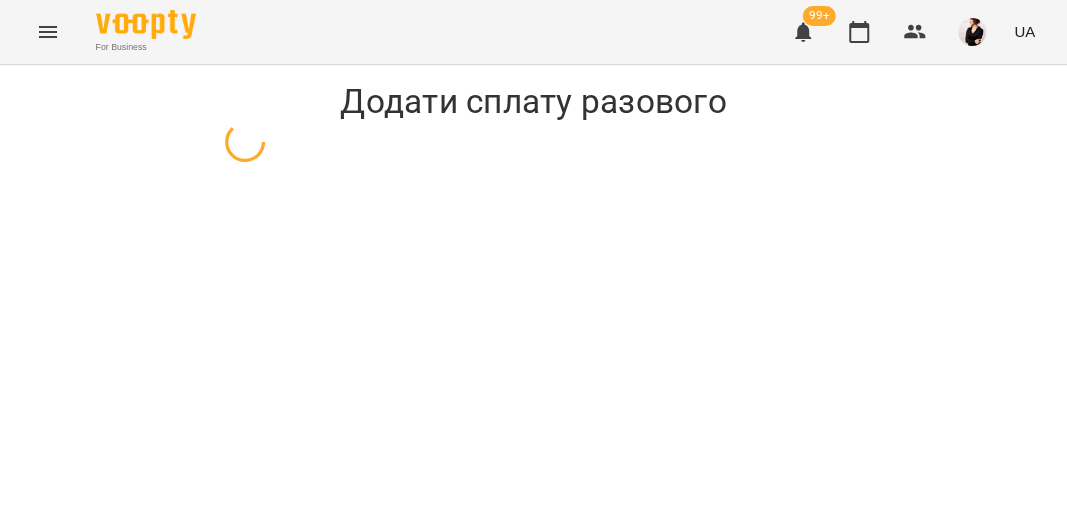 select on "*********" 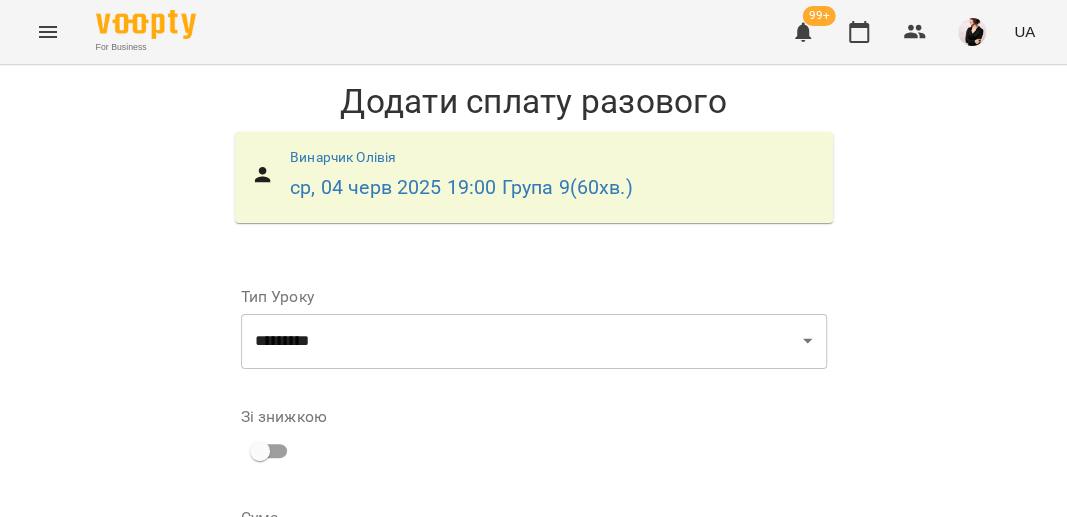 scroll, scrollTop: 442, scrollLeft: 0, axis: vertical 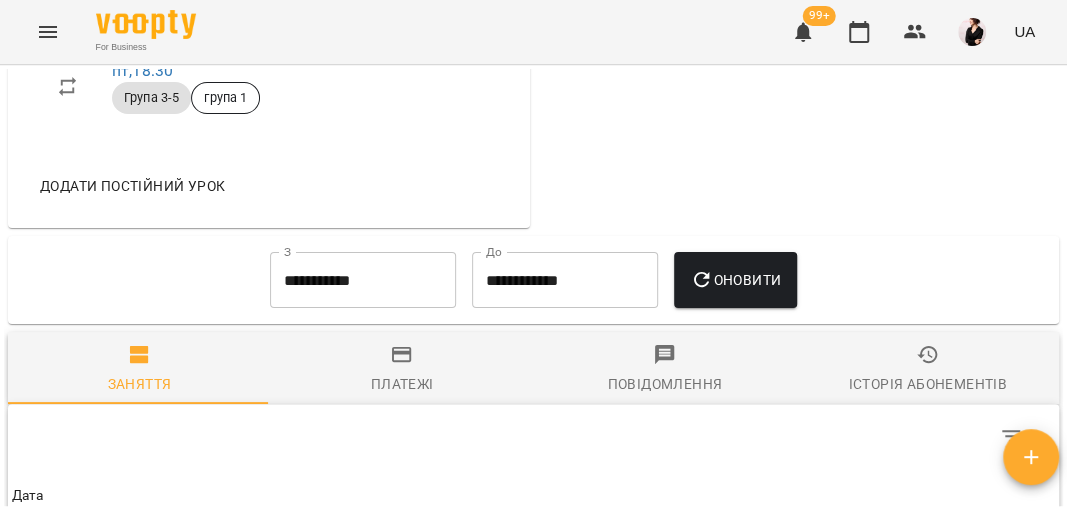 click on "**********" at bounding box center [363, 280] 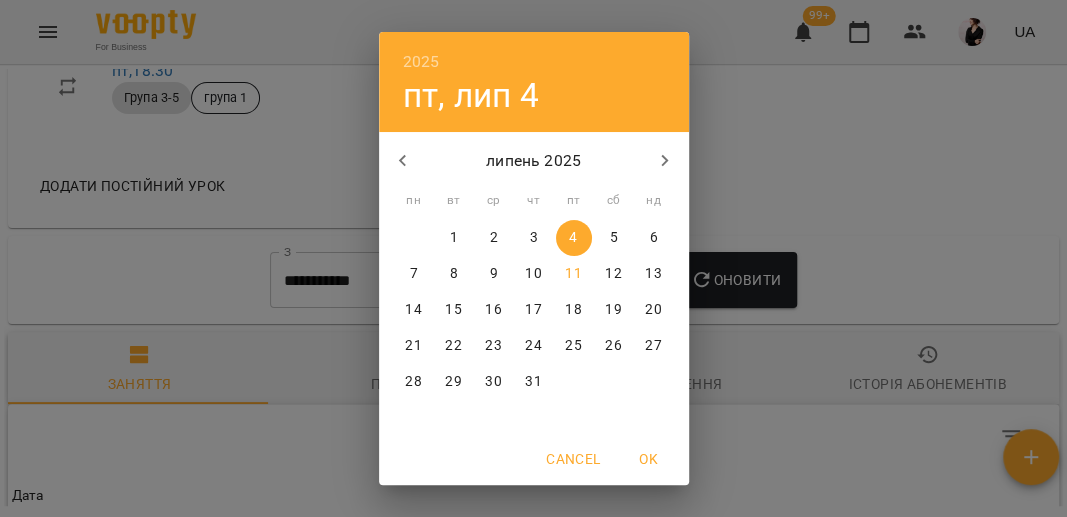 click 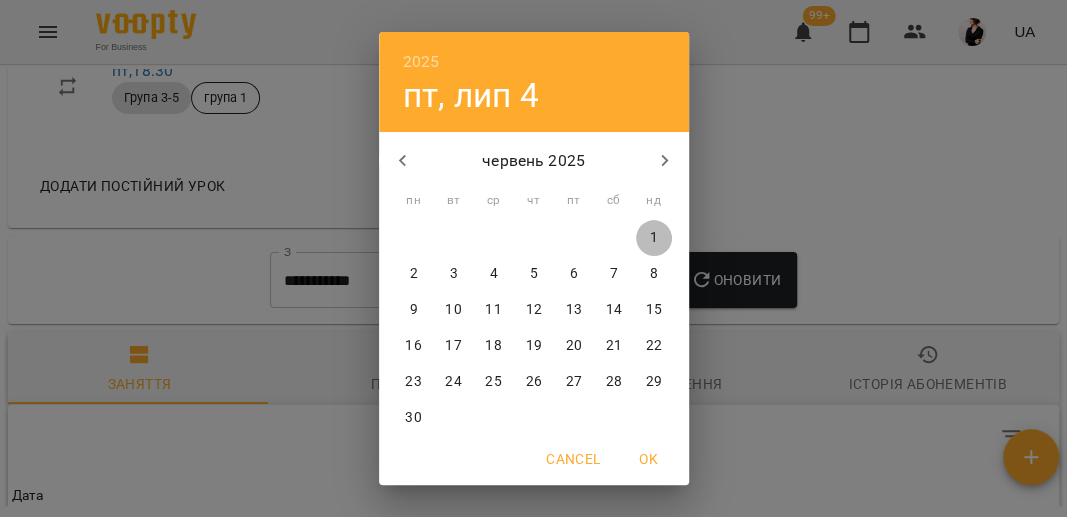 click on "1" at bounding box center [653, 238] 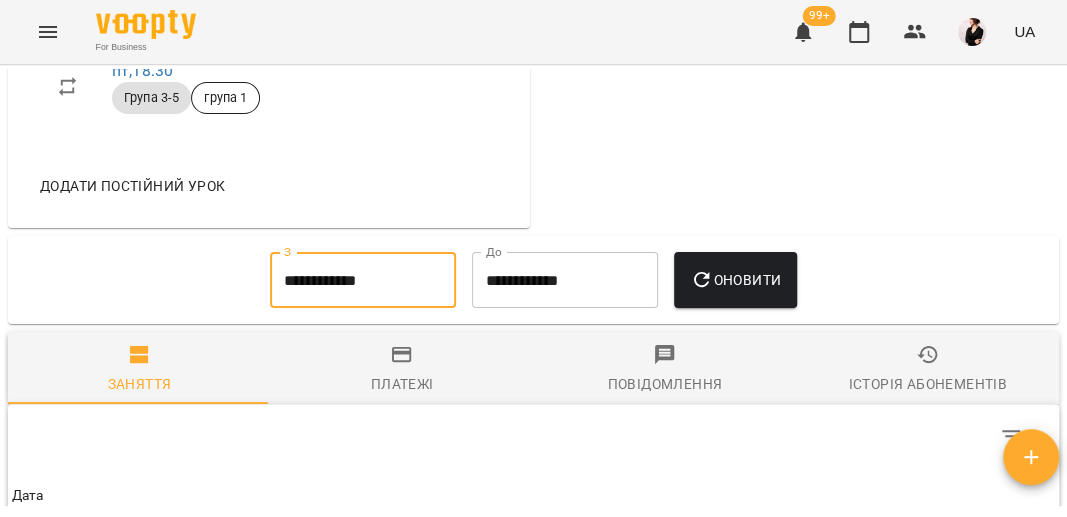 click on "Оновити" at bounding box center (735, 280) 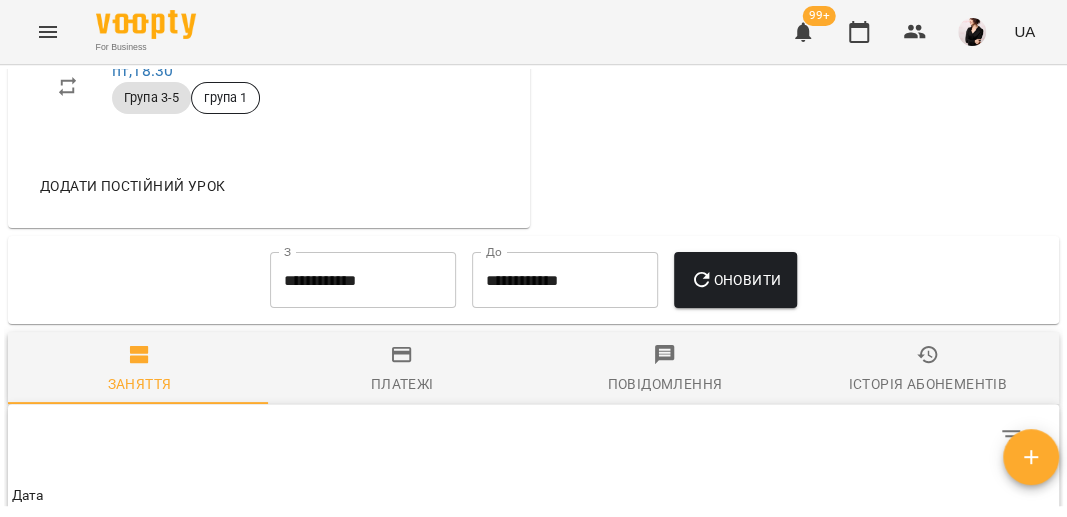 click on "Платежі" at bounding box center (402, 370) 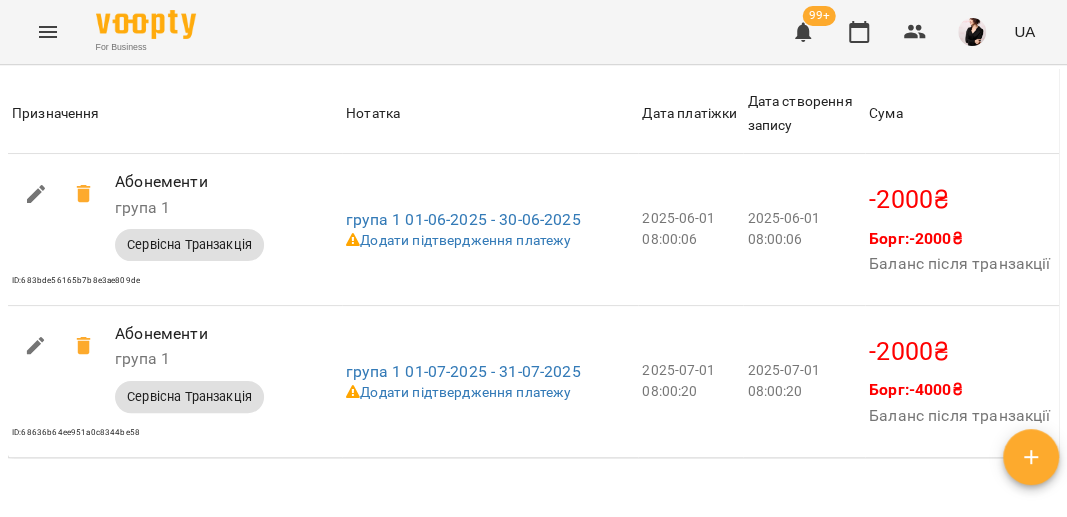 scroll, scrollTop: 1775, scrollLeft: 0, axis: vertical 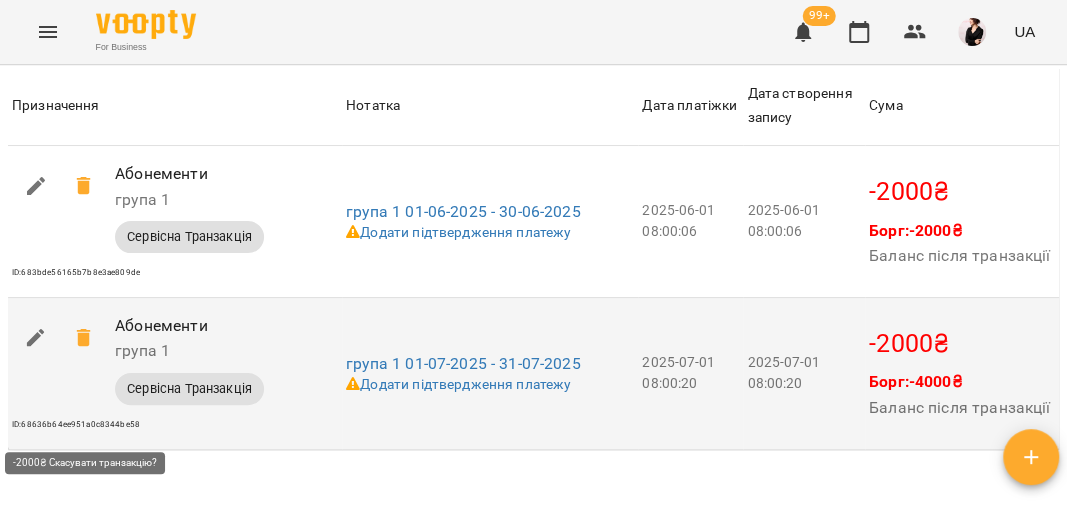 click 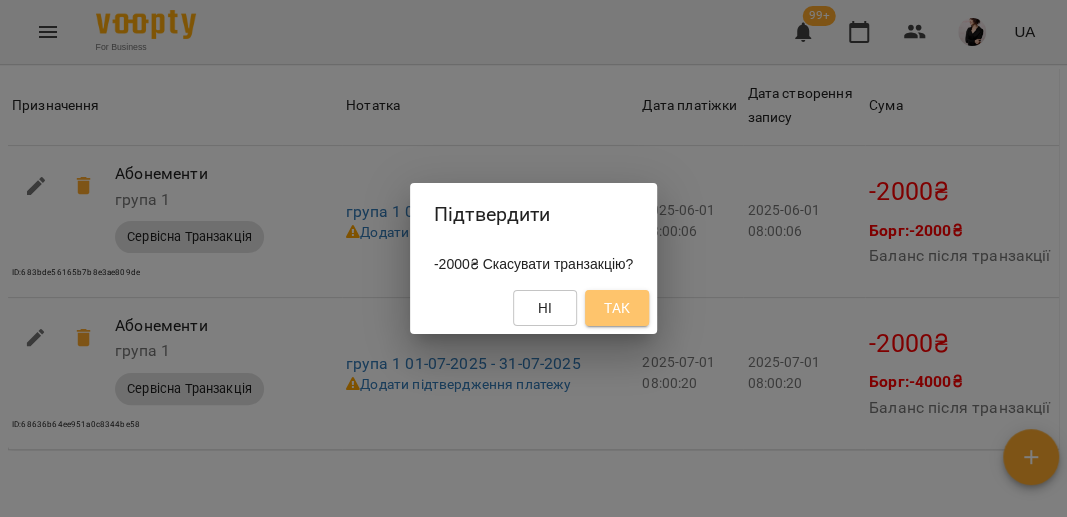 click on "Так" at bounding box center [617, 308] 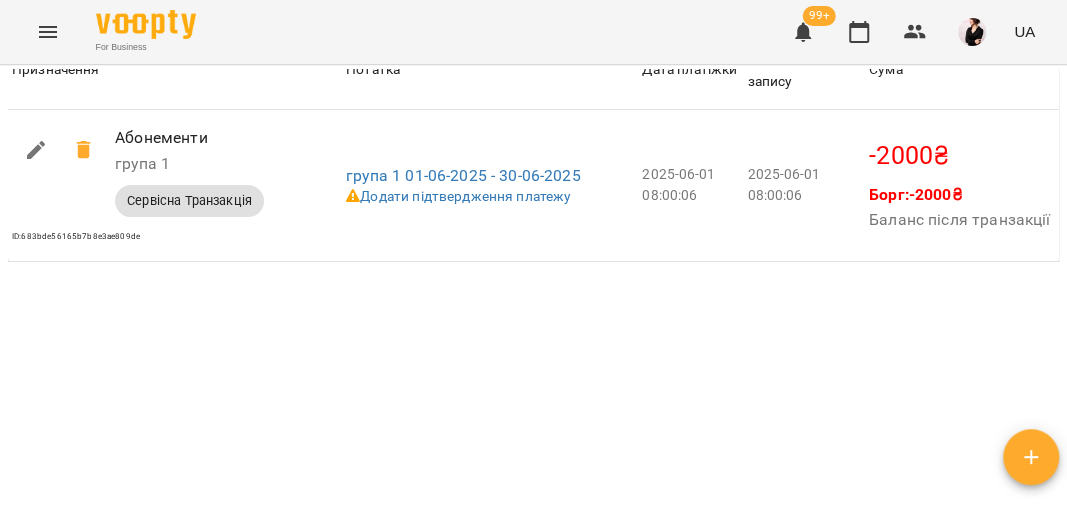 scroll, scrollTop: 1877, scrollLeft: 0, axis: vertical 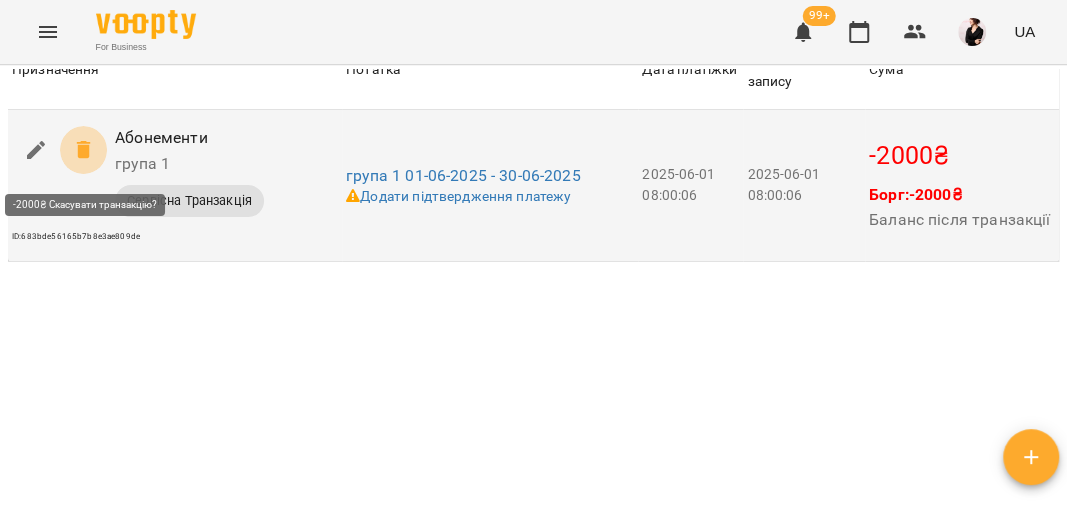 click 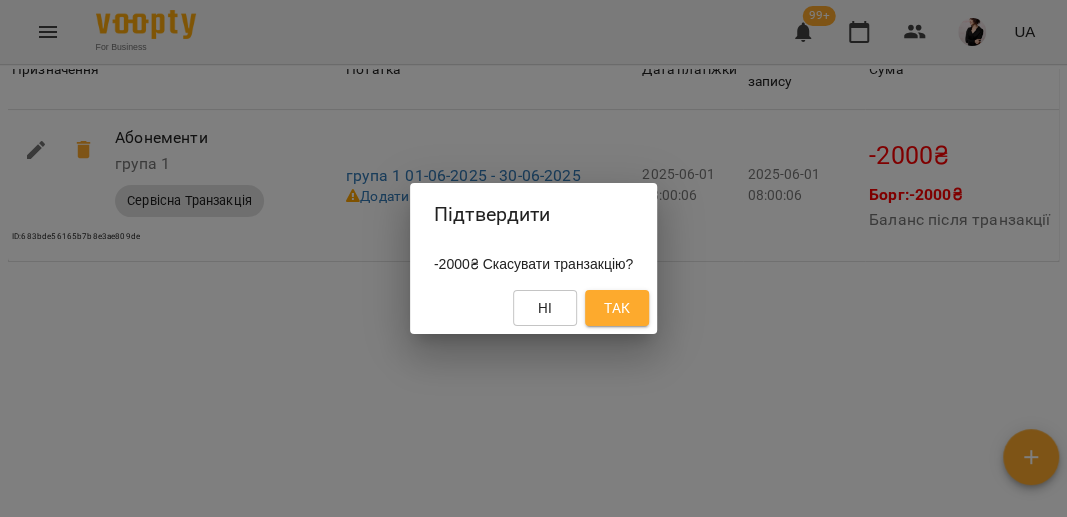 click on "Так" at bounding box center (617, 308) 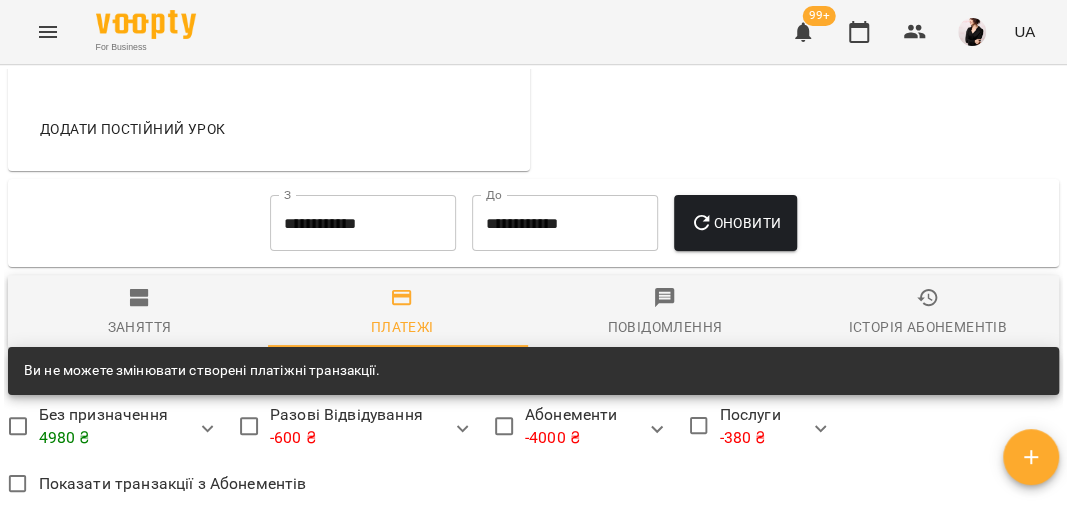 scroll, scrollTop: 1205, scrollLeft: 0, axis: vertical 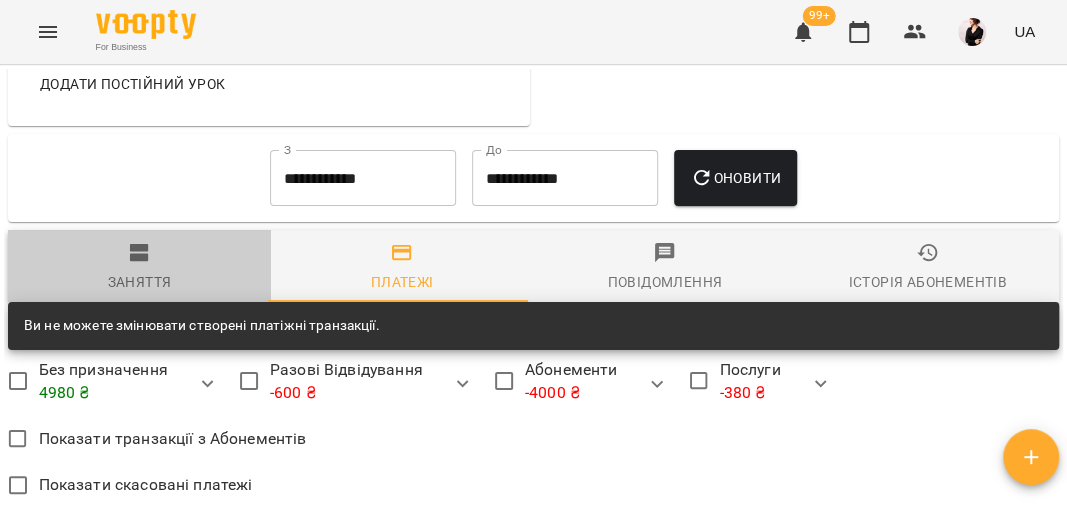 click on "Заняття" at bounding box center (140, 282) 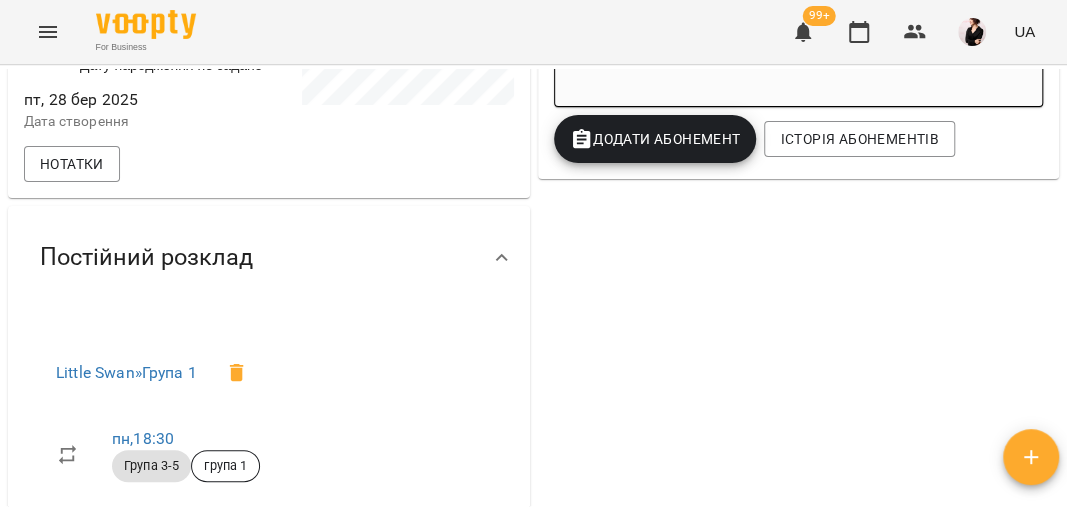 scroll, scrollTop: 443, scrollLeft: 0, axis: vertical 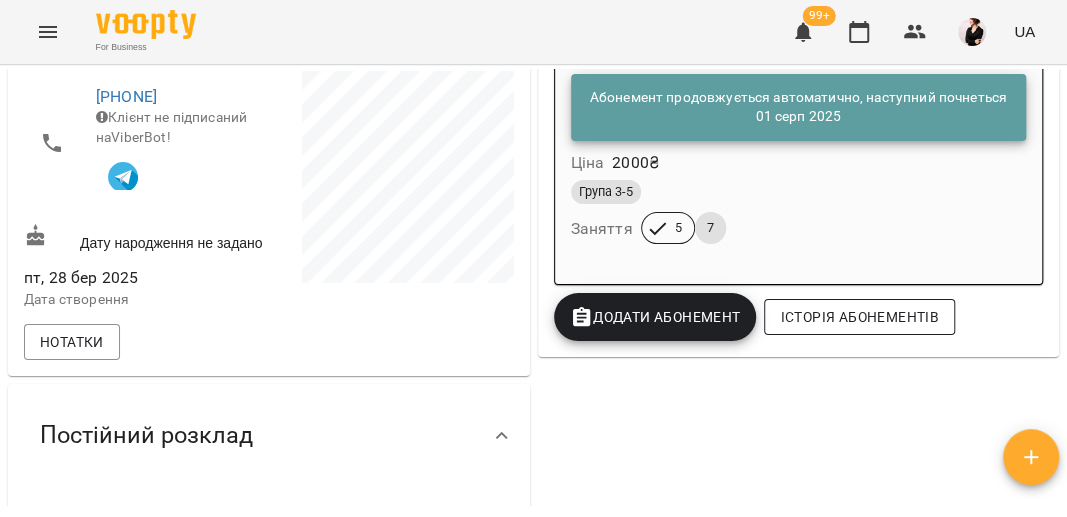 click on "Історія абонементів" at bounding box center (859, 317) 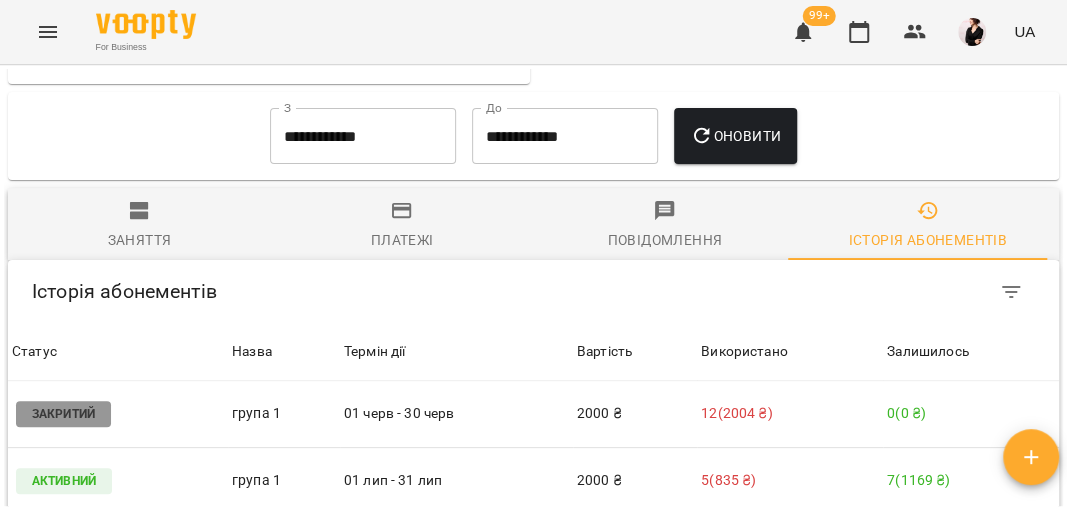 scroll, scrollTop: 1434, scrollLeft: 0, axis: vertical 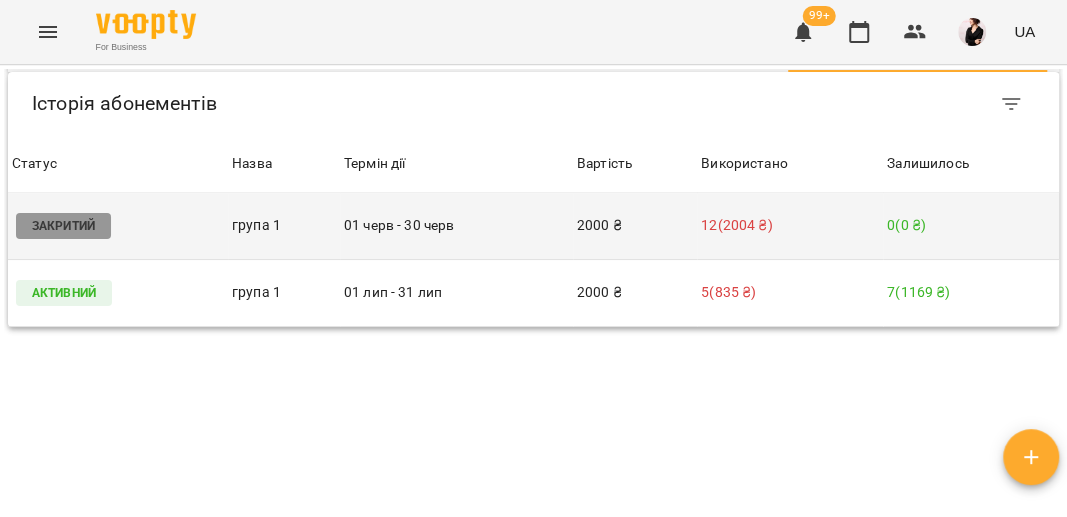 click on "Закритий" at bounding box center (118, 226) 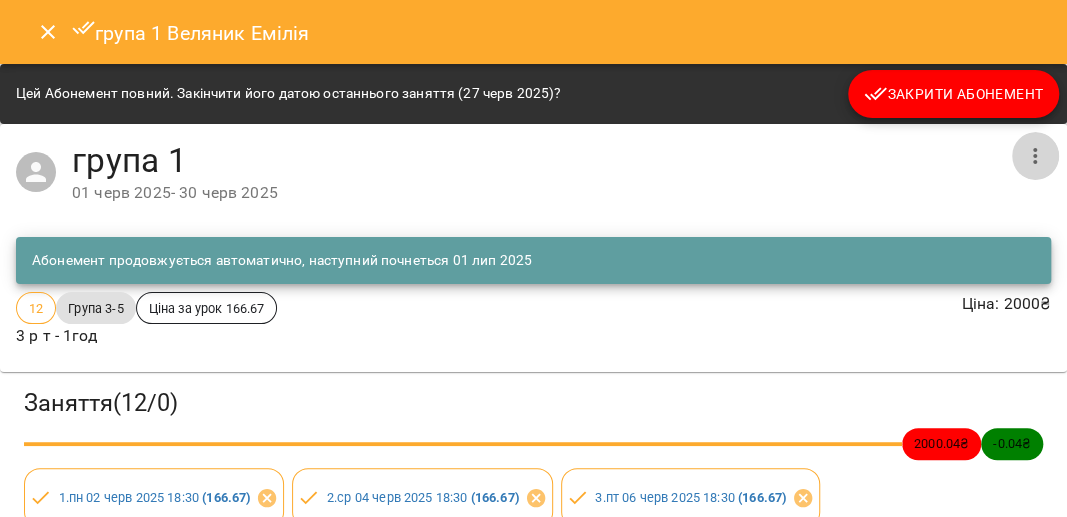 click 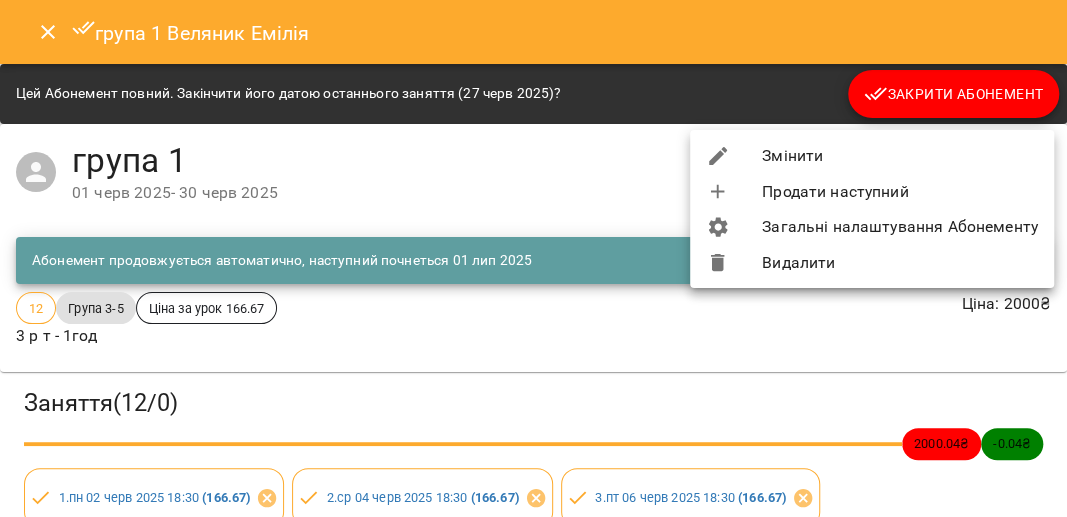 click on "Видалити" at bounding box center (872, 263) 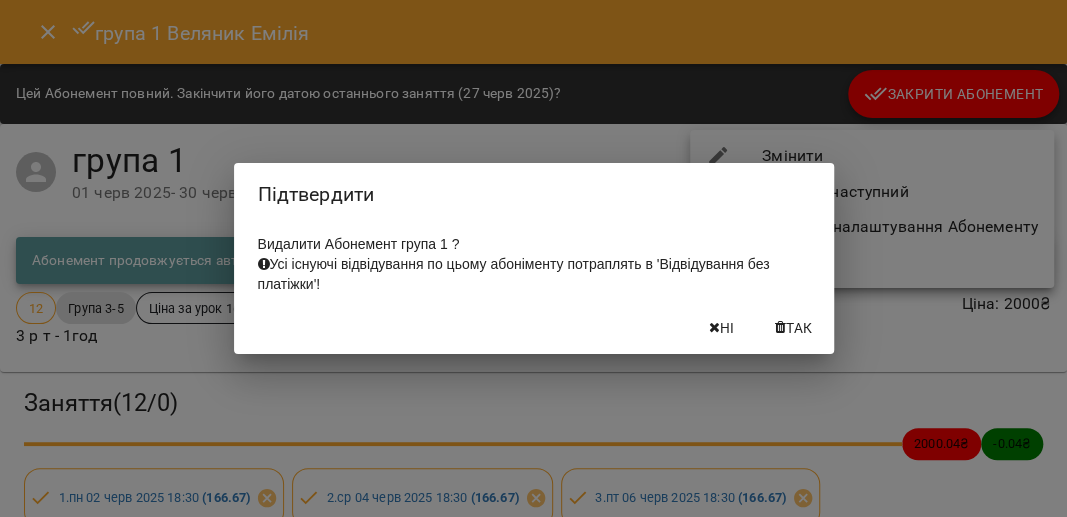 click on "Так" at bounding box center (794, 328) 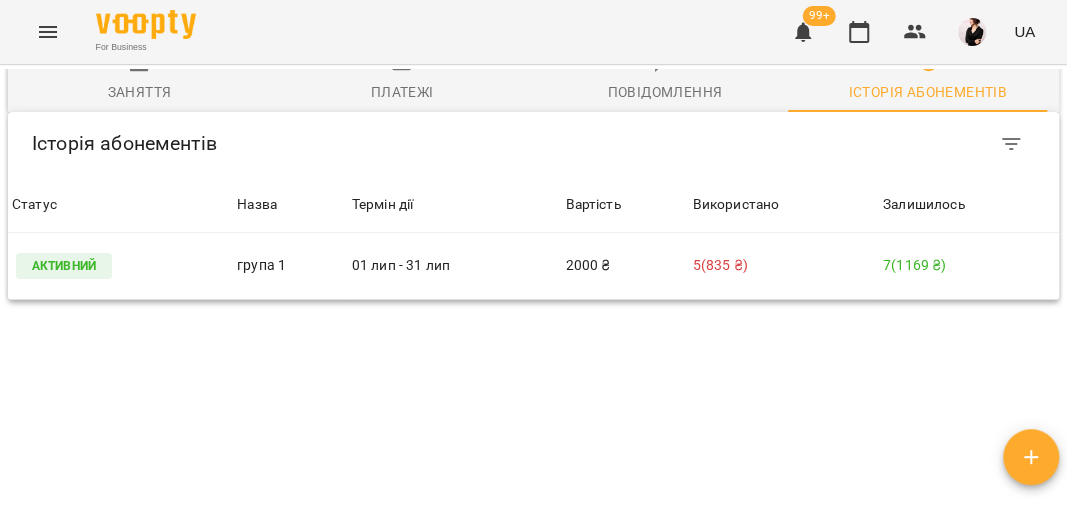 scroll, scrollTop: 1414, scrollLeft: 0, axis: vertical 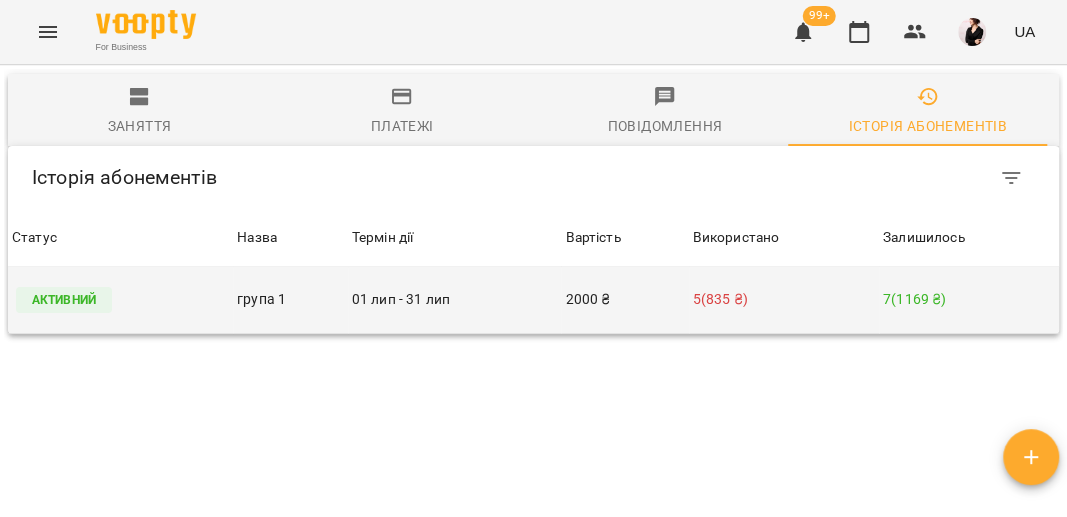 click on "Активний" at bounding box center (120, 300) 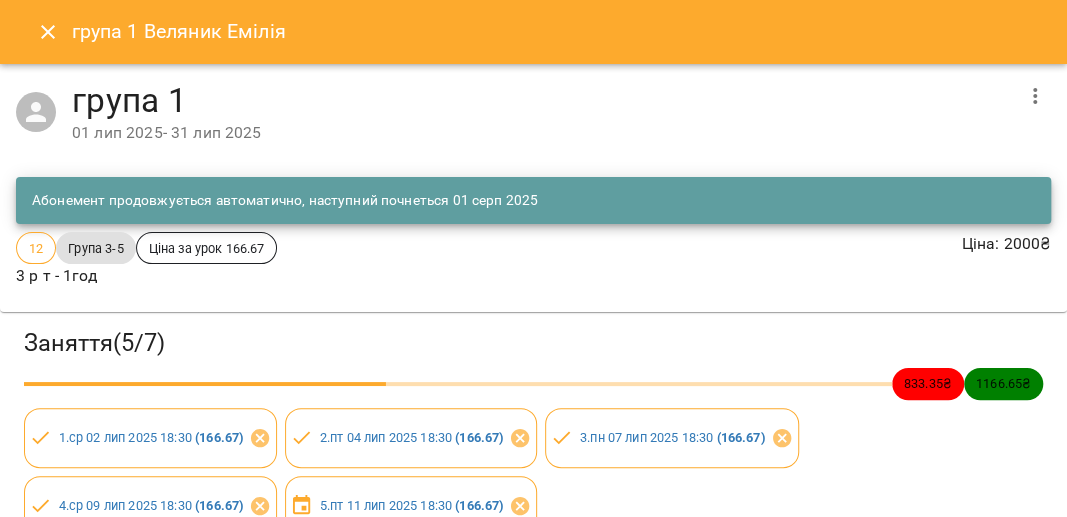 click at bounding box center (1035, 96) 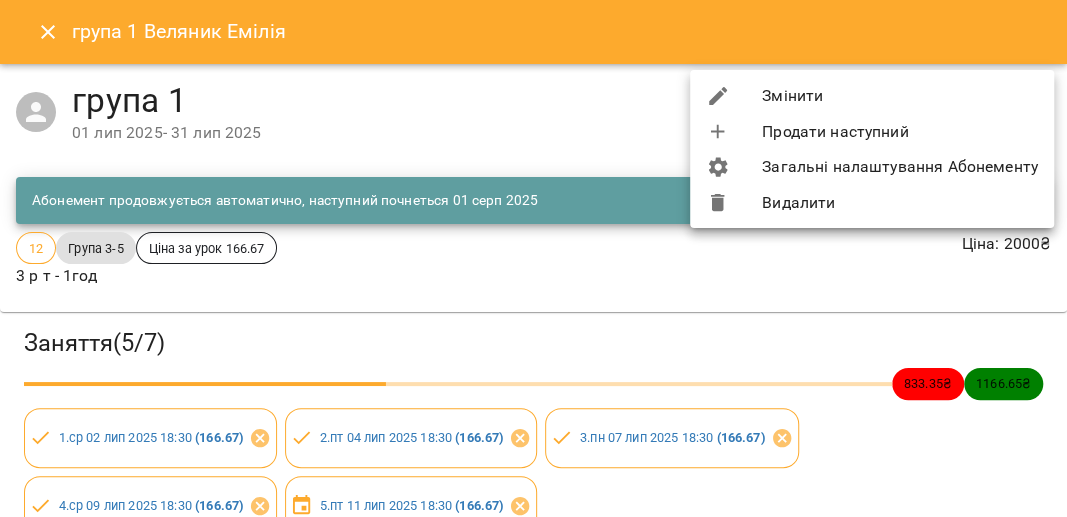 click on "Видалити" at bounding box center (872, 203) 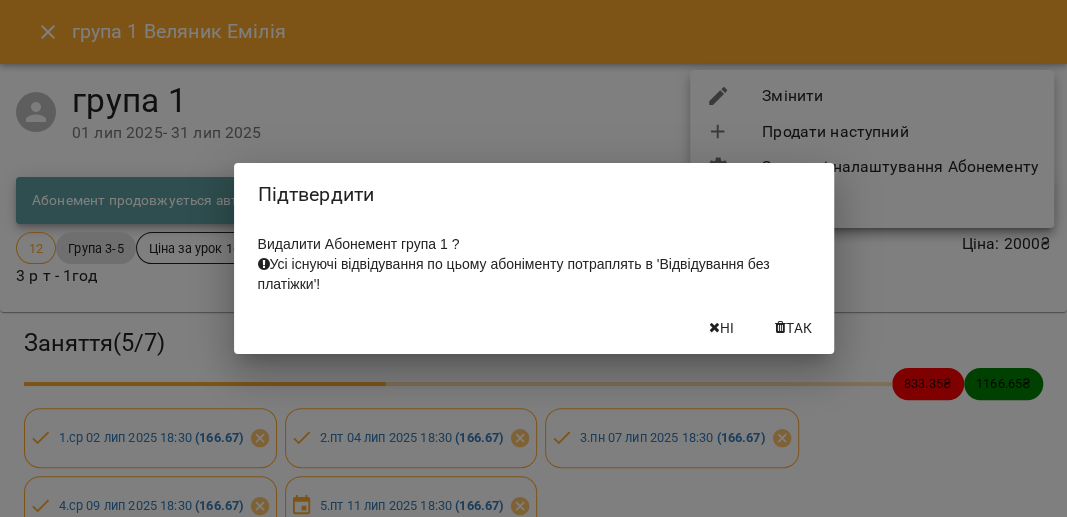 click on "Так" at bounding box center (799, 328) 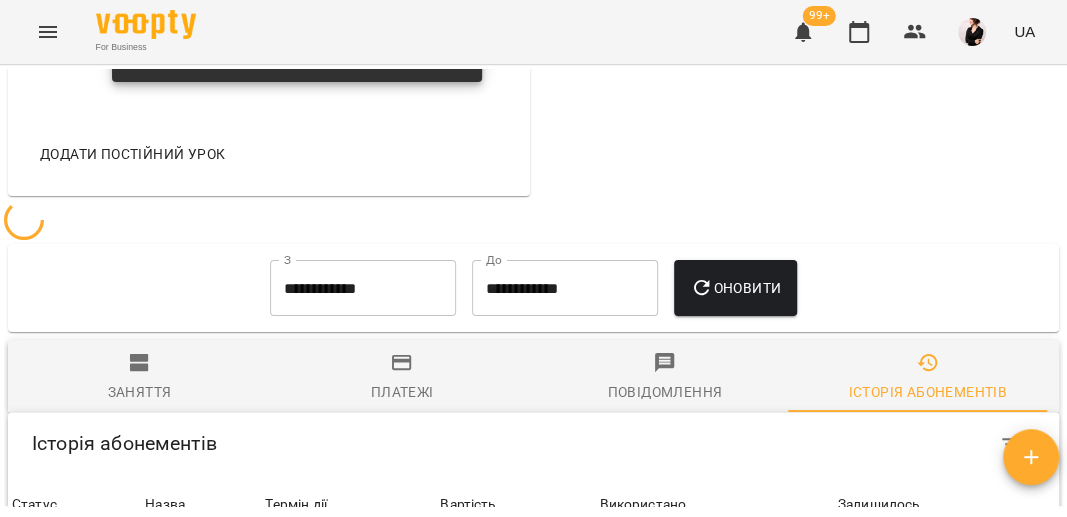 scroll, scrollTop: 1640, scrollLeft: 0, axis: vertical 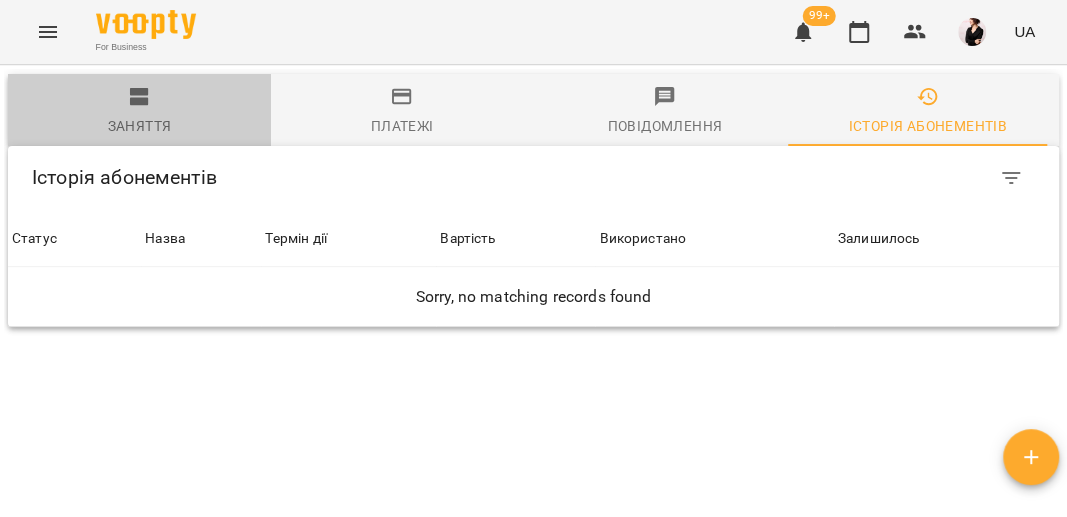 click on "Заняття" at bounding box center (140, 126) 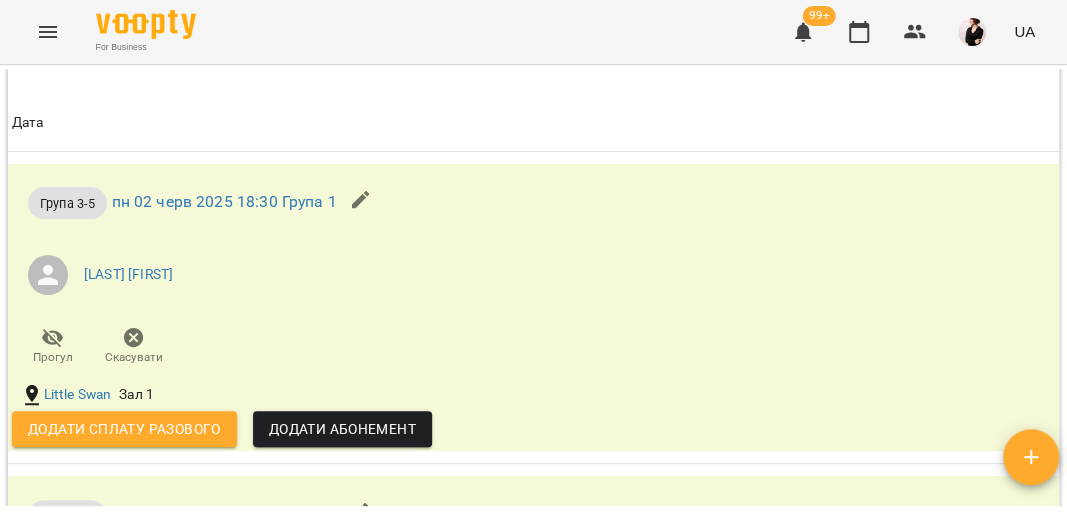 scroll, scrollTop: 1787, scrollLeft: 0, axis: vertical 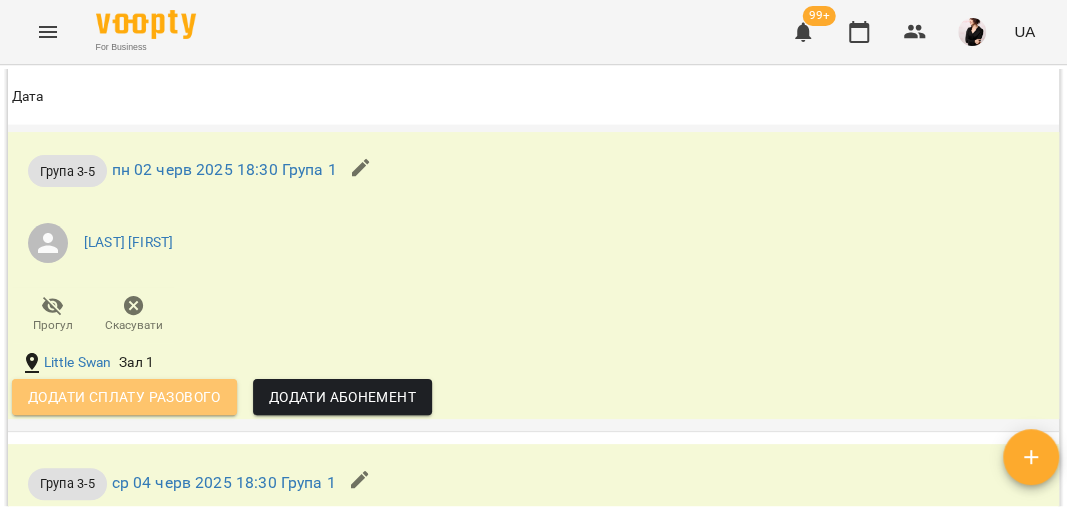 click on "Додати сплату разового" at bounding box center [124, 397] 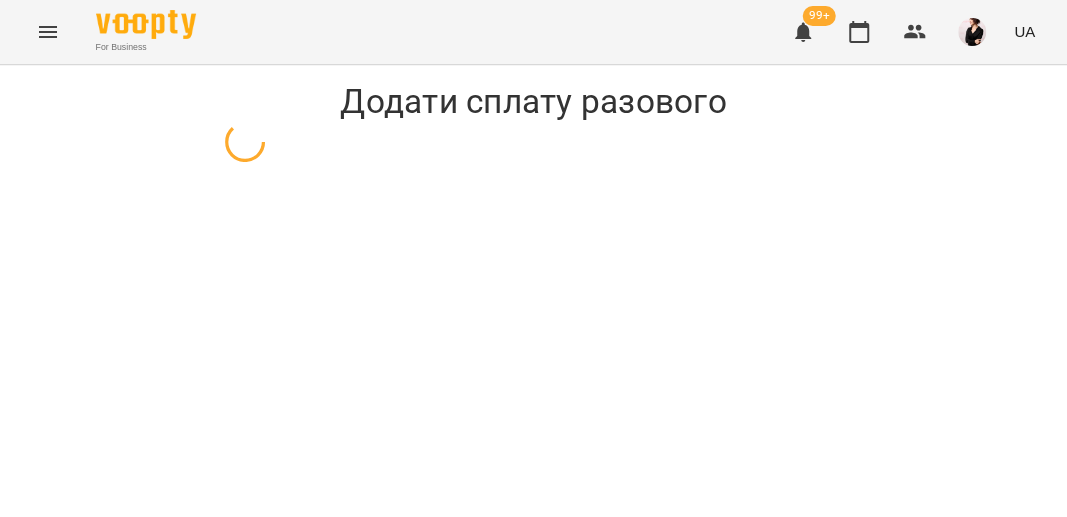 scroll, scrollTop: 0, scrollLeft: 0, axis: both 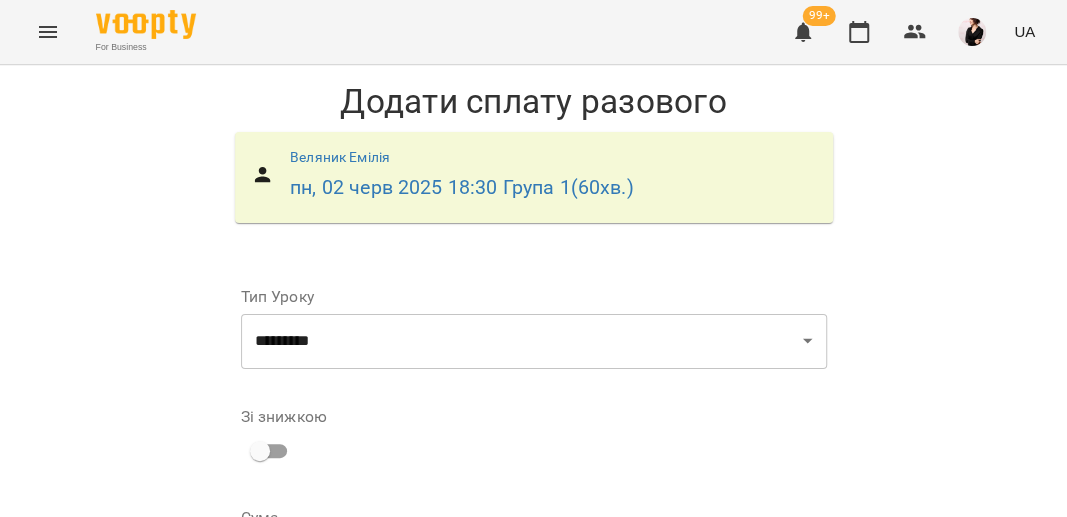 click on "Додати сплату разового" at bounding box center [699, 691] 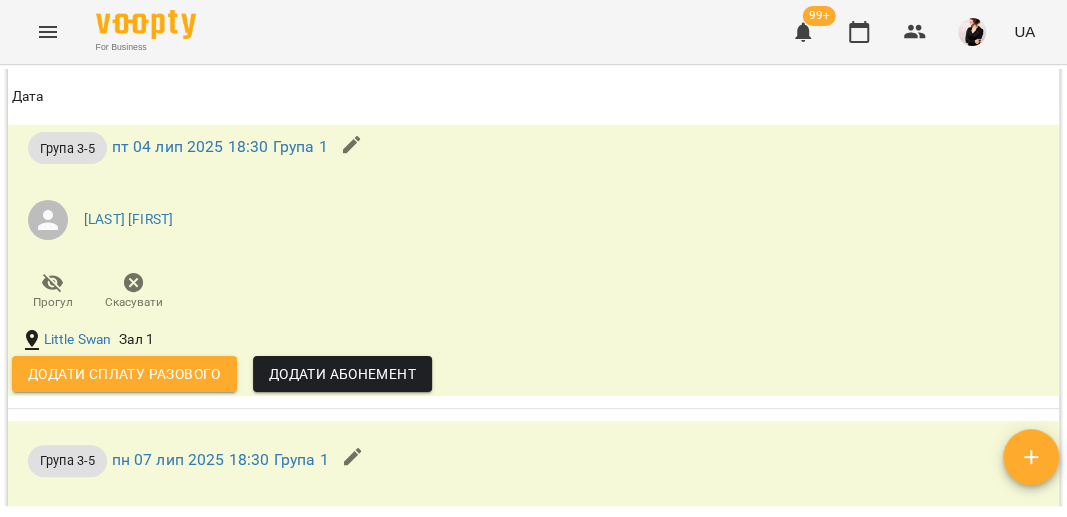 scroll, scrollTop: 1809, scrollLeft: 0, axis: vertical 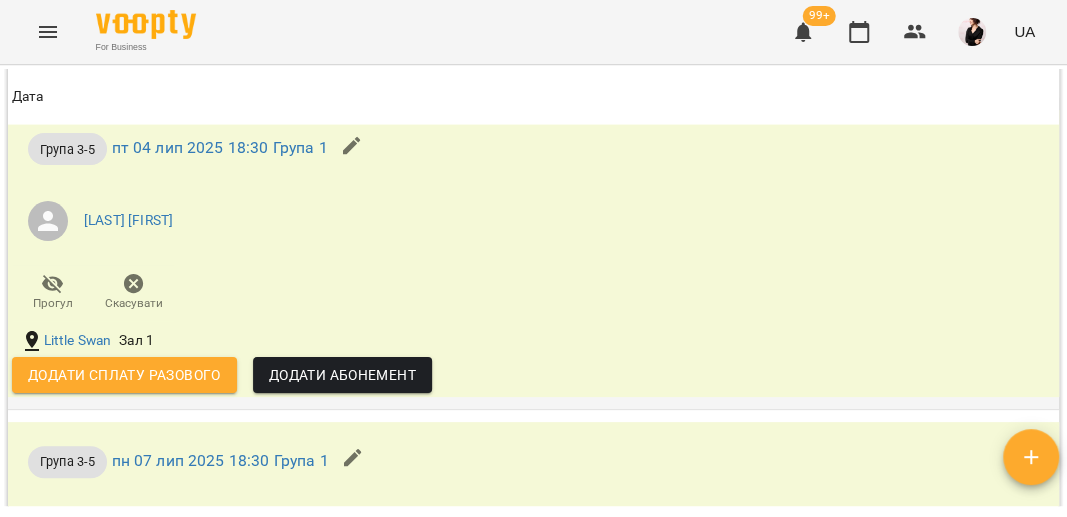 click on "Додати сплату разового" at bounding box center [124, 375] 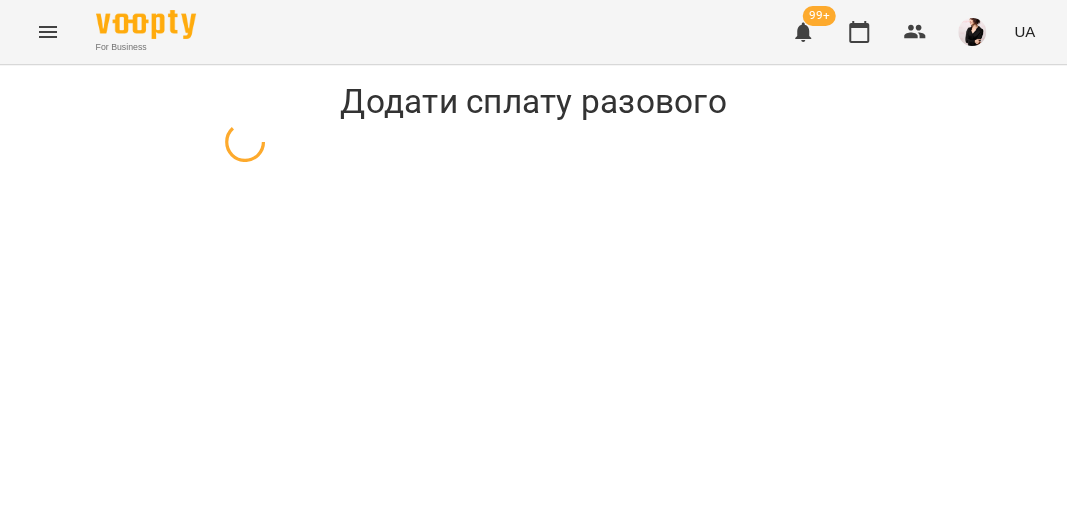 select on "*********" 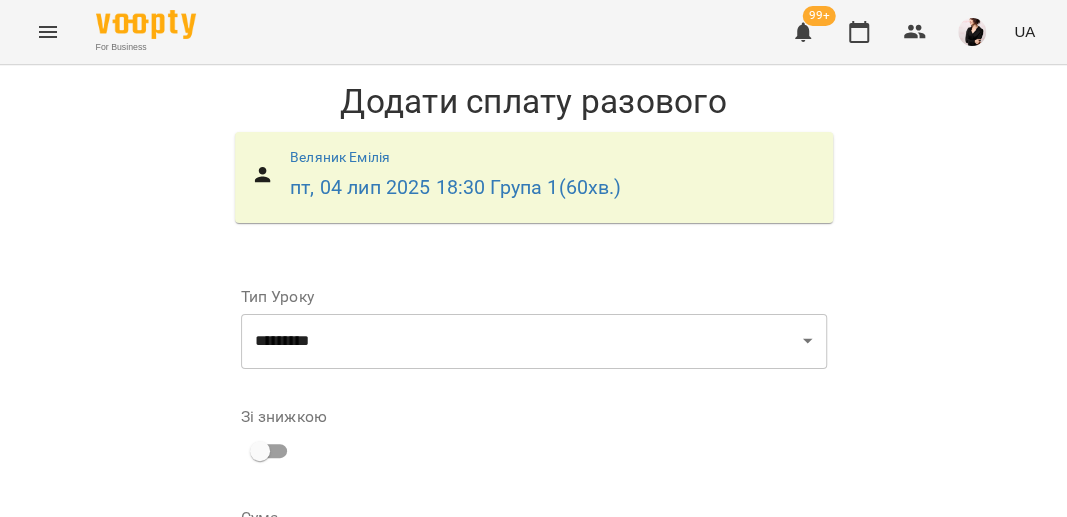scroll, scrollTop: 442, scrollLeft: 0, axis: vertical 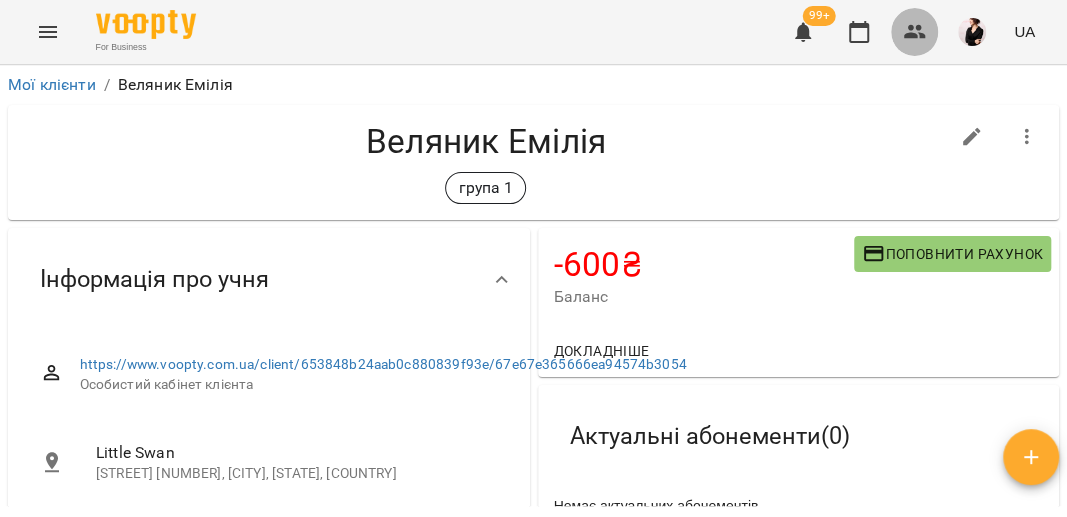 click 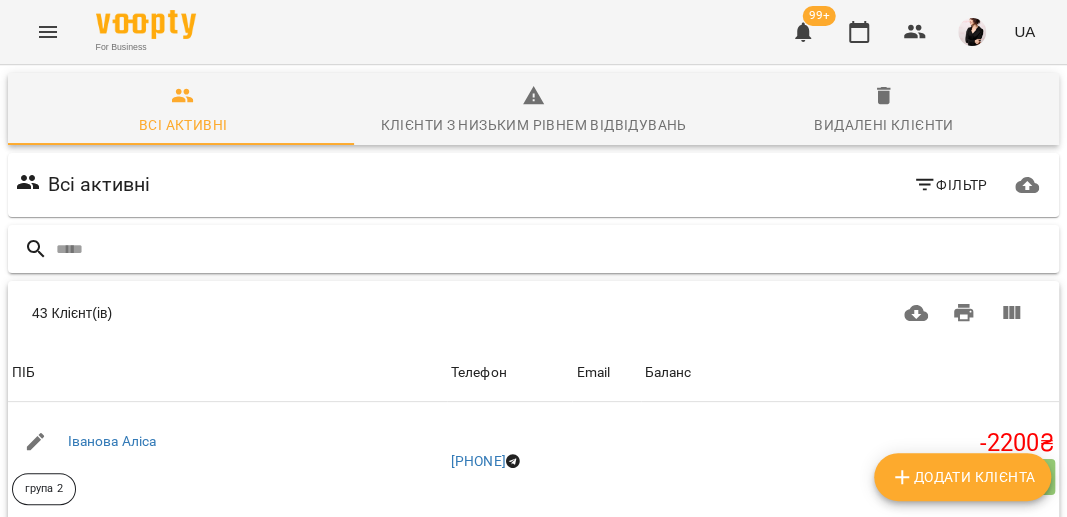 click at bounding box center [553, 249] 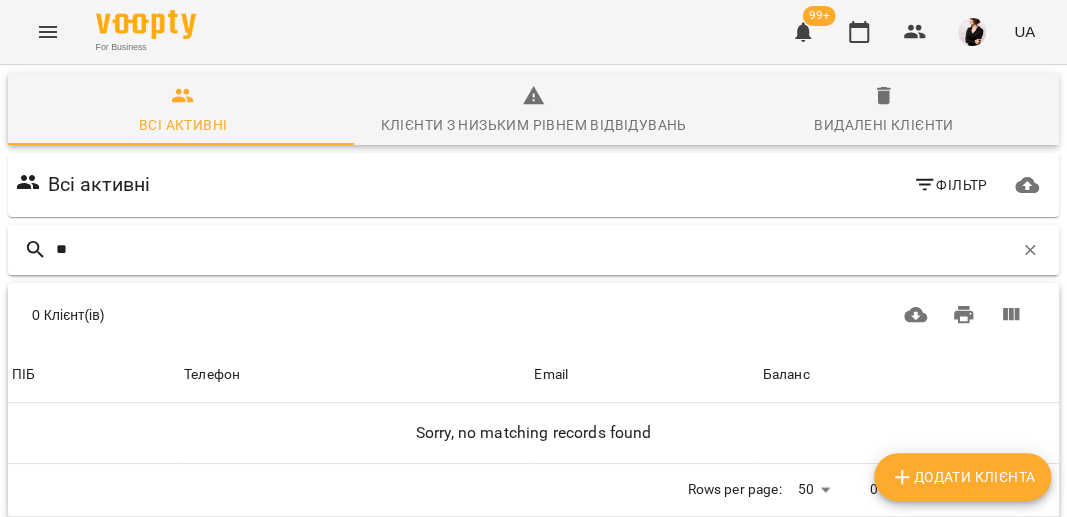 type on "*" 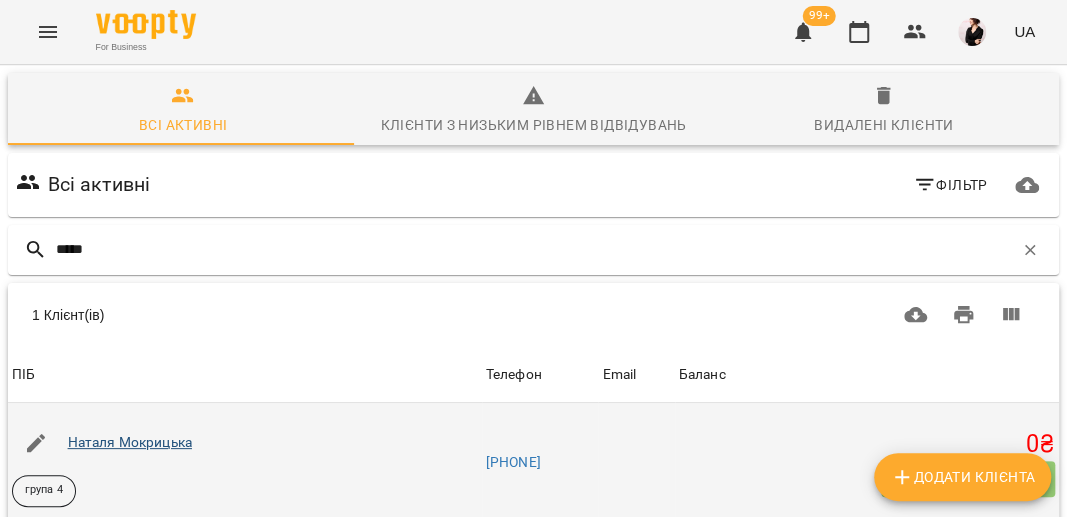 type on "*****" 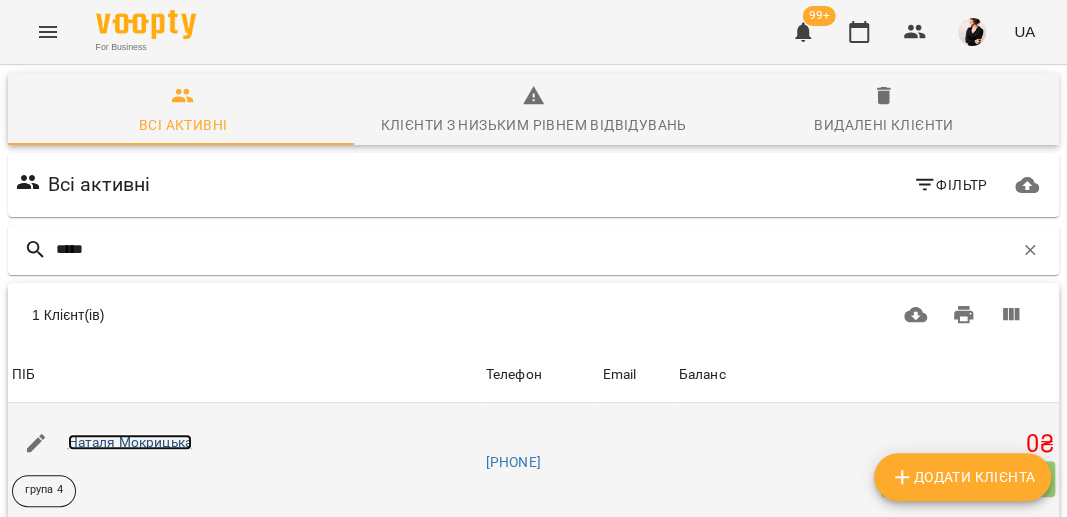 click on "Наталя Мокрицька" at bounding box center [130, 442] 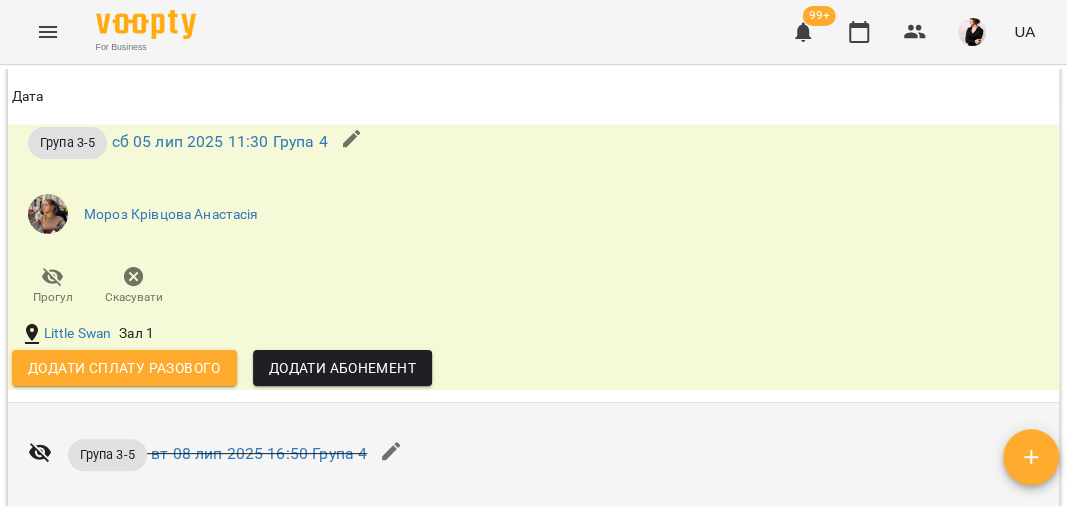 scroll, scrollTop: 1871, scrollLeft: 0, axis: vertical 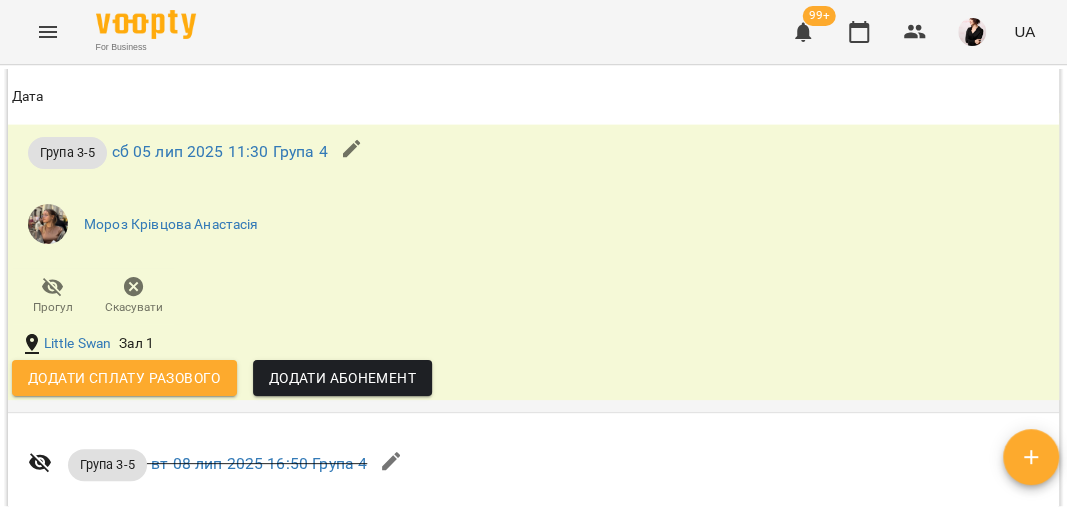 click on "Додати сплату разового" at bounding box center [124, 378] 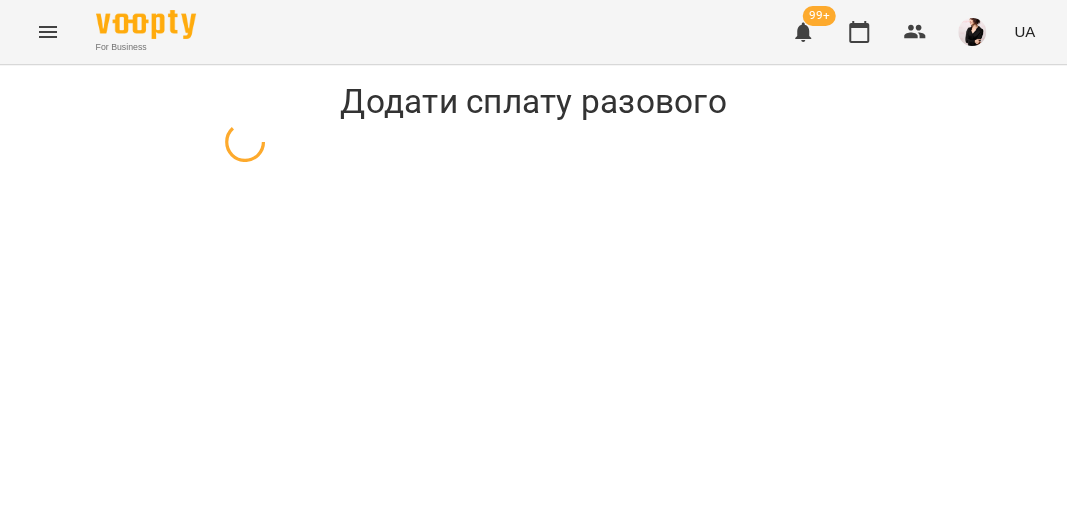 select on "*********" 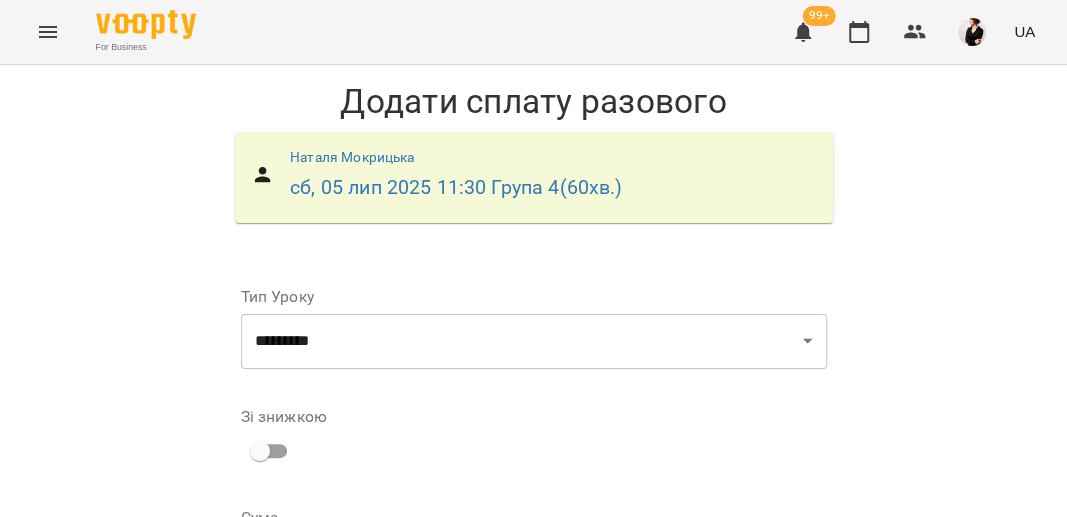 scroll, scrollTop: 442, scrollLeft: 0, axis: vertical 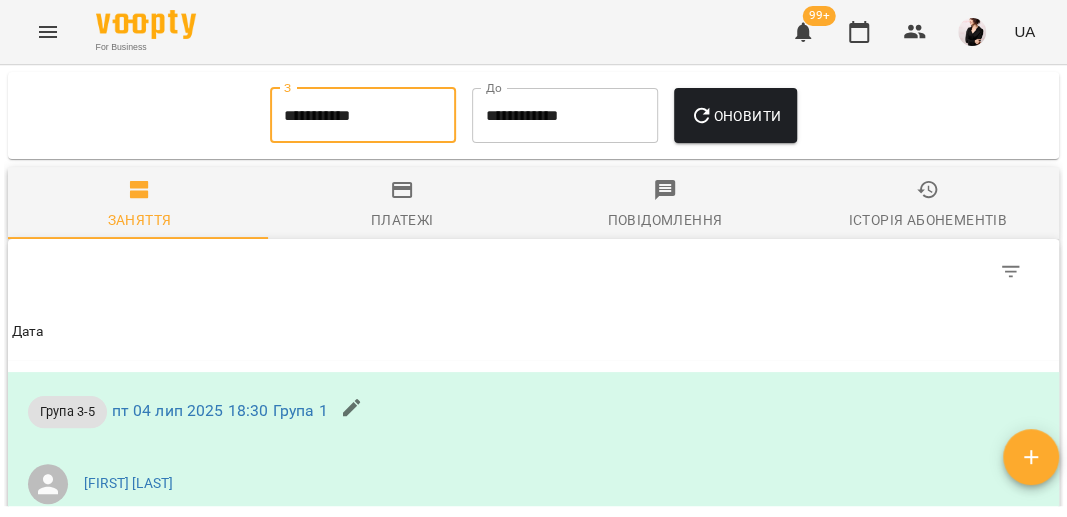 click on "**********" at bounding box center [363, 116] 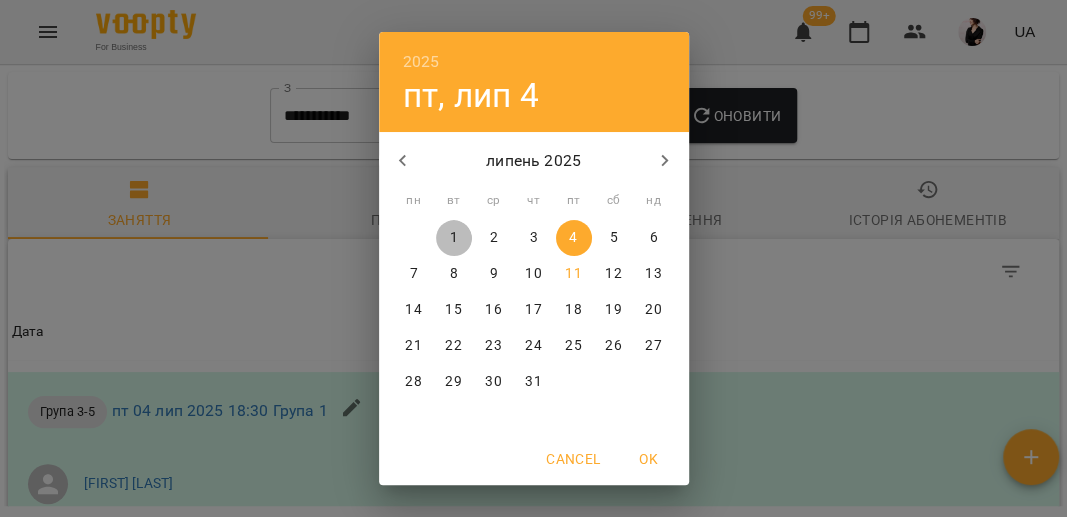 click on "1" at bounding box center [453, 238] 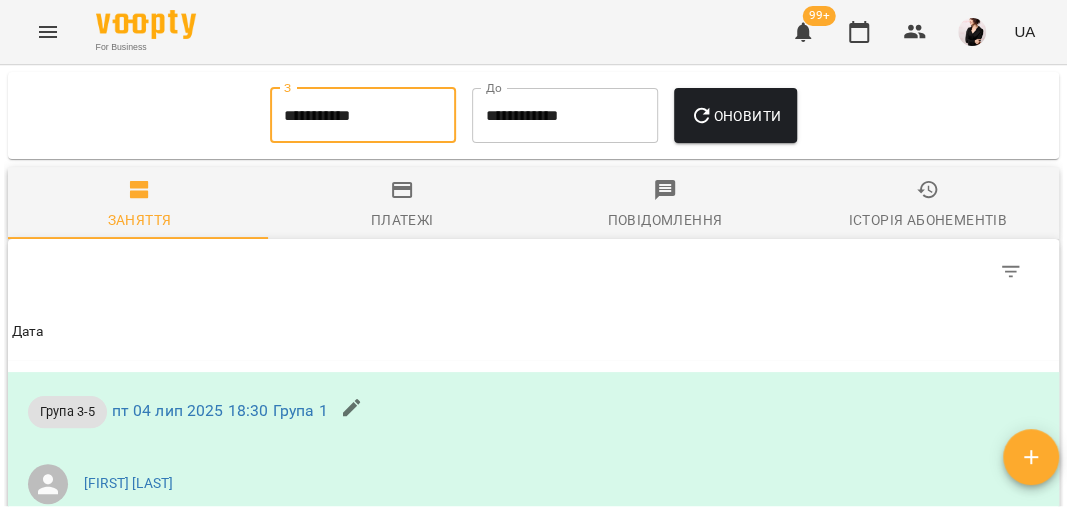 click on "Оновити" at bounding box center (735, 116) 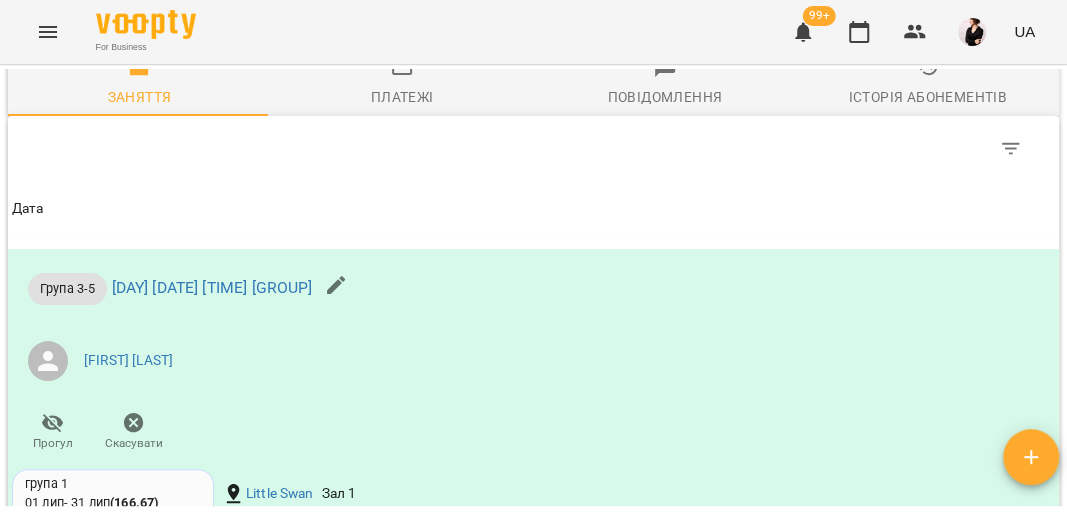 scroll, scrollTop: 1647, scrollLeft: 0, axis: vertical 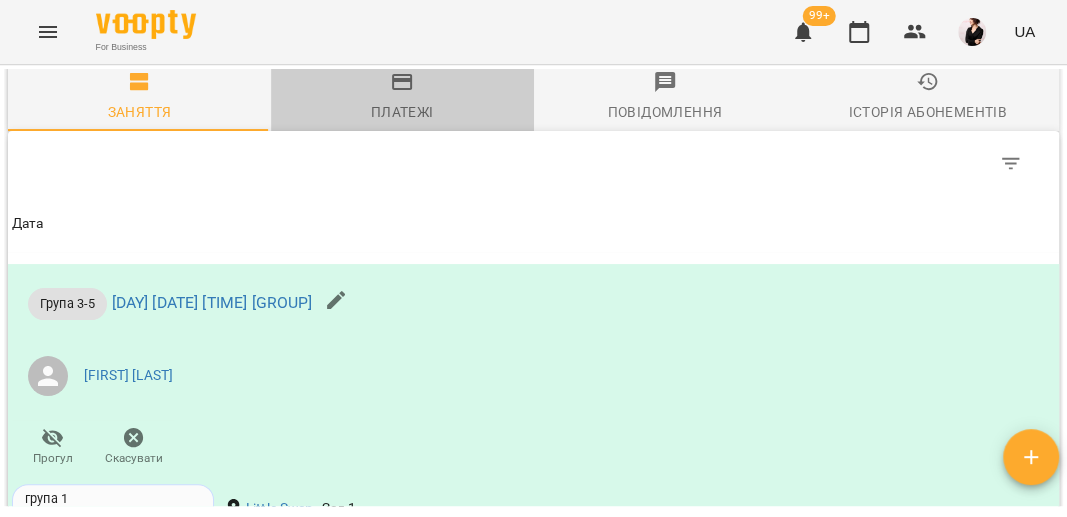 click on "Платежі" at bounding box center (402, 112) 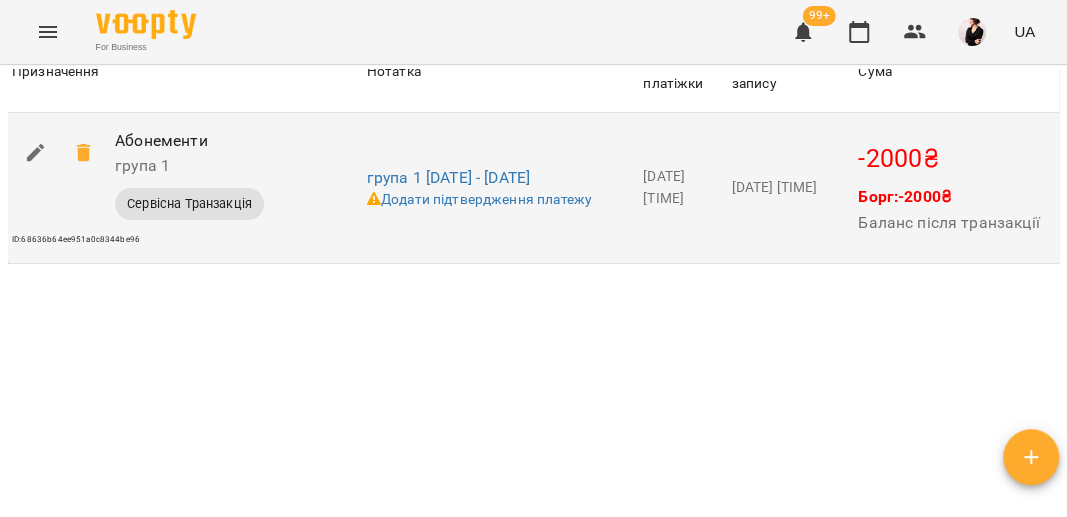 scroll, scrollTop: 2027, scrollLeft: 0, axis: vertical 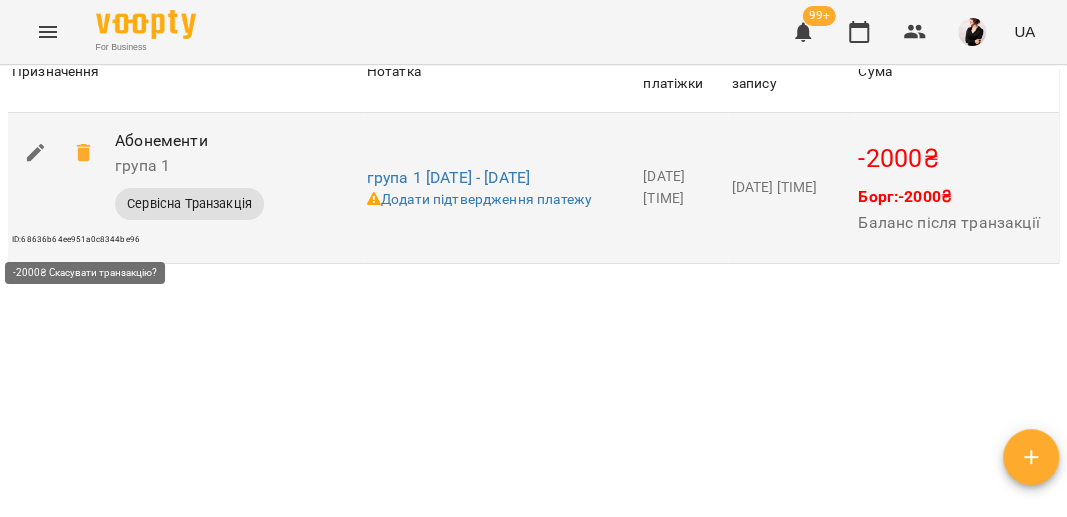 click 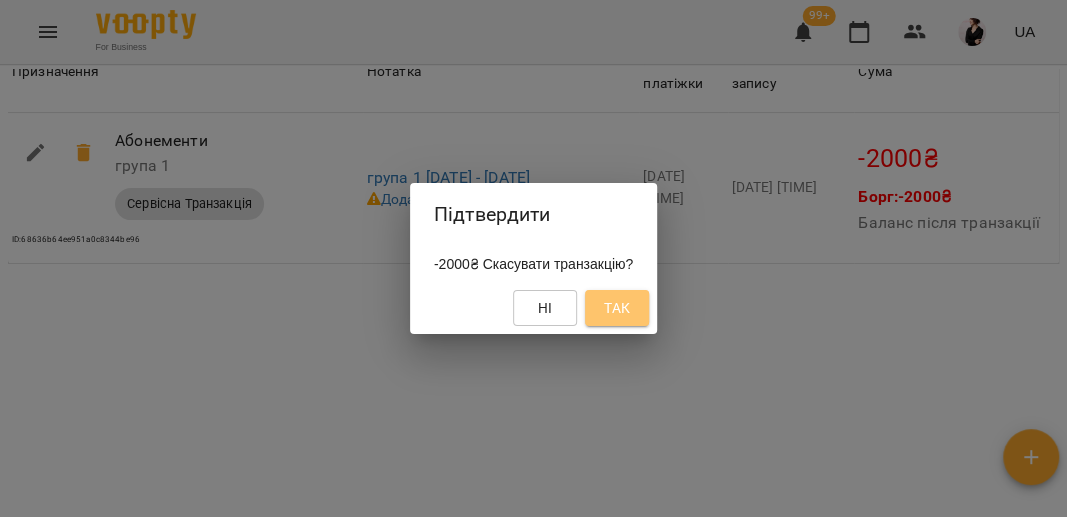 click on "Так" at bounding box center (617, 308) 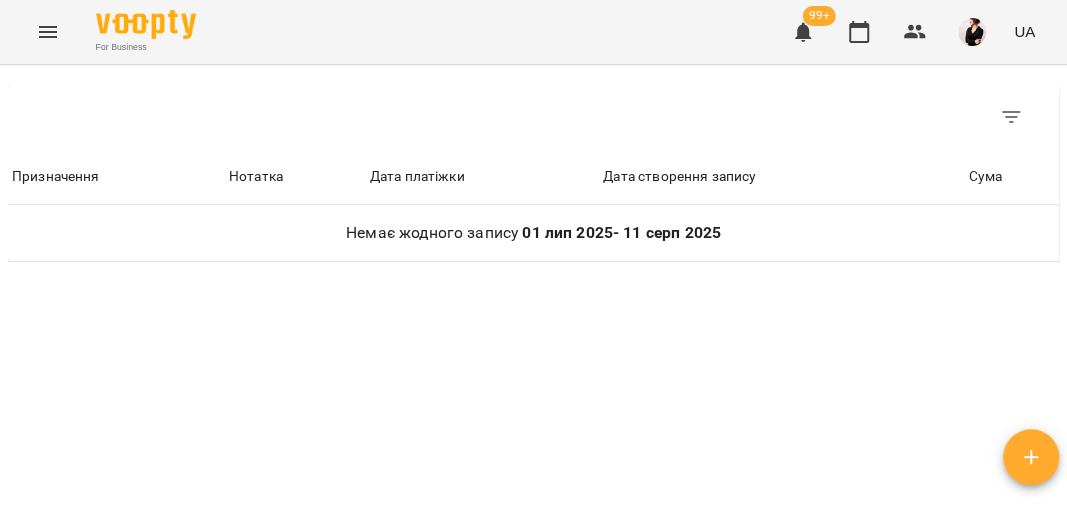 scroll, scrollTop: 1632, scrollLeft: 0, axis: vertical 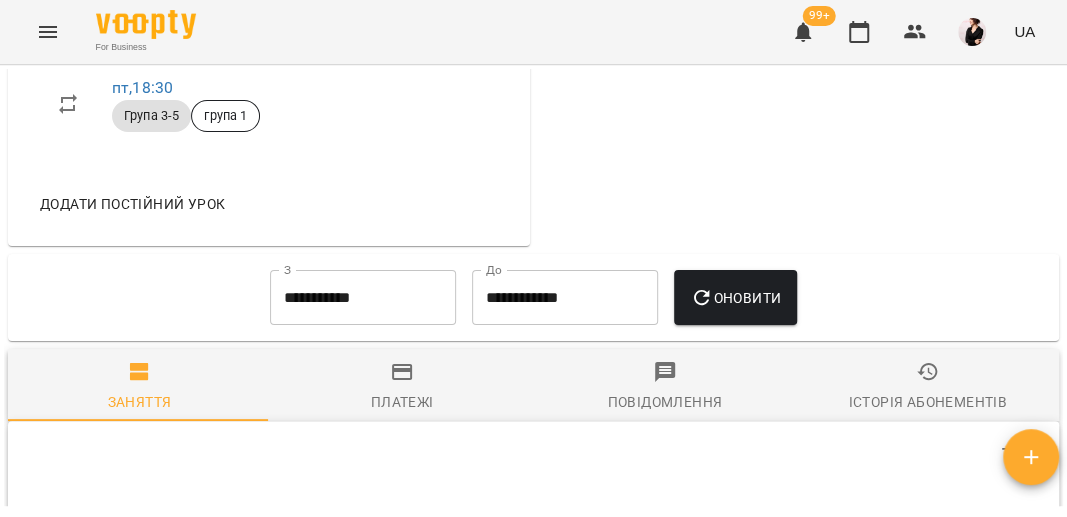 click on "**********" at bounding box center (363, 298) 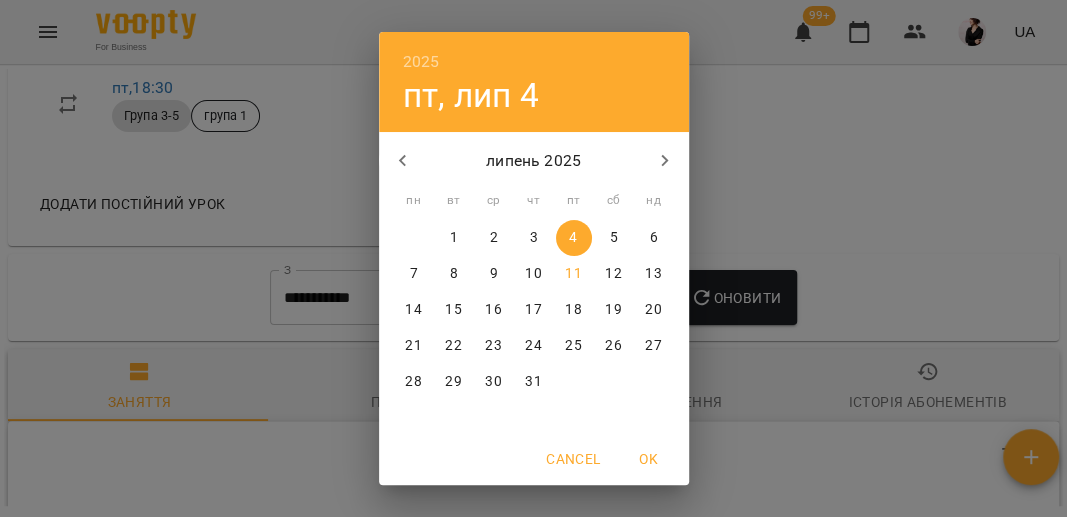 click on "1" at bounding box center (453, 238) 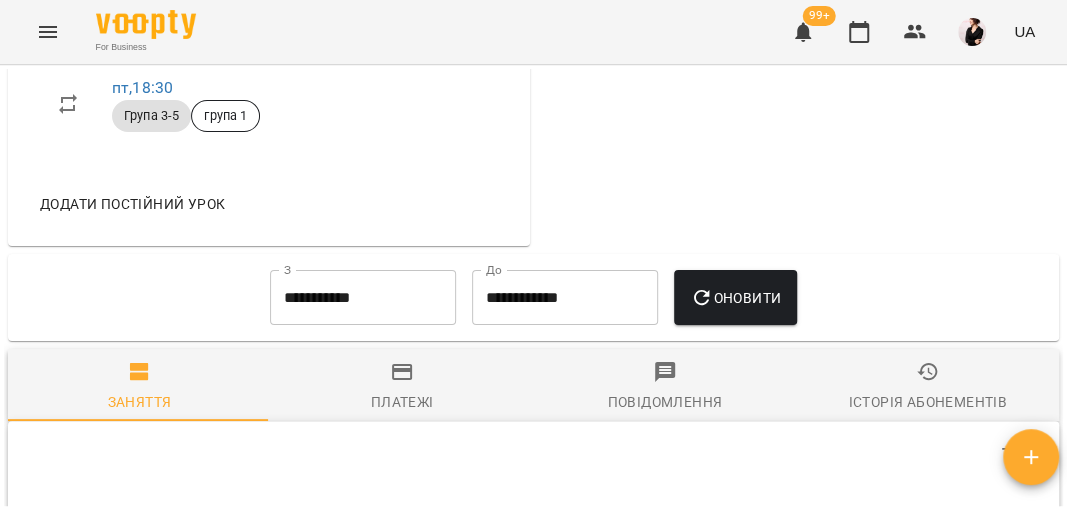 click on "1" at bounding box center [453, 238] 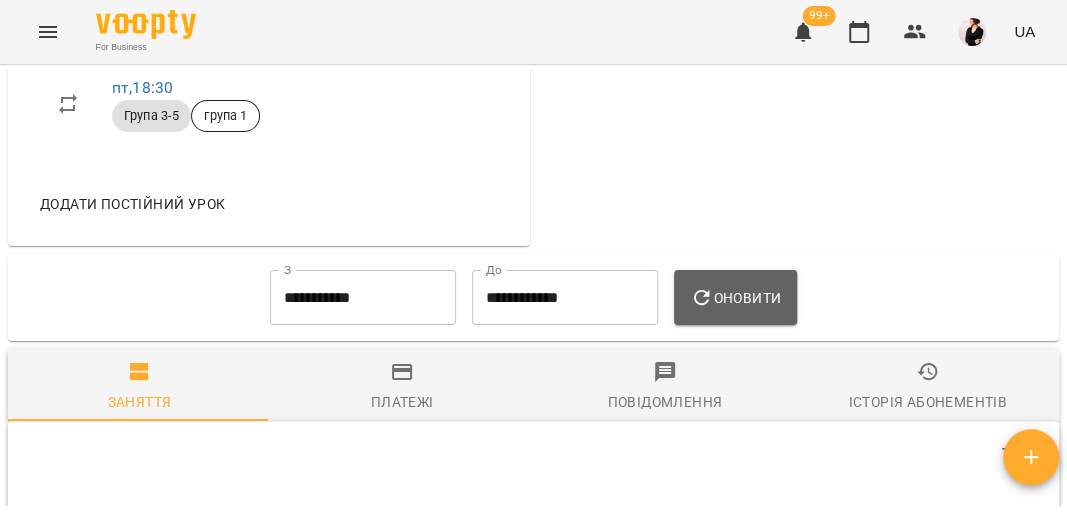 click on "Оновити" at bounding box center (735, 298) 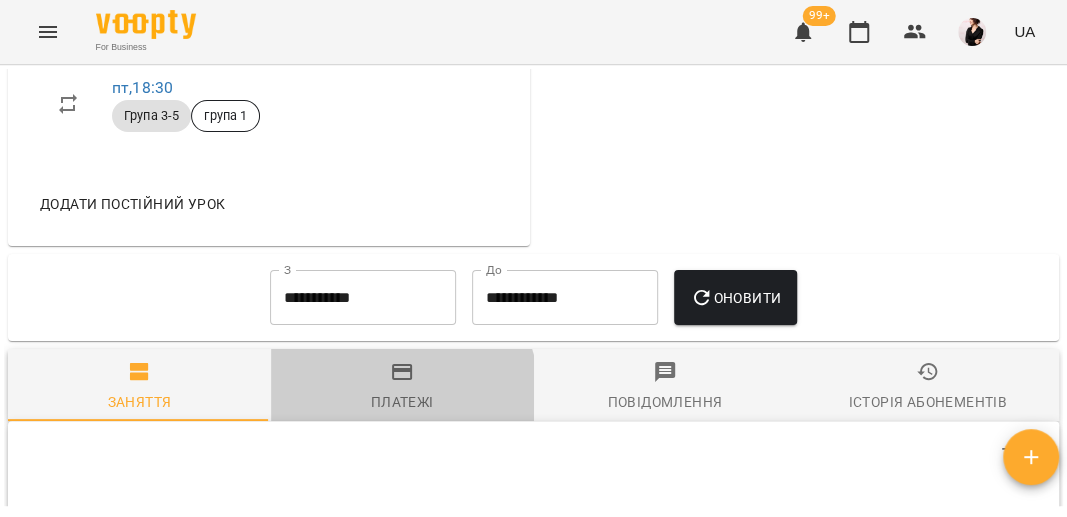 click on "Платежі" at bounding box center (402, 402) 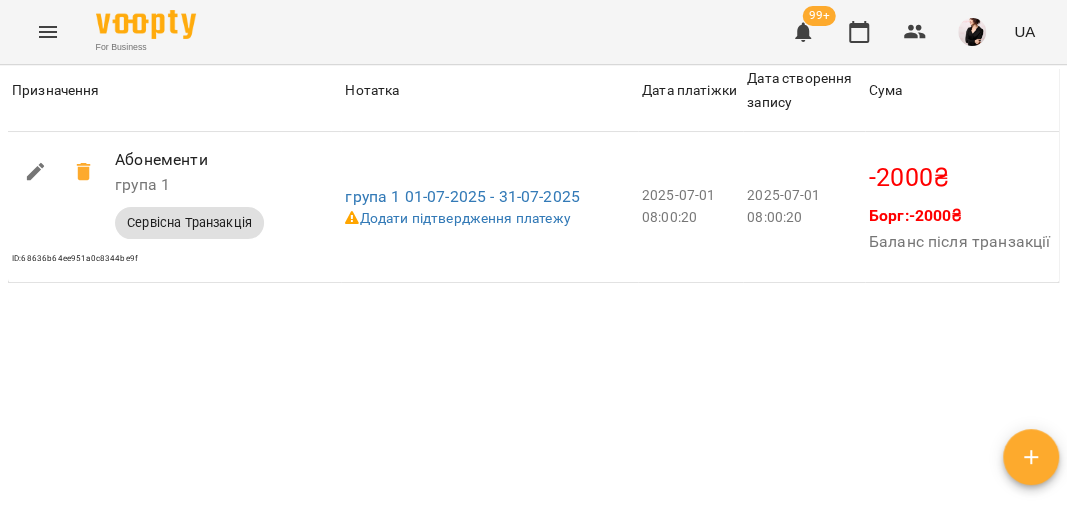 scroll, scrollTop: 2015, scrollLeft: 0, axis: vertical 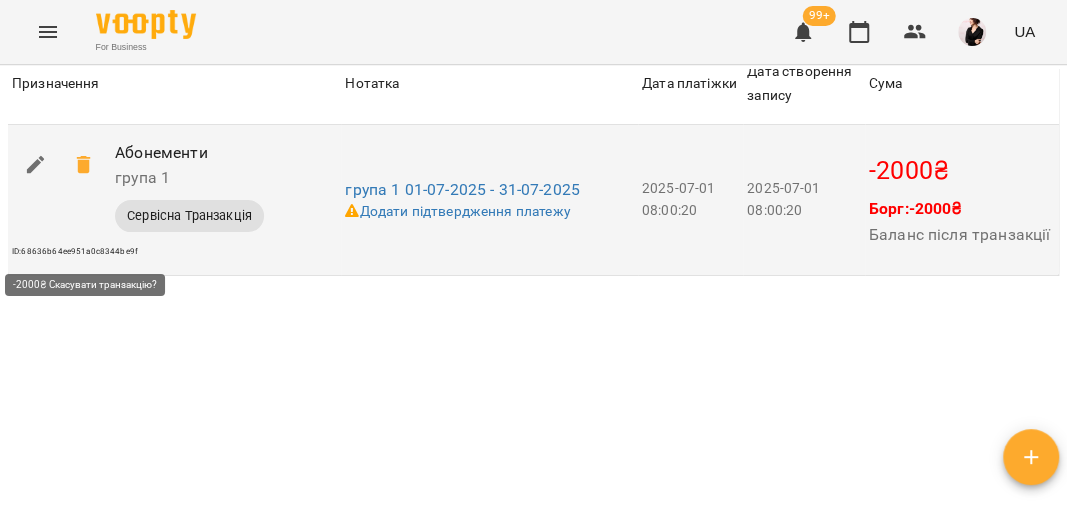 click 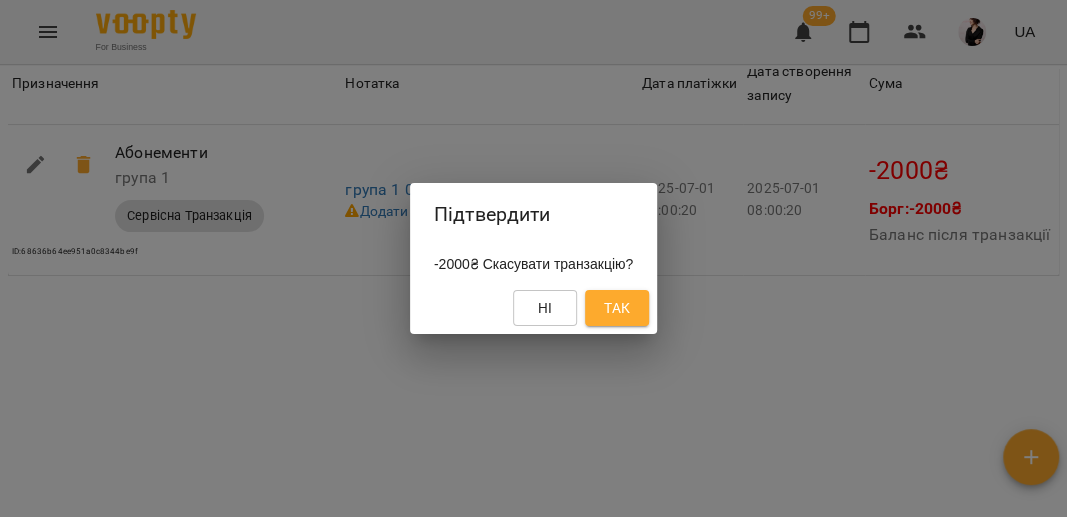 click on "Так" at bounding box center (617, 308) 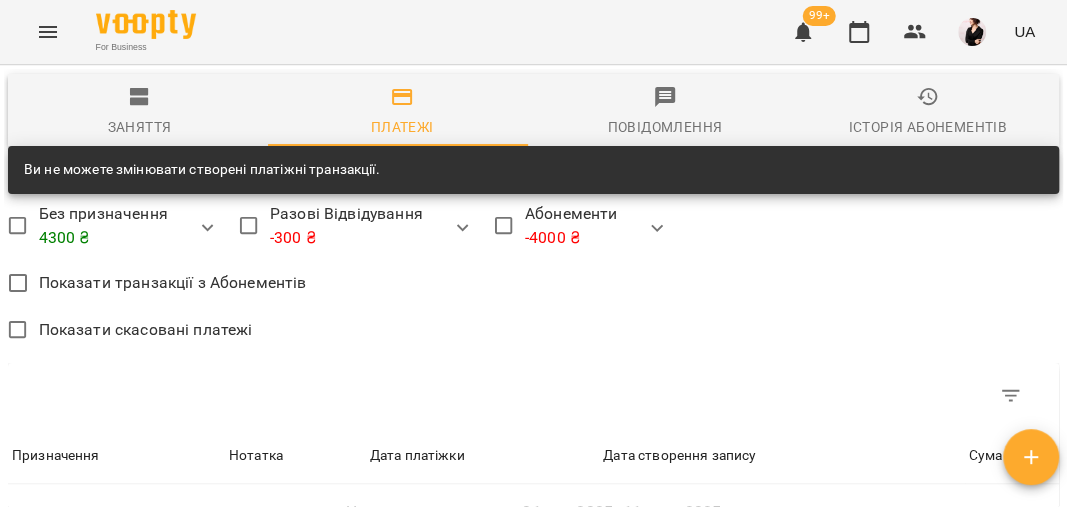 scroll, scrollTop: 1276, scrollLeft: 0, axis: vertical 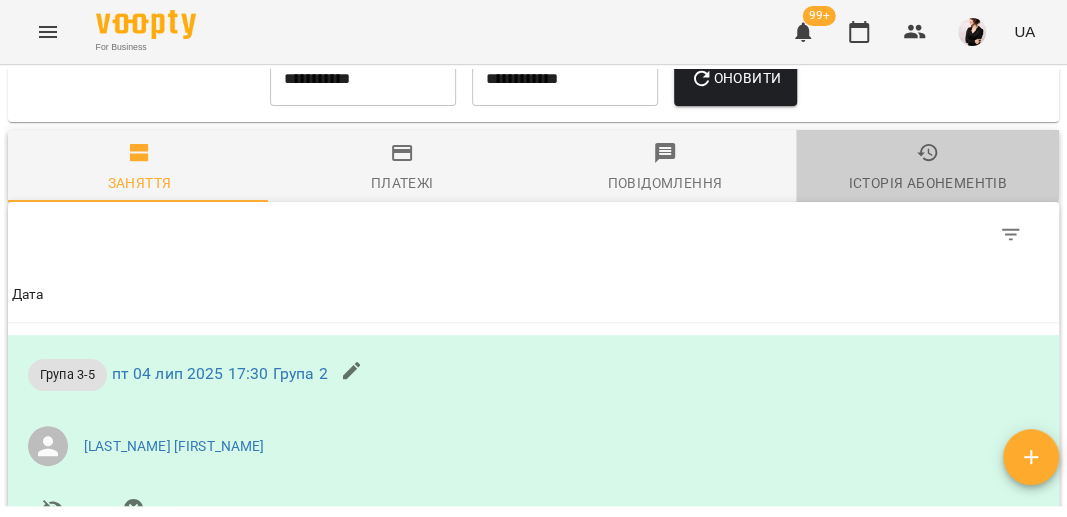 click on "Історія абонементів" at bounding box center [927, 168] 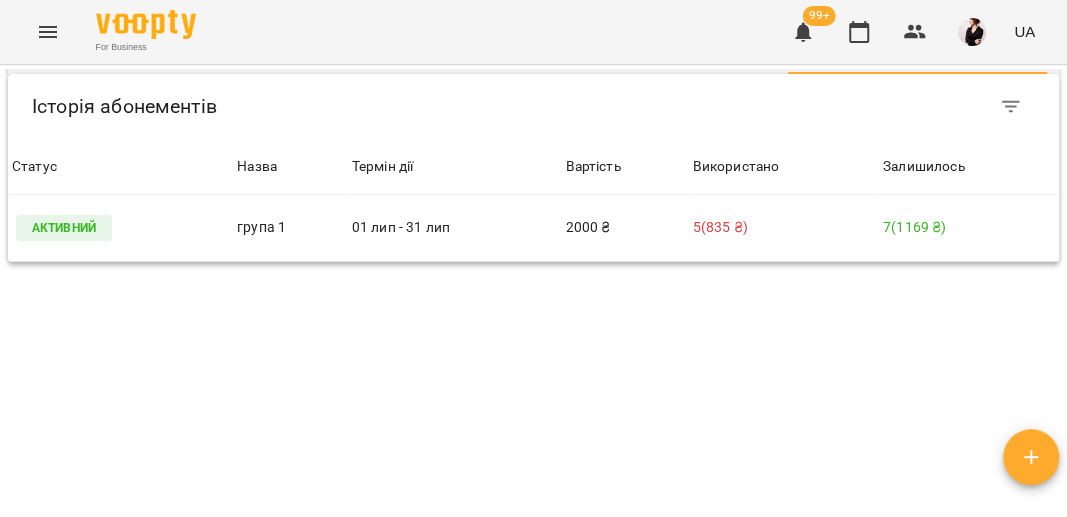 scroll, scrollTop: 1646, scrollLeft: 0, axis: vertical 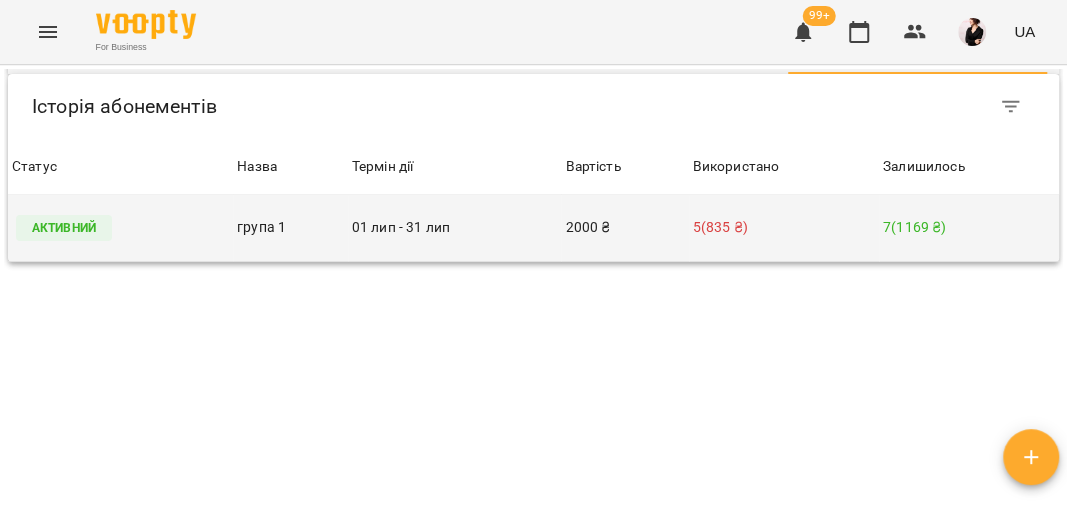 click on "Активний" at bounding box center (120, 228) 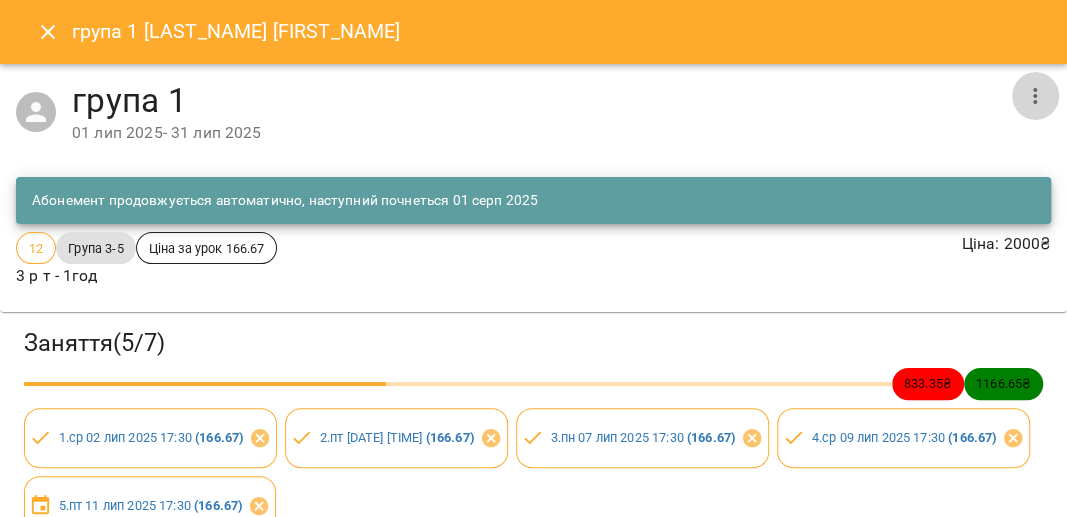 click 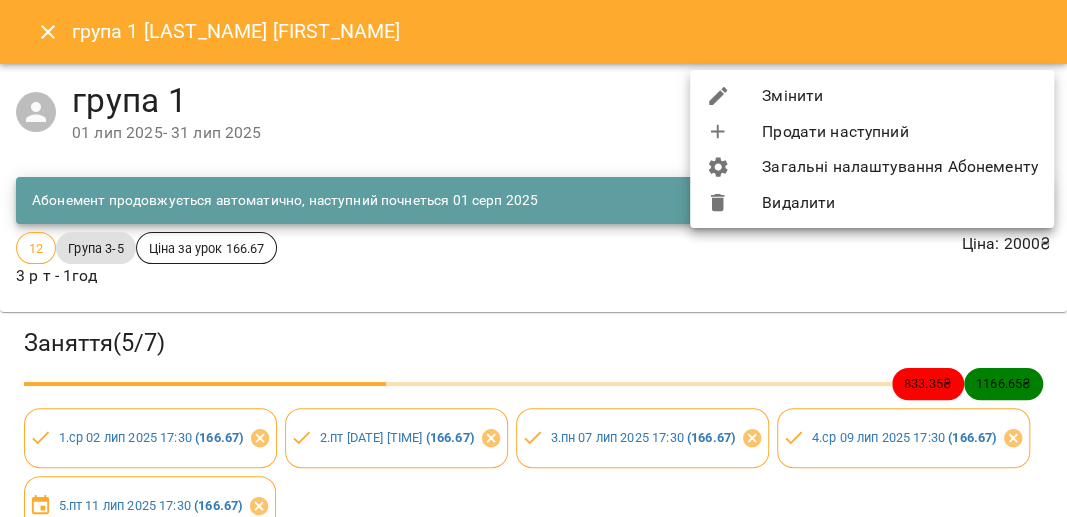 click on "Видалити" at bounding box center (872, 203) 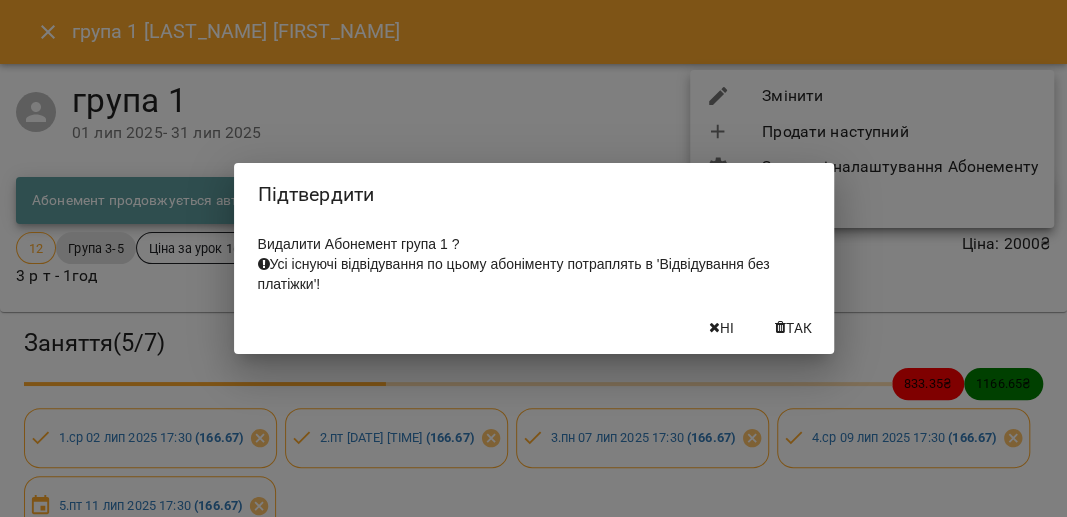 click at bounding box center (780, 328) 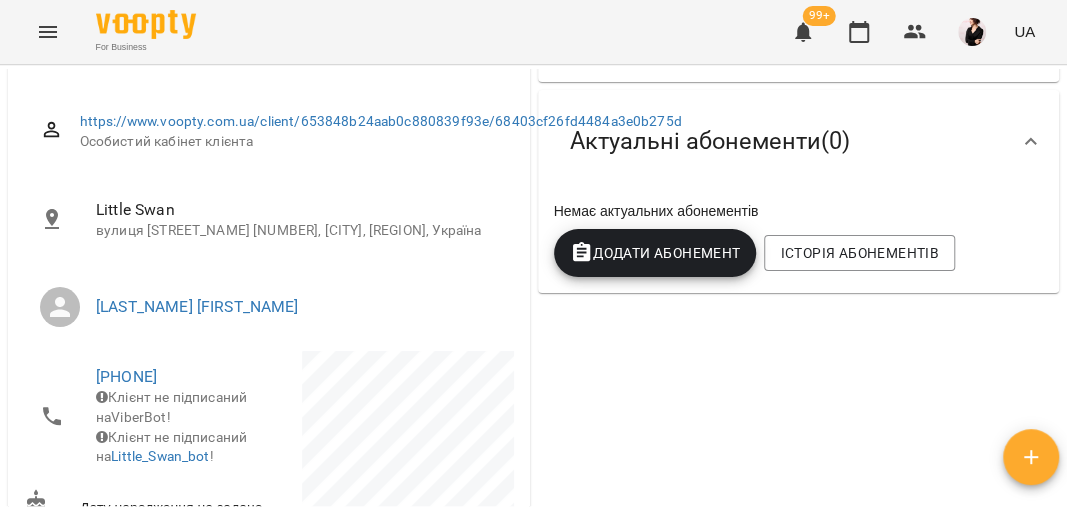 scroll, scrollTop: 151, scrollLeft: 0, axis: vertical 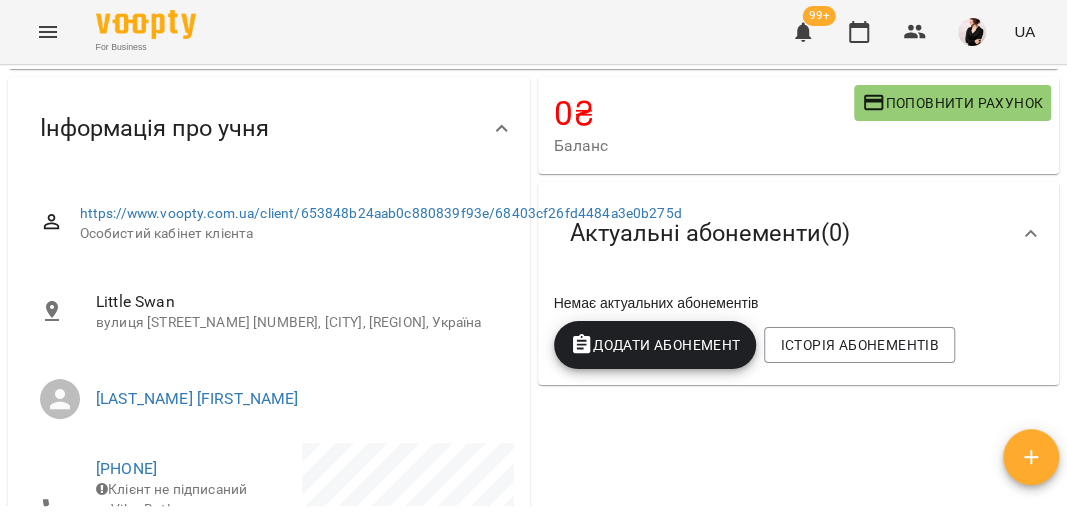click on "Додати Абонемент" at bounding box center [655, 345] 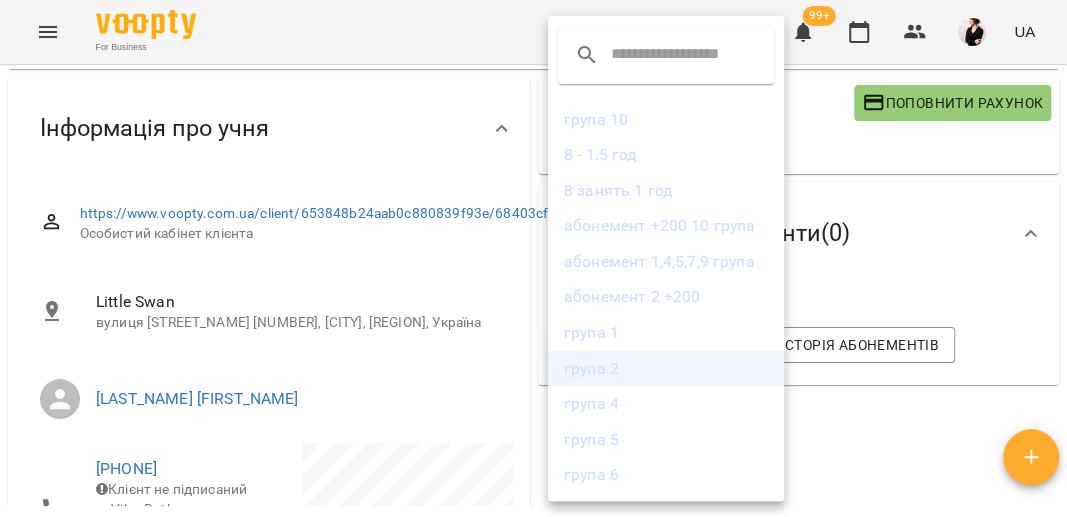 click on "група 2" at bounding box center (666, 369) 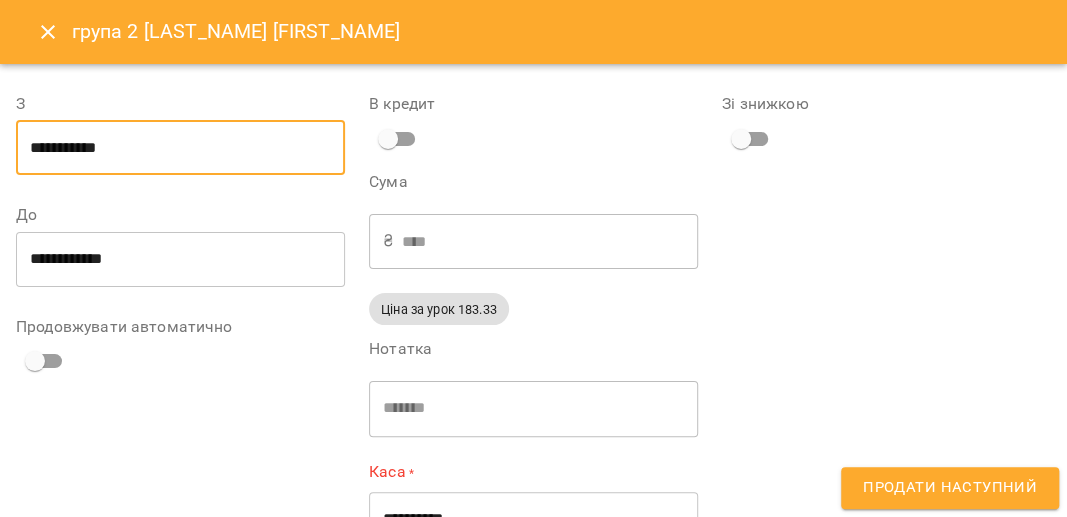 click on "**********" at bounding box center (180, 148) 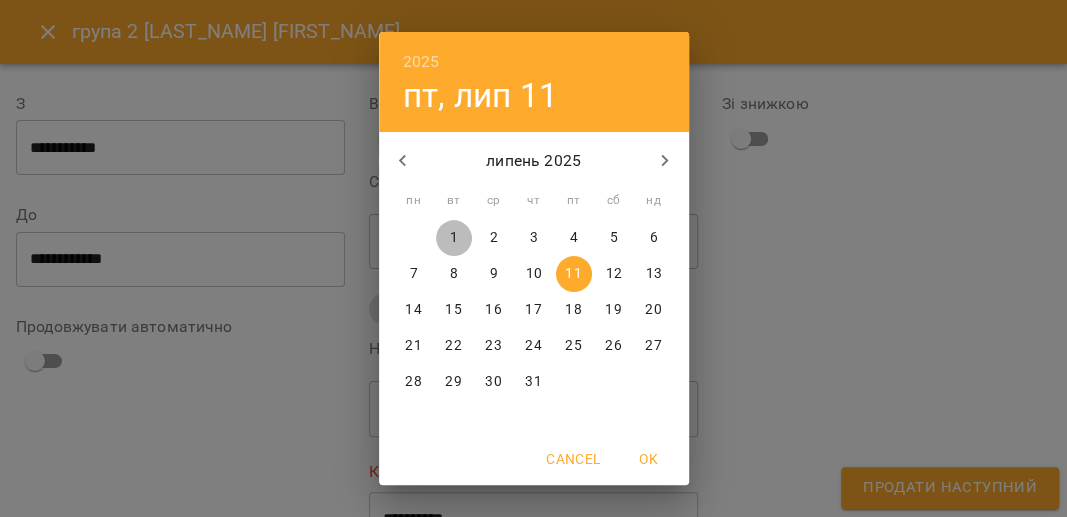 click on "1" at bounding box center [453, 238] 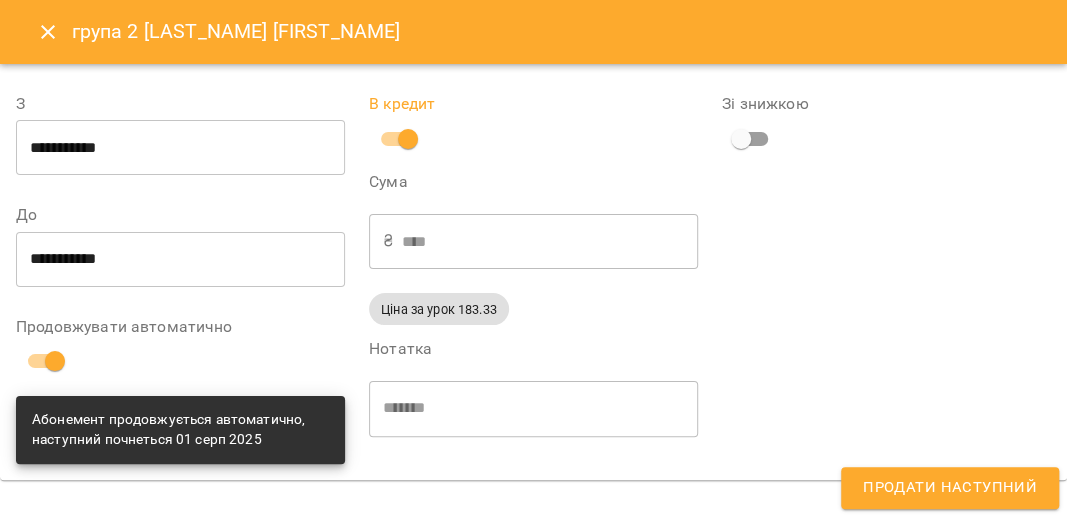 click 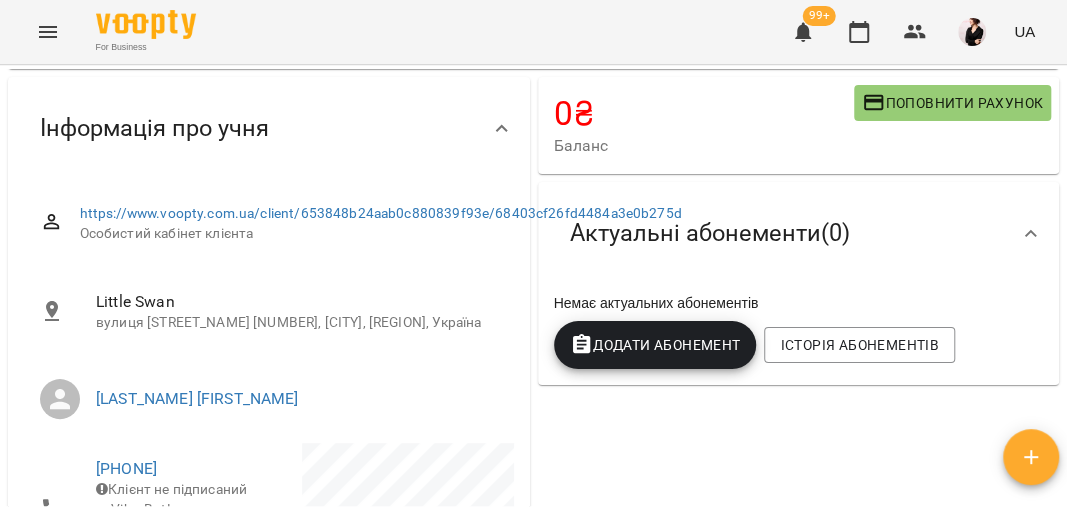 click 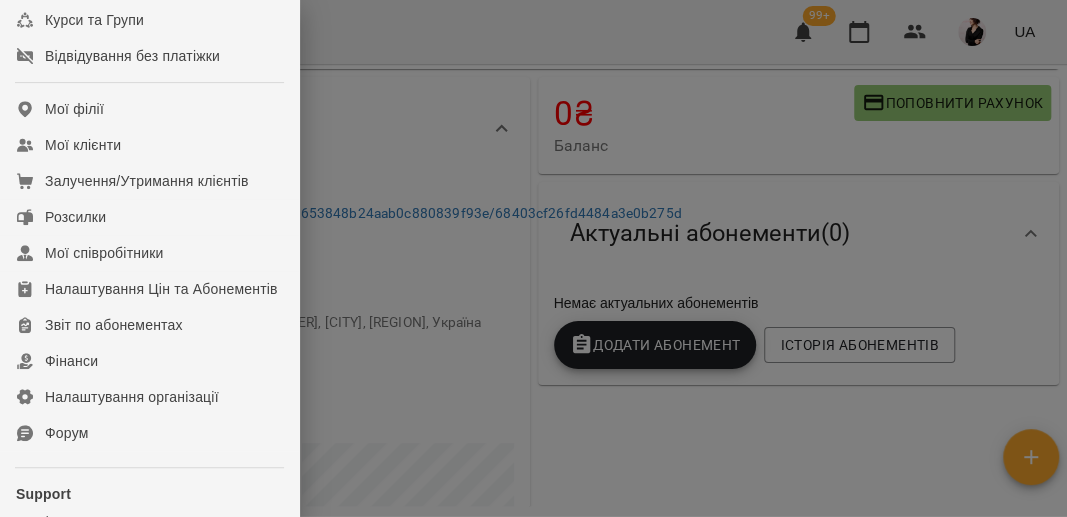 scroll, scrollTop: 317, scrollLeft: 0, axis: vertical 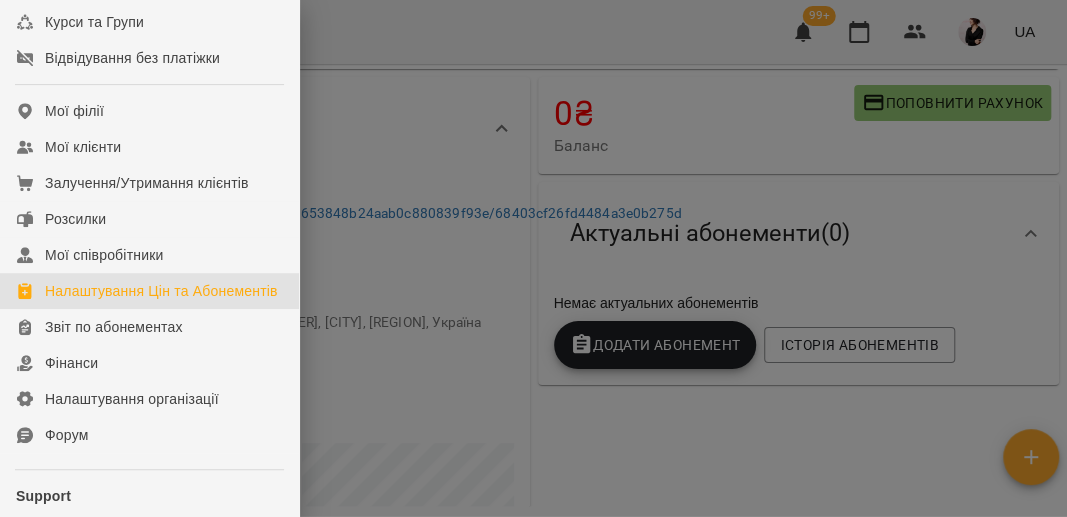 click on "Налаштування Цін та Абонементів" at bounding box center (161, 291) 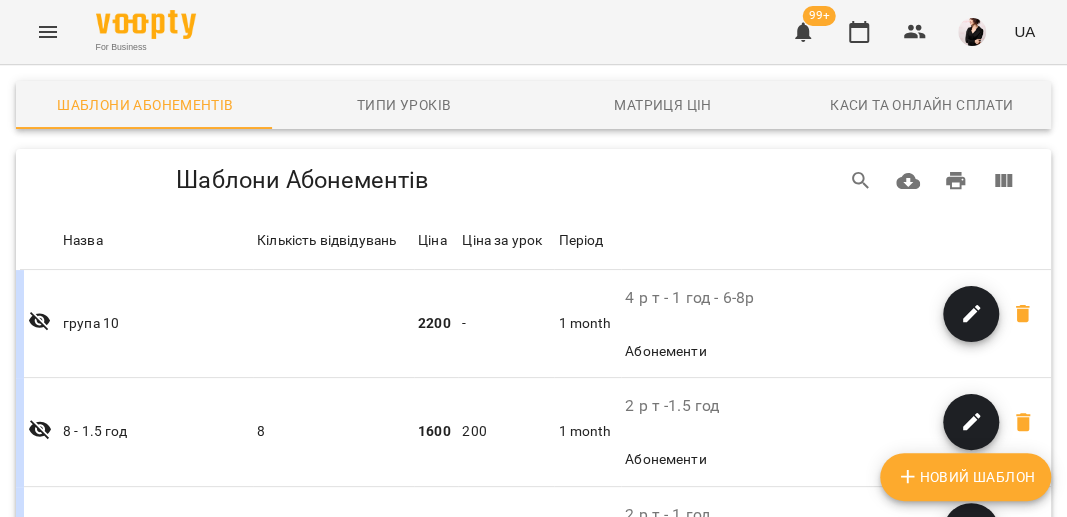 scroll, scrollTop: 758, scrollLeft: 0, axis: vertical 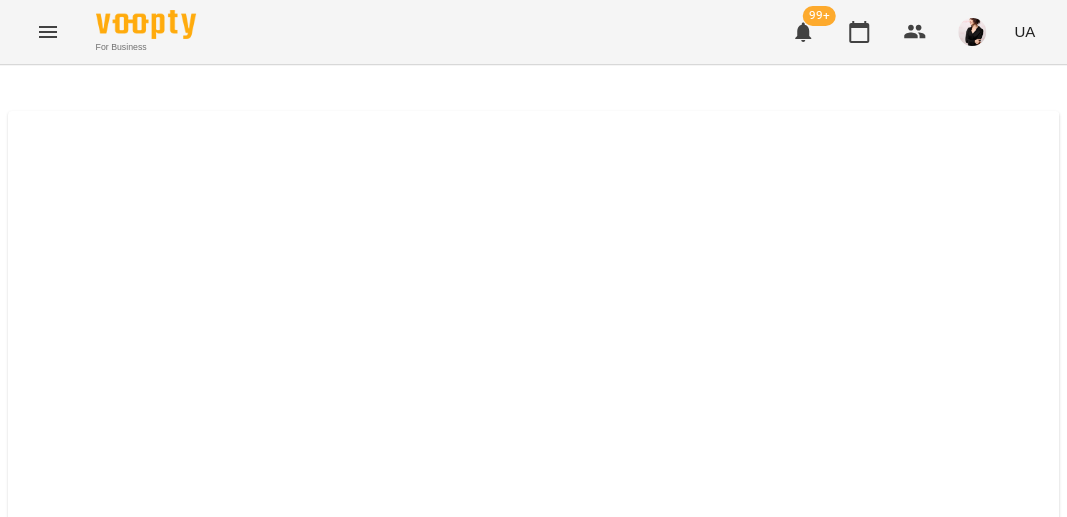 select on "*****" 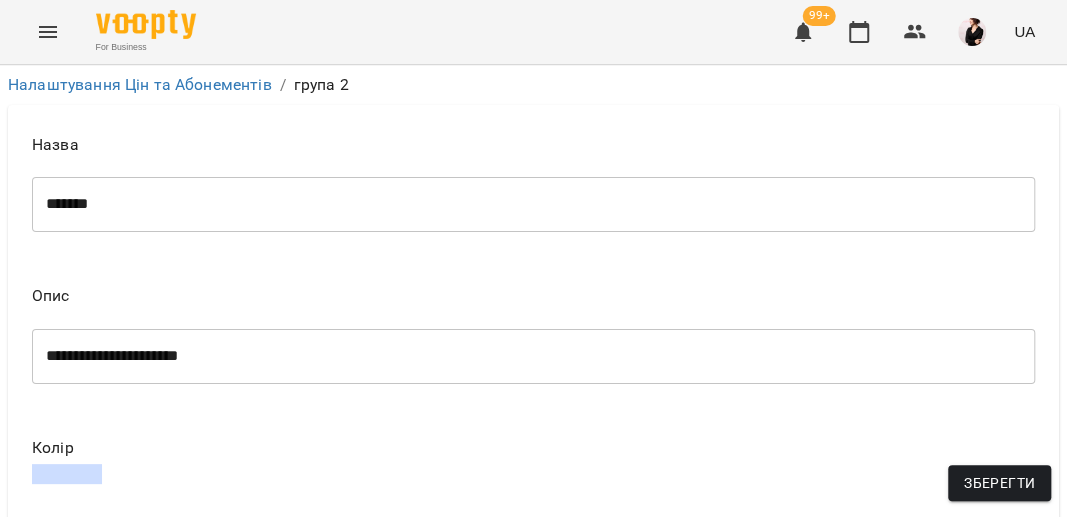 scroll, scrollTop: 105, scrollLeft: 0, axis: vertical 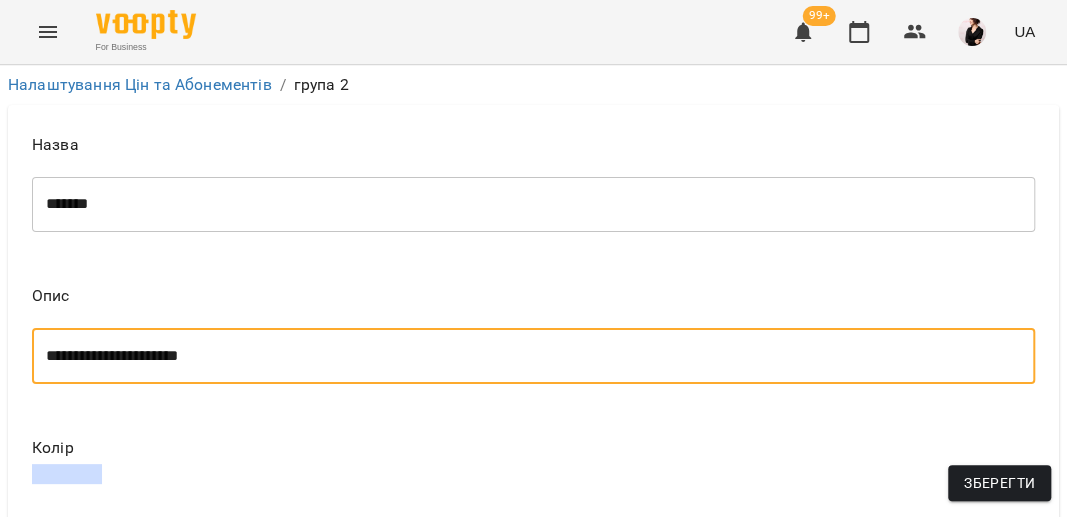 click on "**********" at bounding box center (527, 356) 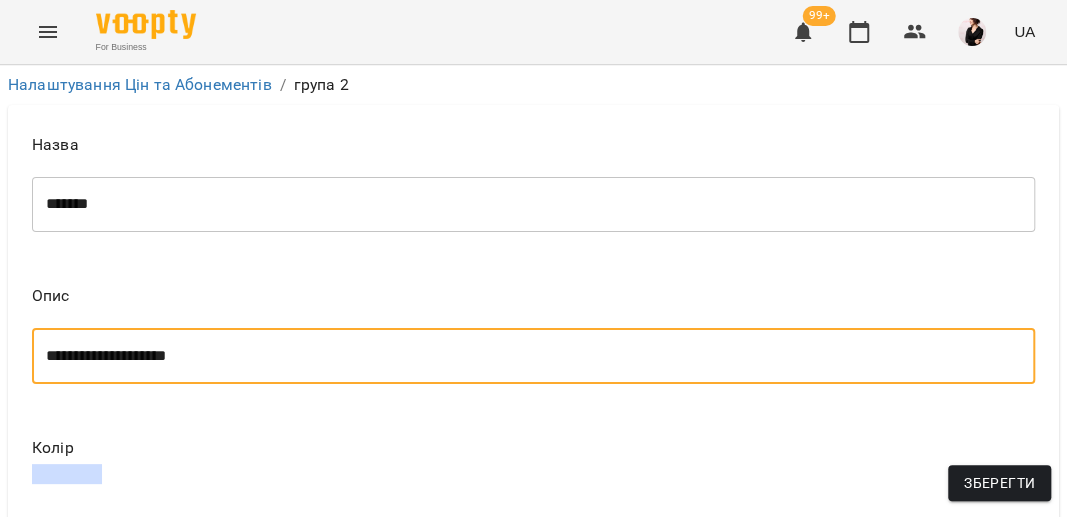 click on "**********" at bounding box center (527, 356) 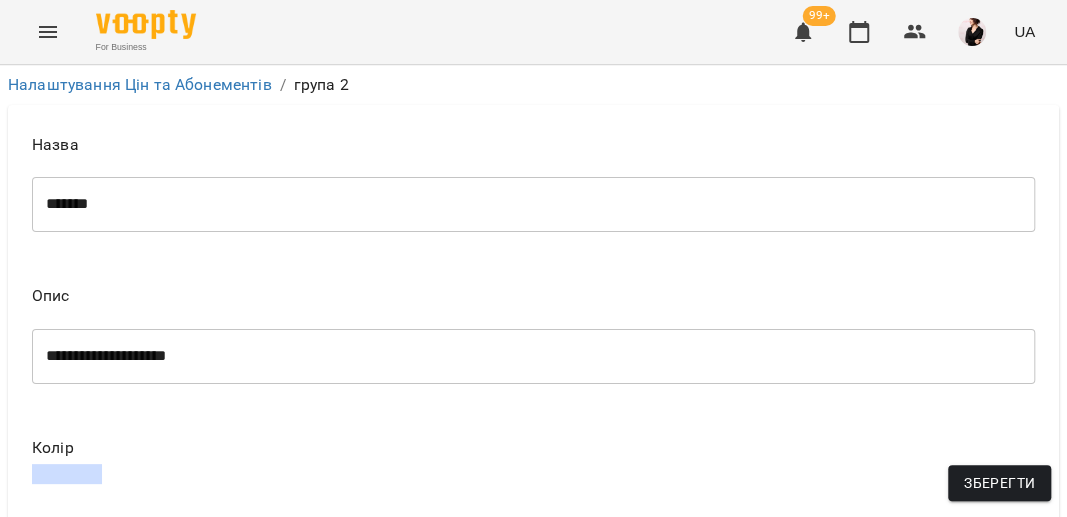 click on "****" at bounding box center (550, 925) 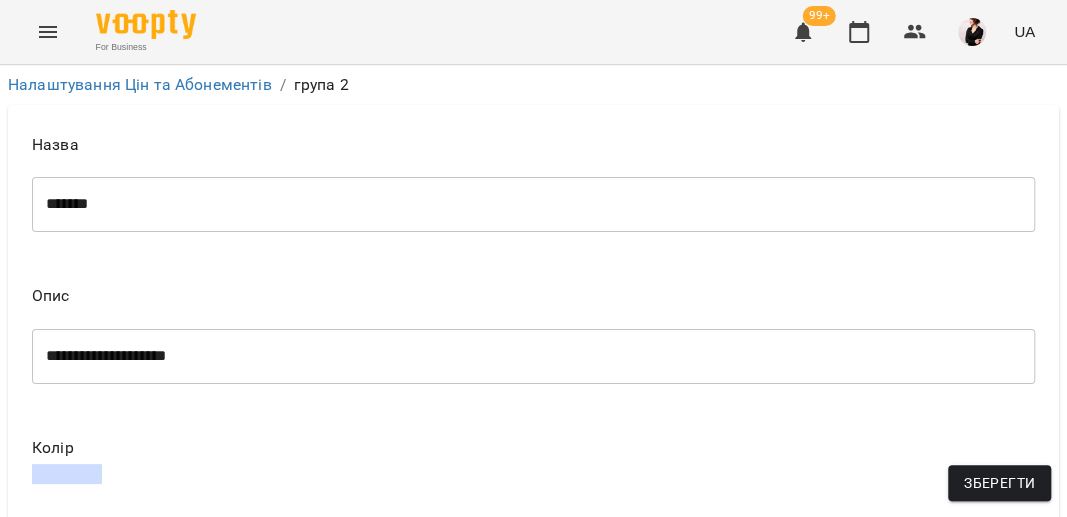 scroll, scrollTop: 1173, scrollLeft: 0, axis: vertical 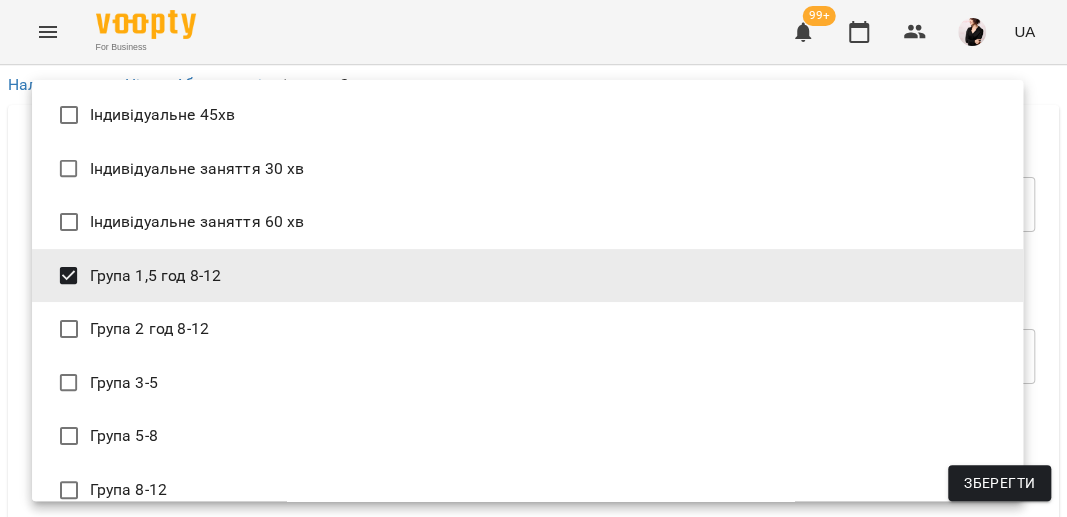click on "**********" at bounding box center (533, 882) 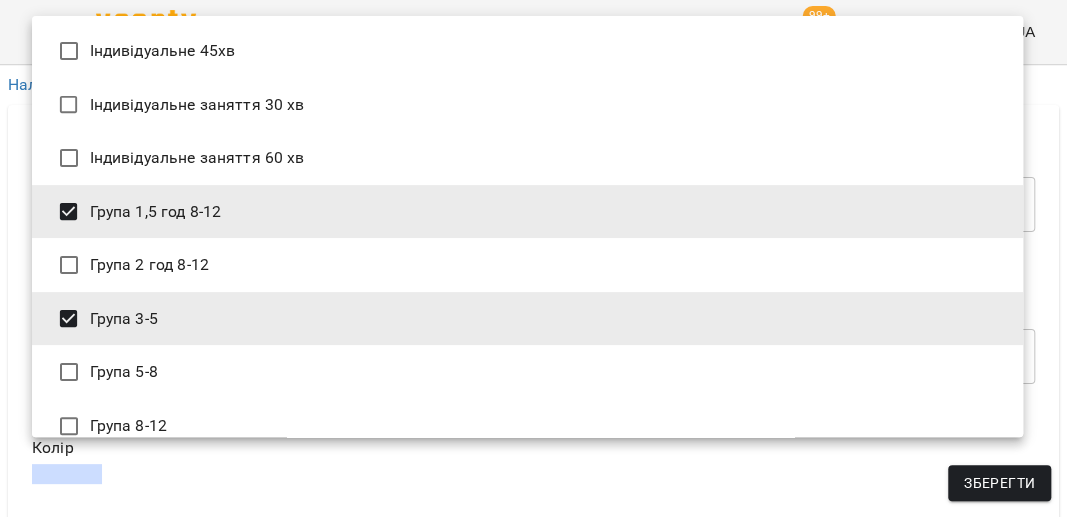 click at bounding box center [533, 258] 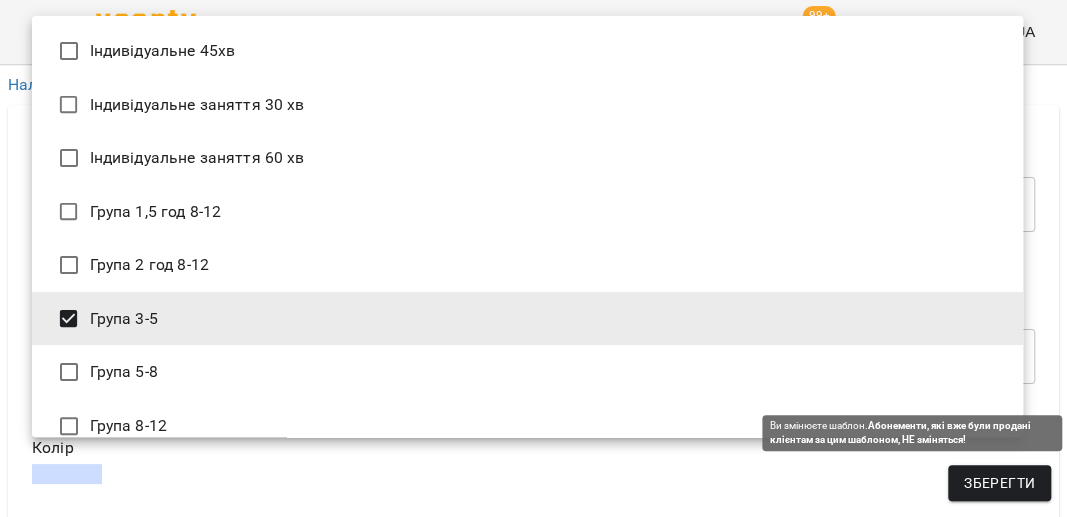 click on "Зберегти" at bounding box center [999, 483] 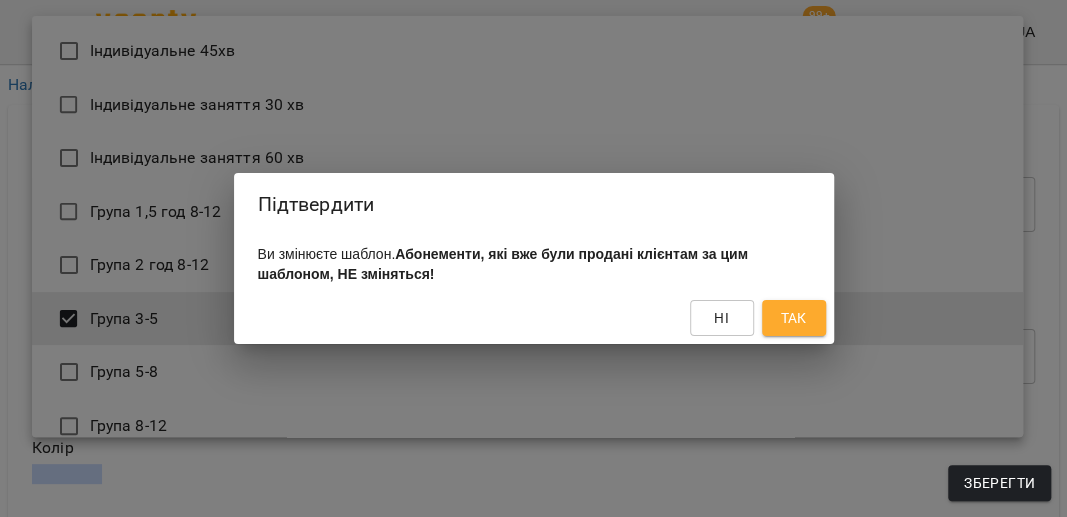 click on "Так" at bounding box center [793, 318] 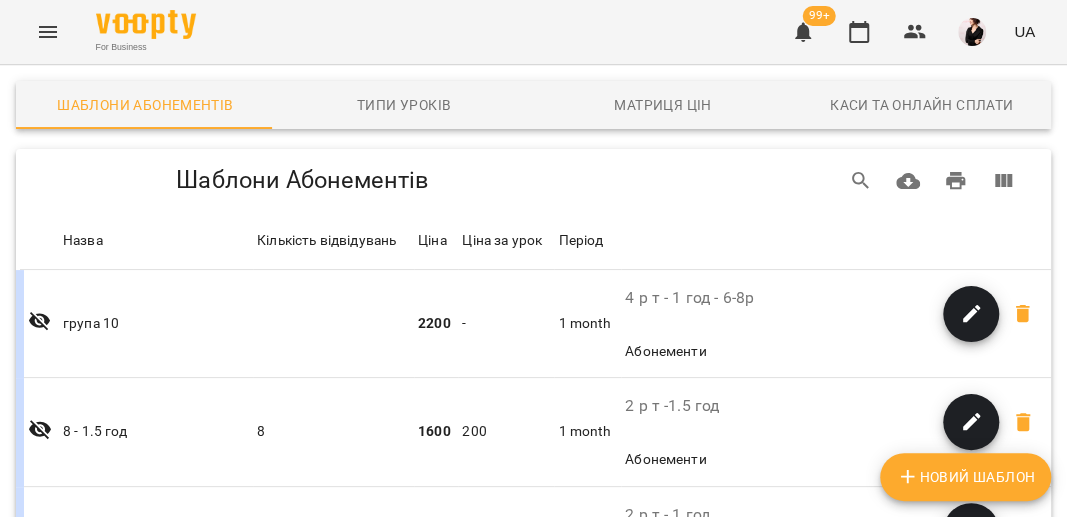 scroll, scrollTop: 0, scrollLeft: 0, axis: both 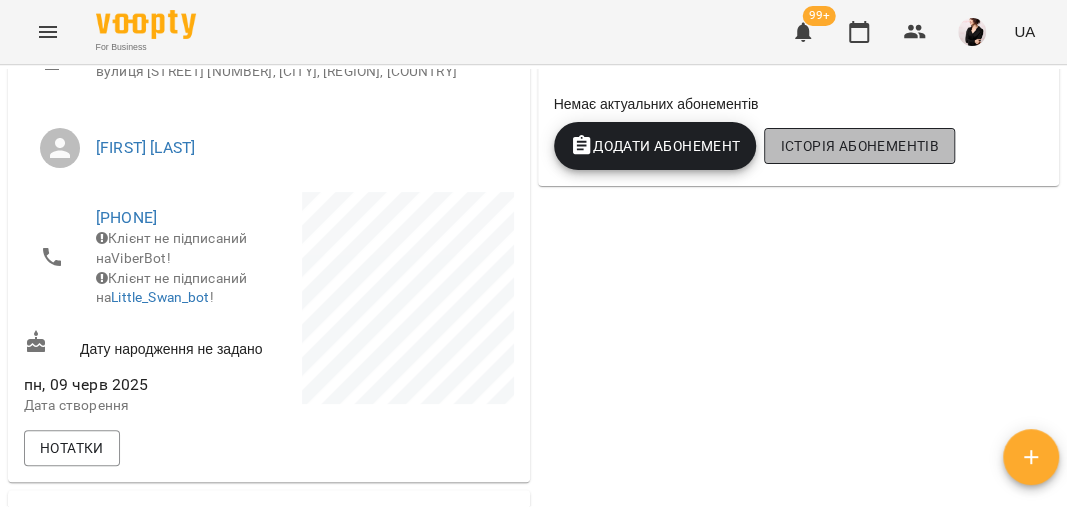 click on "Історія абонементів" at bounding box center (859, 146) 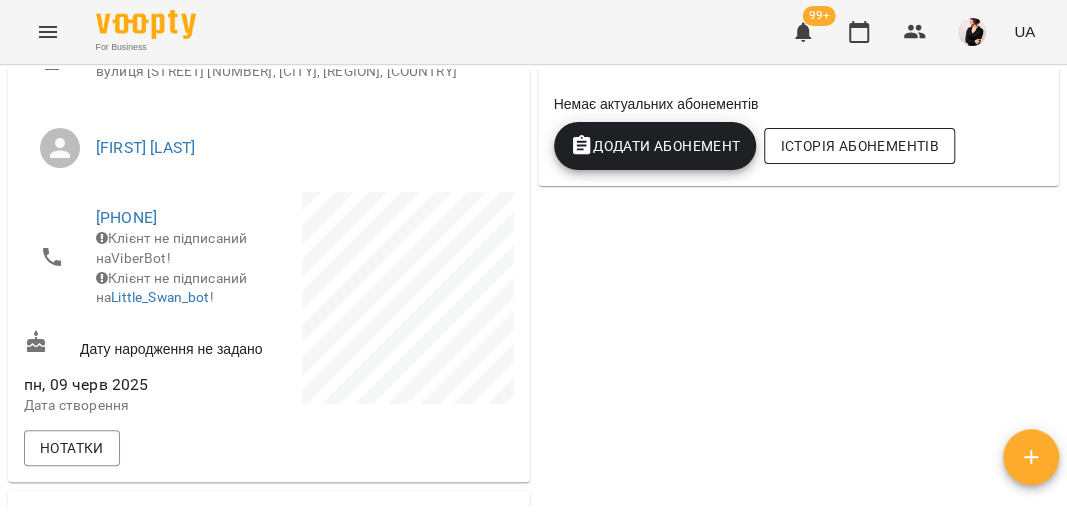 scroll, scrollTop: 65, scrollLeft: 0, axis: vertical 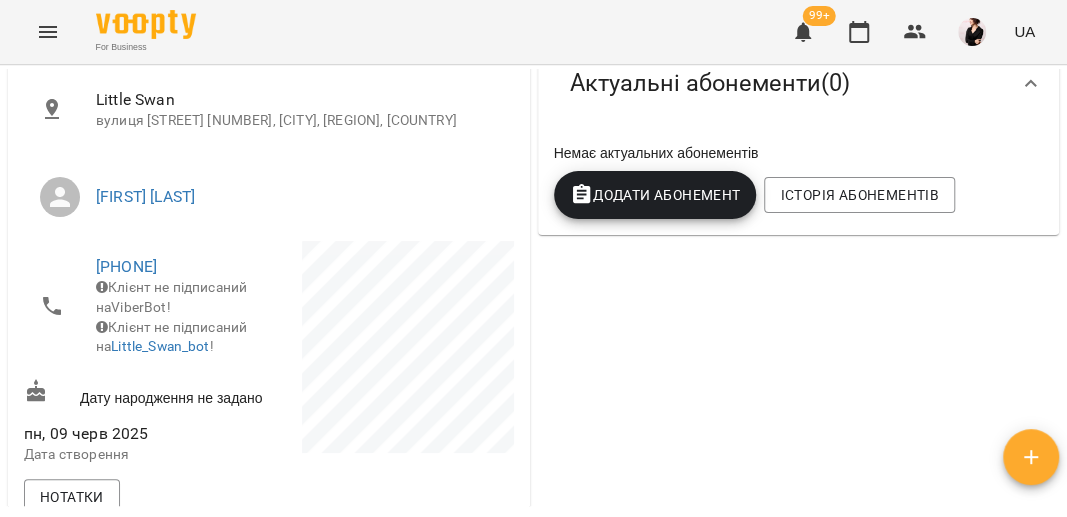 click at bounding box center [393, 356] 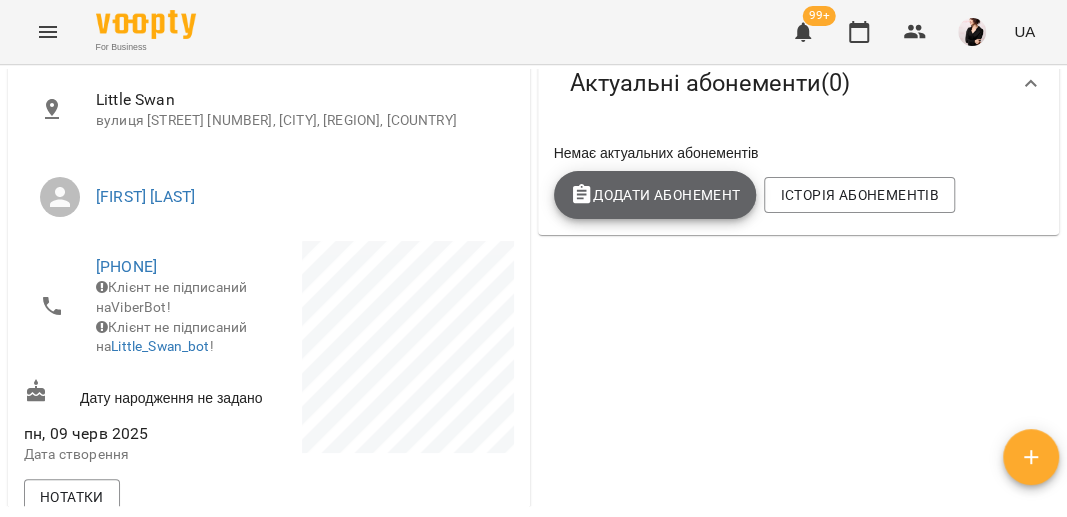 click on "Додати Абонемент" at bounding box center (655, 195) 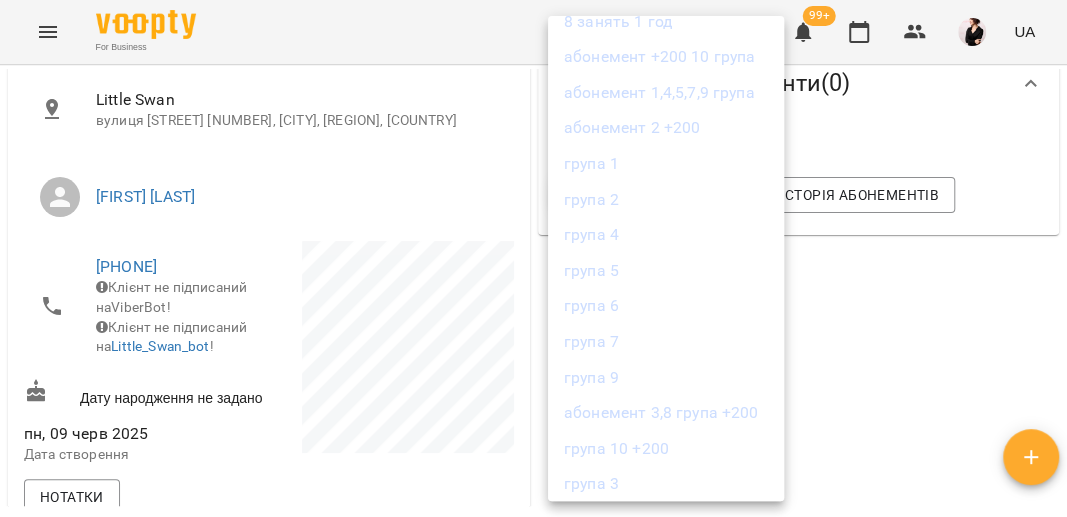 scroll, scrollTop: 170, scrollLeft: 0, axis: vertical 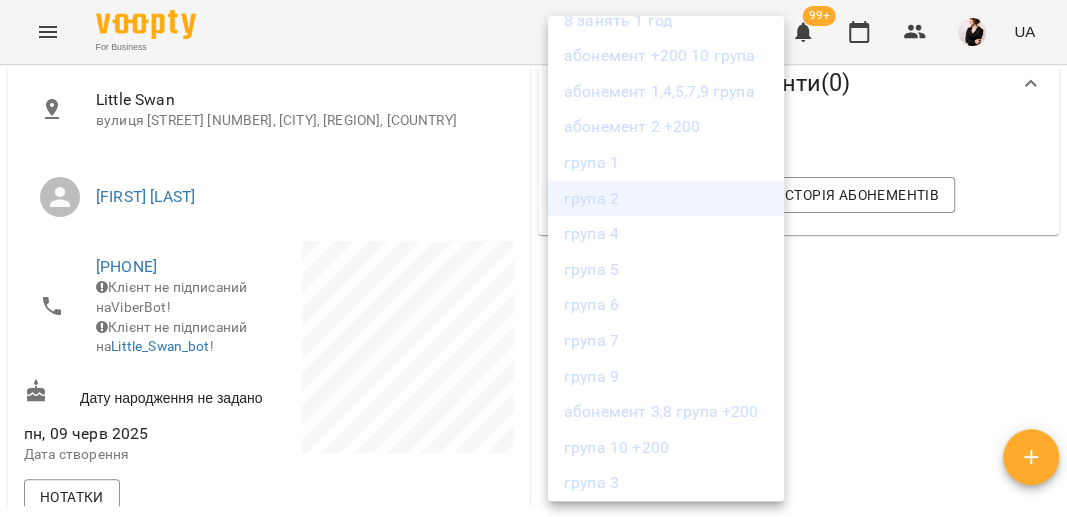 click on "група 2" at bounding box center [666, 199] 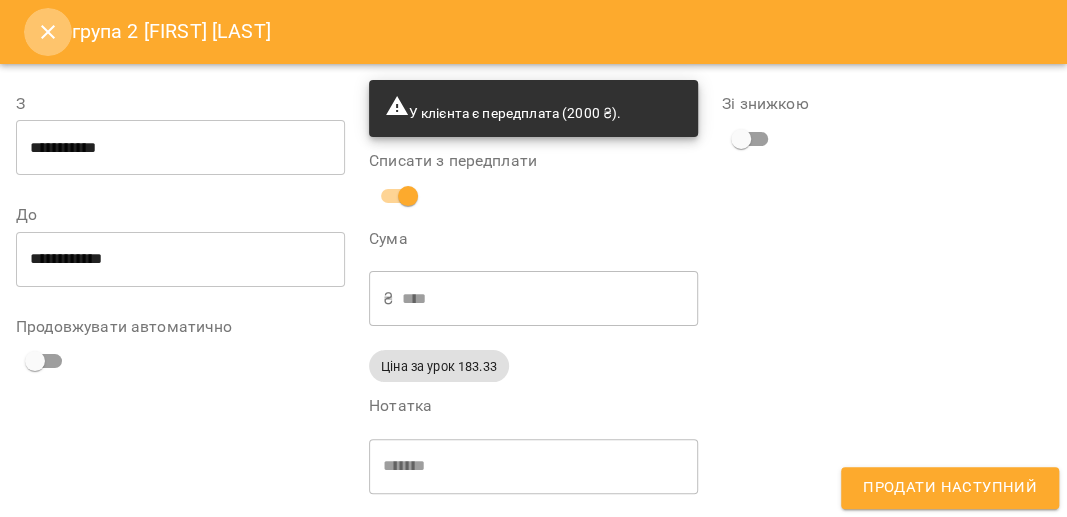 click 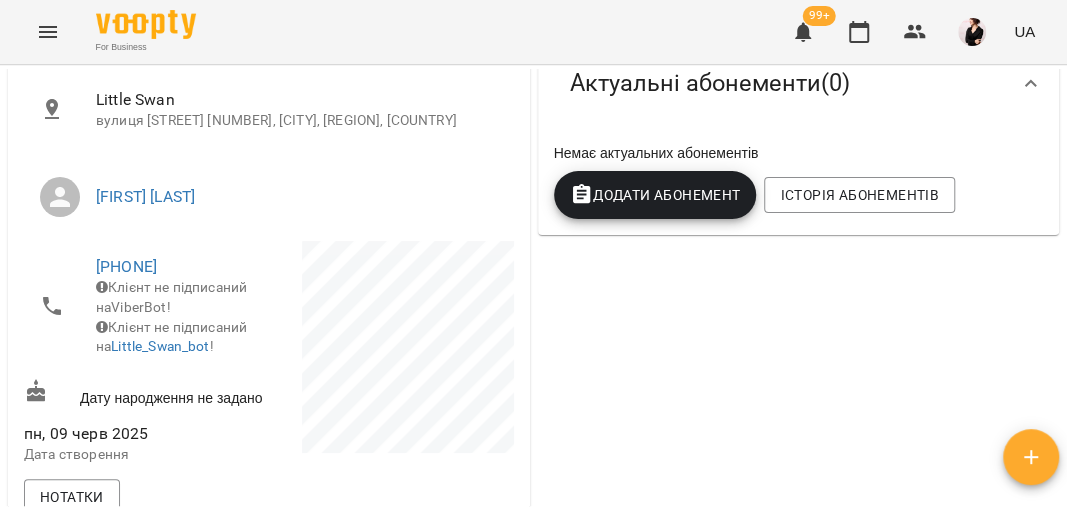 click on "Додати Абонемент" at bounding box center (655, 195) 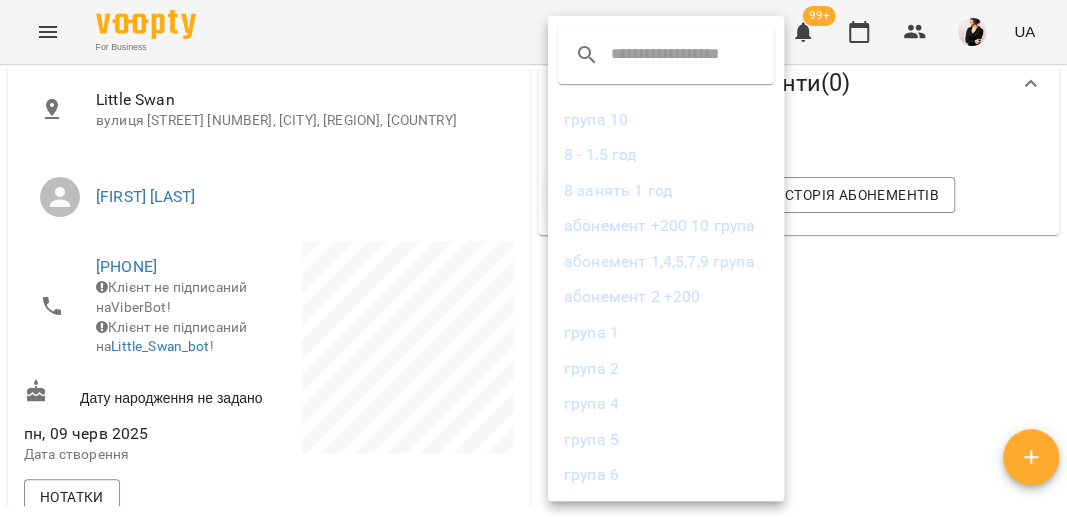 click on "8 занять 1 год" at bounding box center (666, 191) 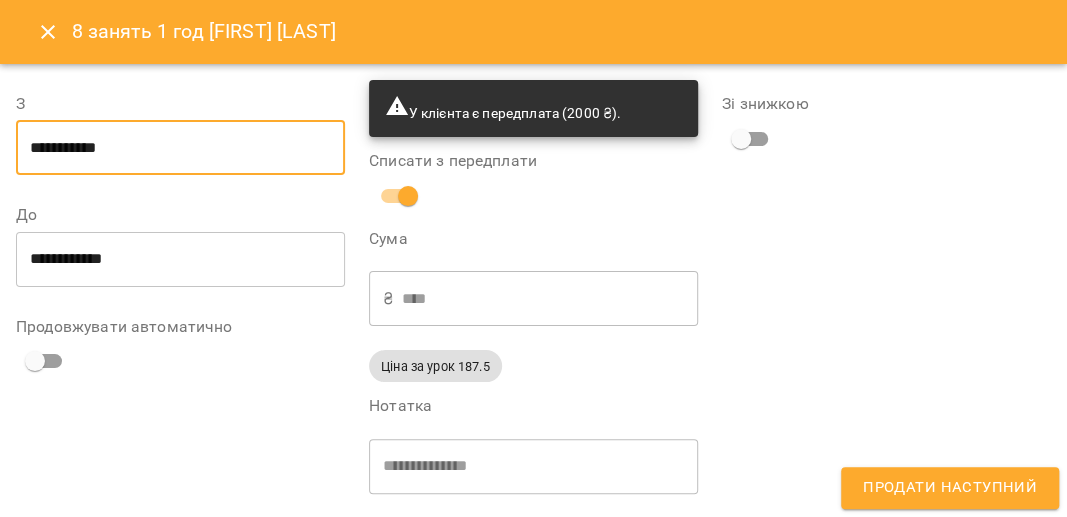 click on "**********" at bounding box center (180, 148) 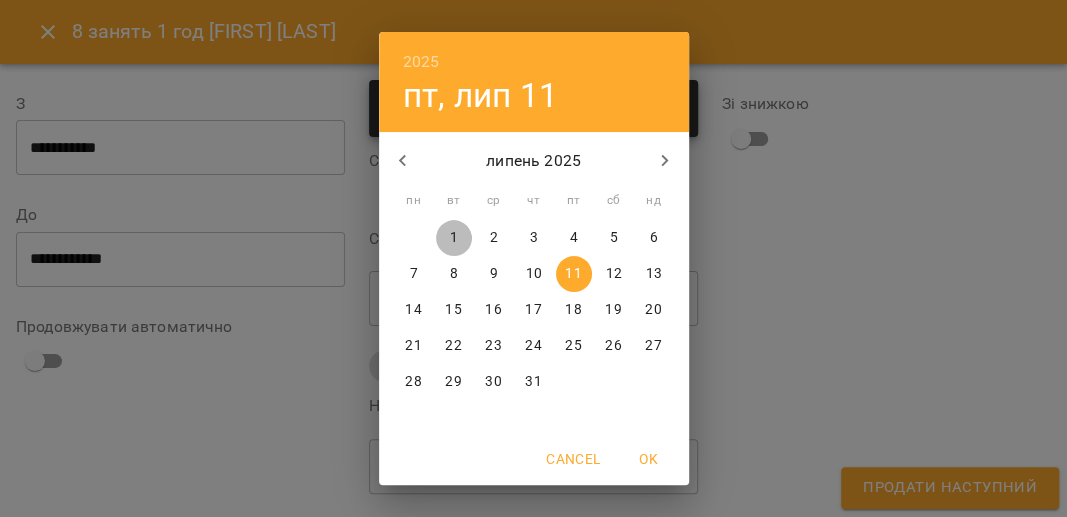 click on "1" at bounding box center [453, 238] 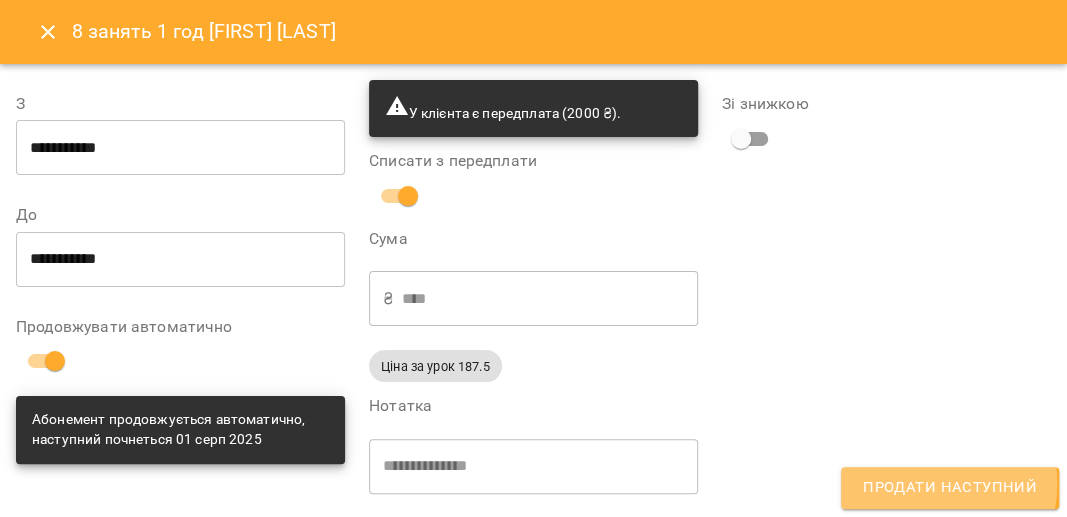 click on "Продати наступний" at bounding box center [950, 488] 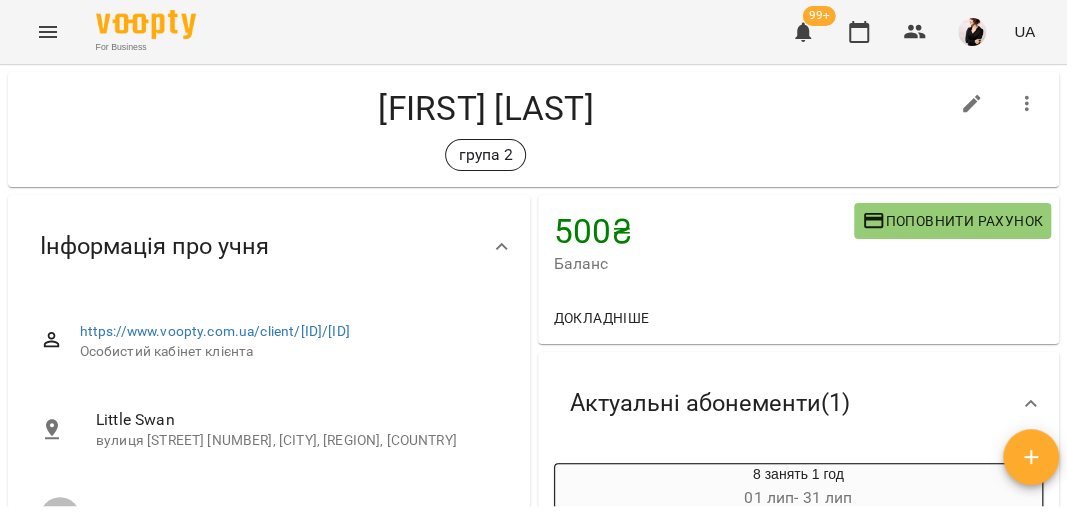 scroll, scrollTop: 0, scrollLeft: 0, axis: both 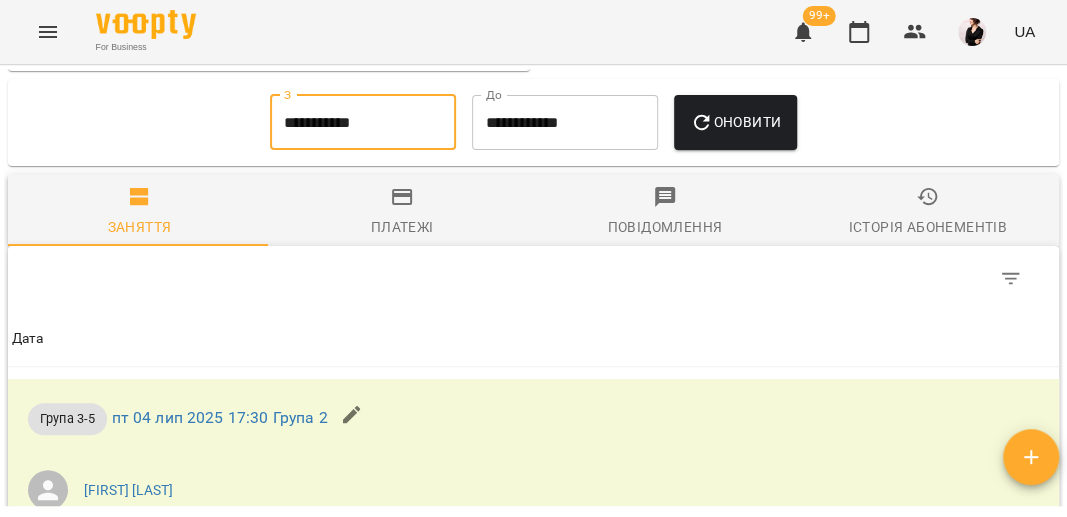 click on "**********" at bounding box center [363, 123] 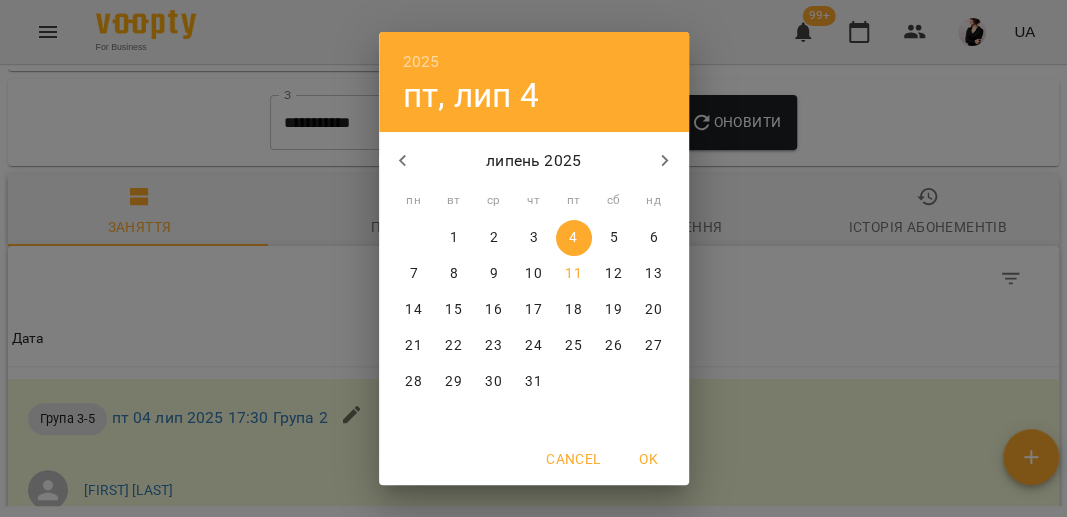 click on "1" at bounding box center (454, 238) 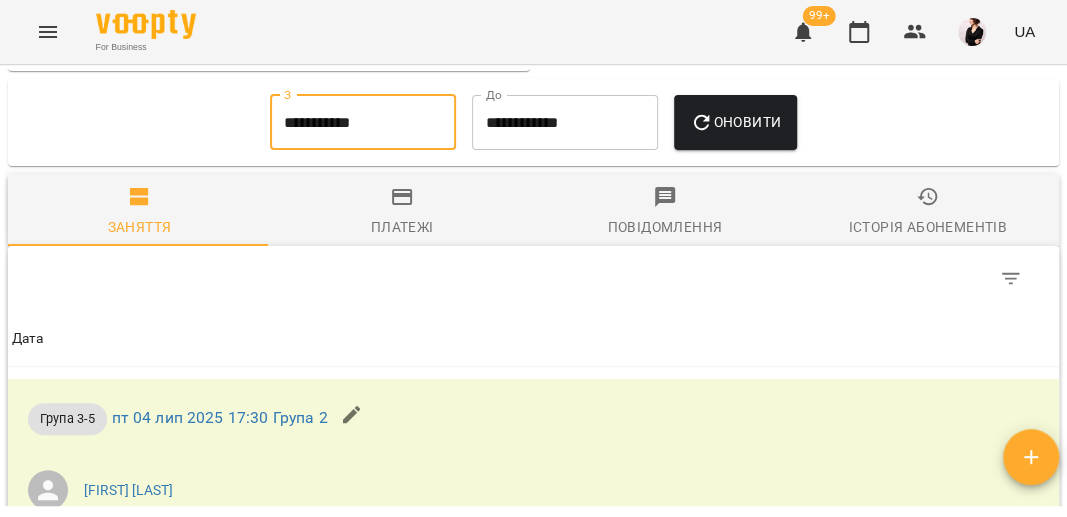 click on "Оновити" at bounding box center [735, 122] 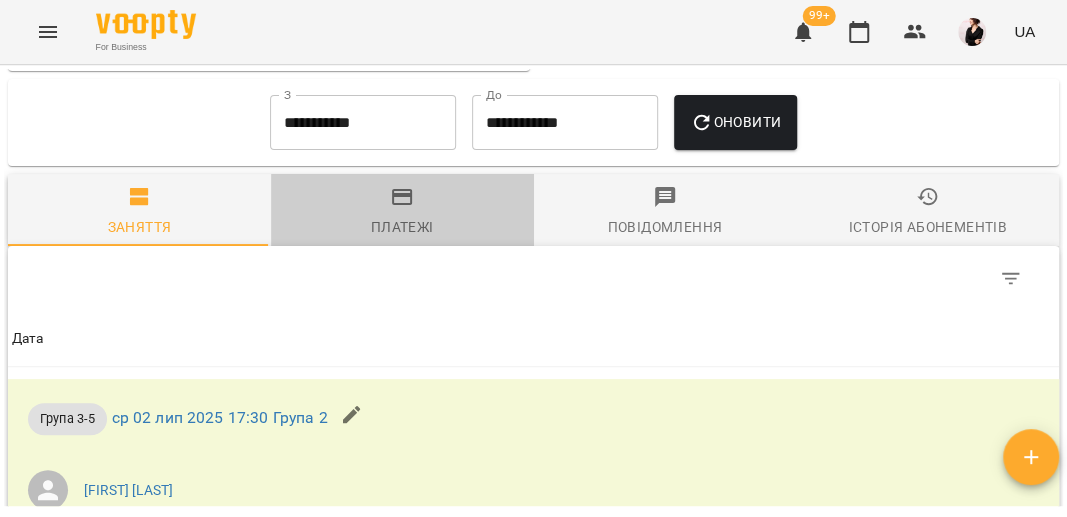 click 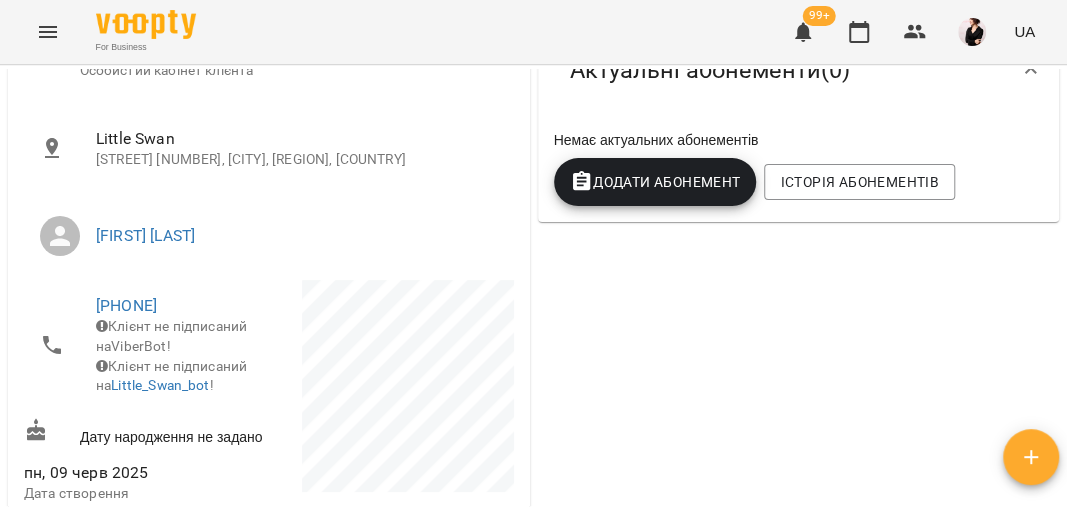 scroll, scrollTop: 0, scrollLeft: 0, axis: both 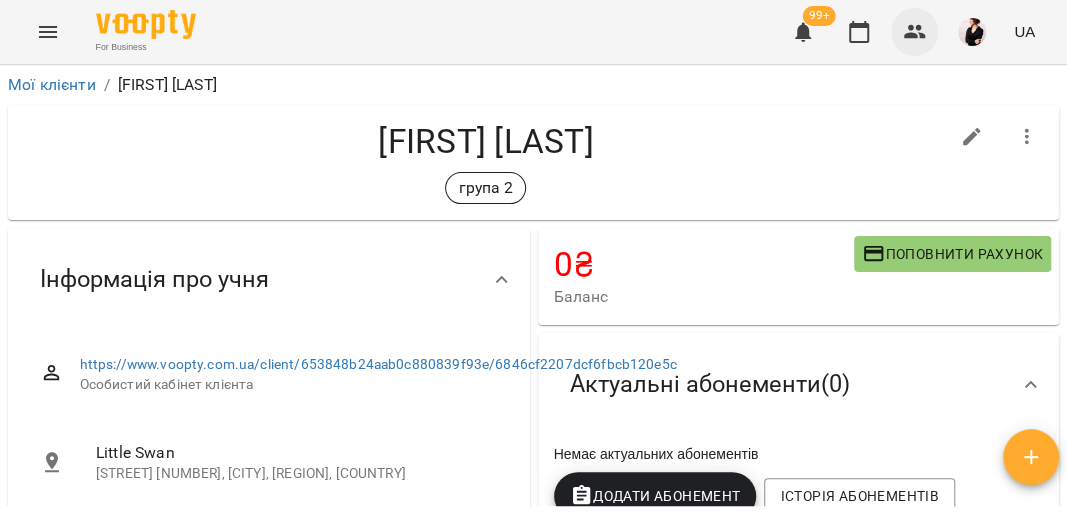 click 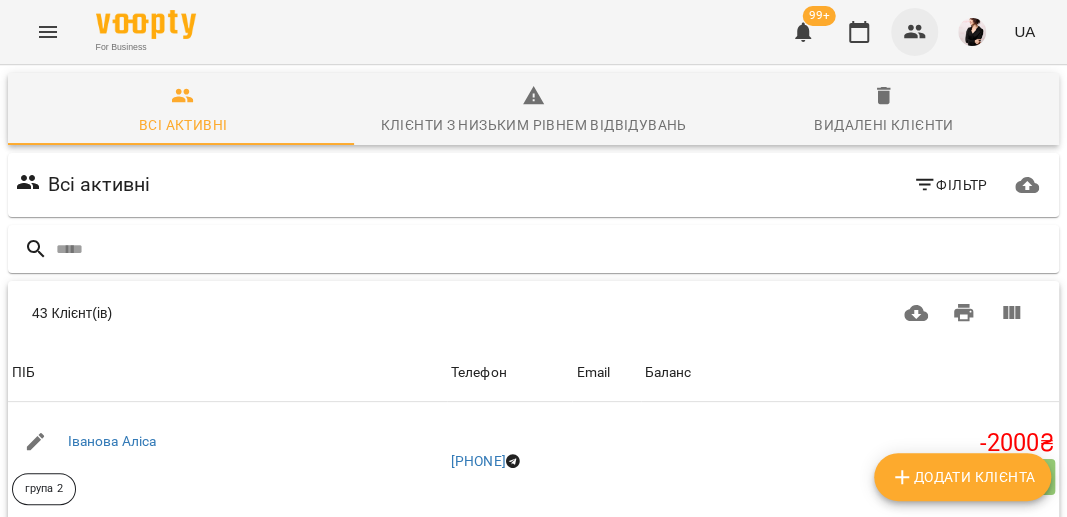 click 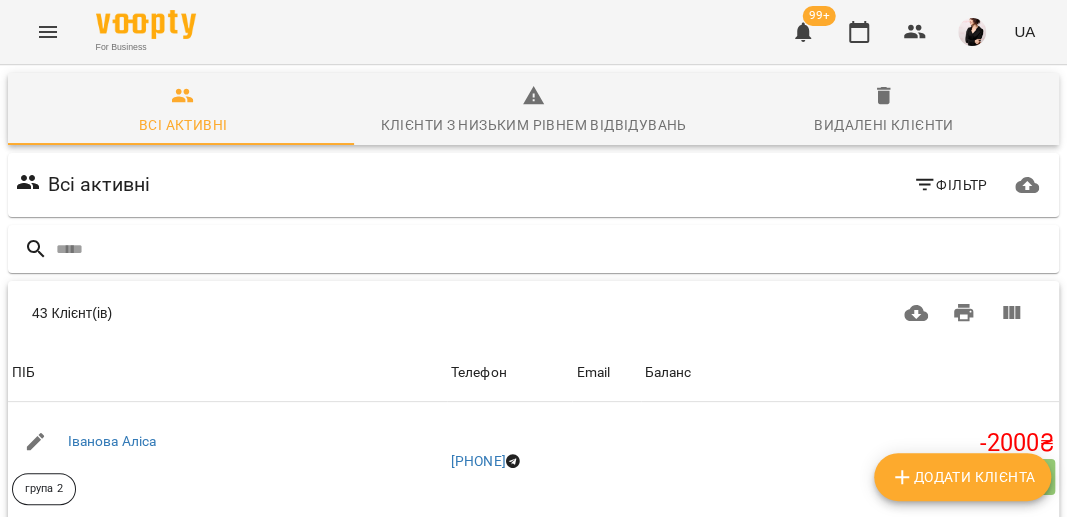 click on "Додати клієнта" at bounding box center [962, 477] 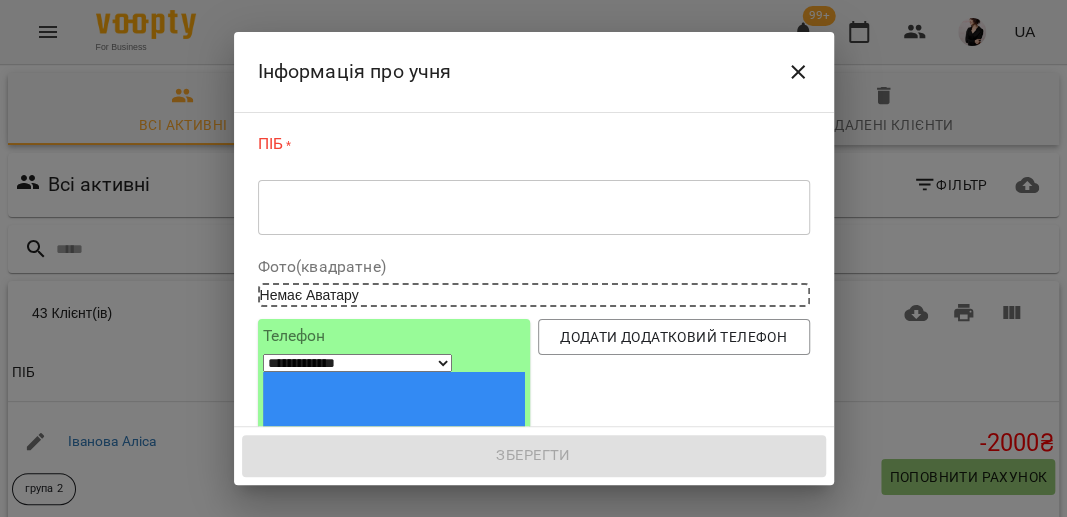 click on "* ​" at bounding box center [534, 207] 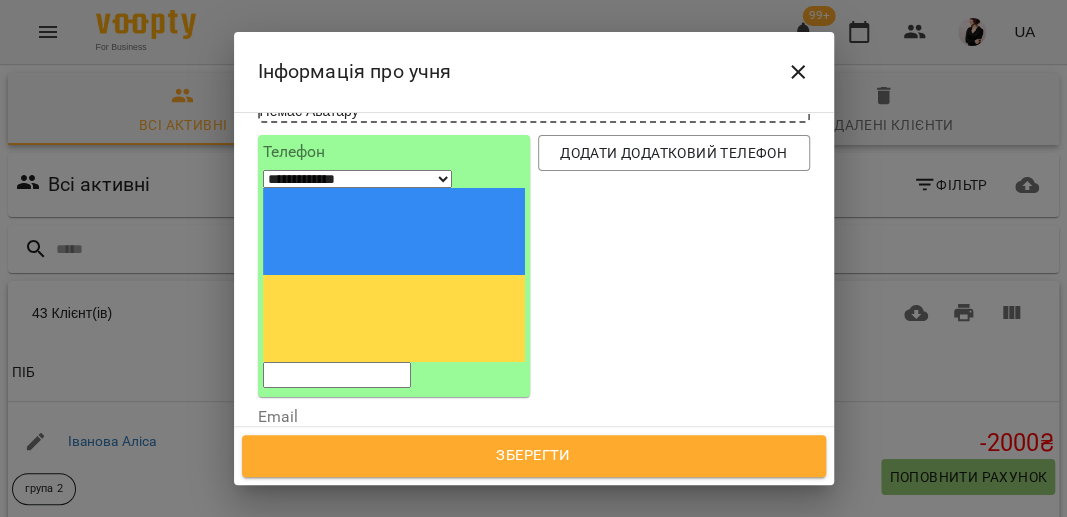 scroll, scrollTop: 178, scrollLeft: 0, axis: vertical 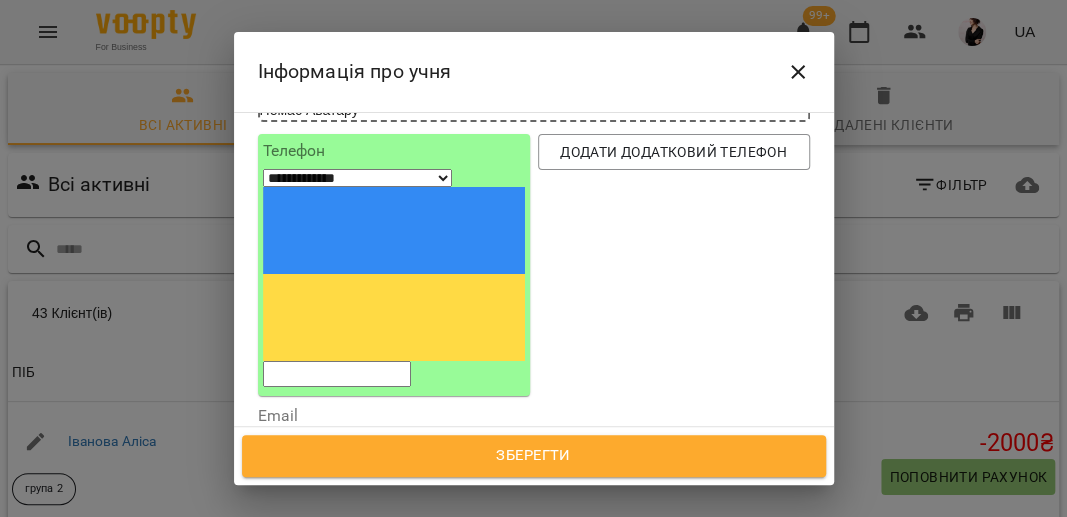type on "**********" 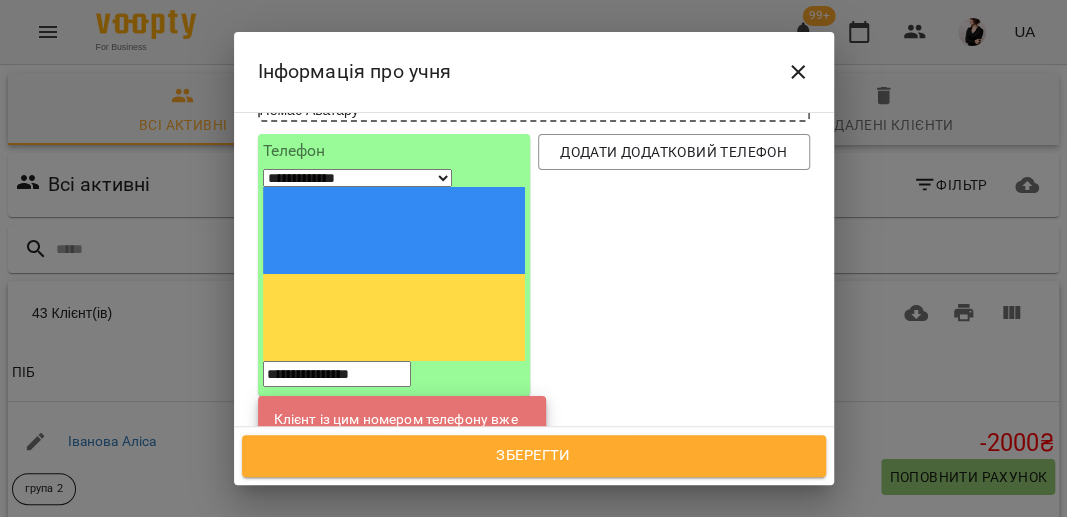 type on "**********" 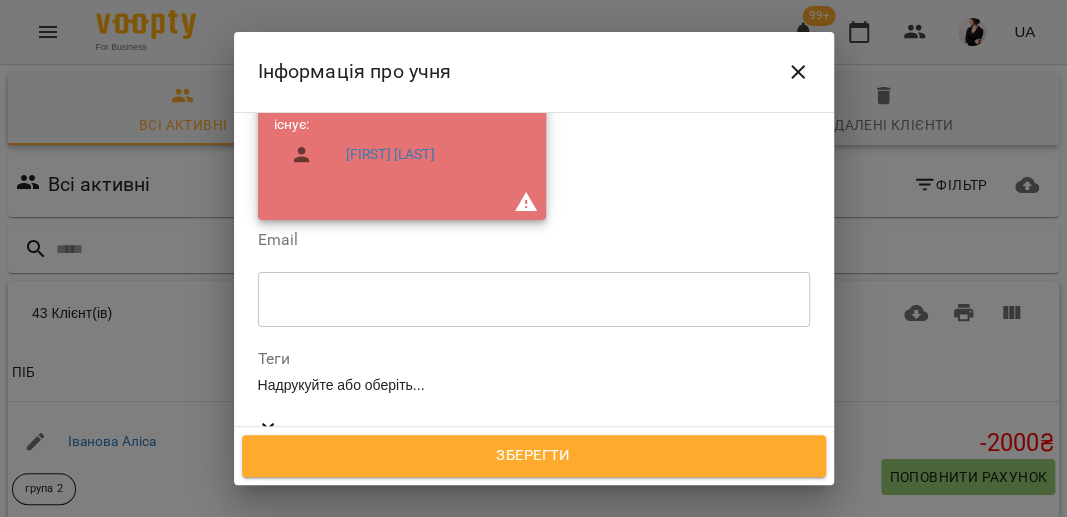 scroll, scrollTop: 503, scrollLeft: 0, axis: vertical 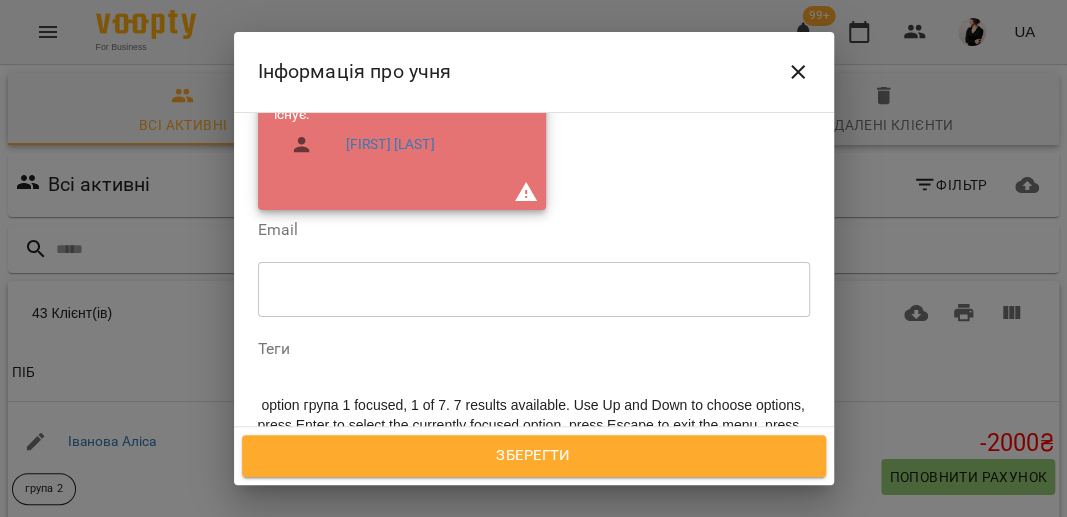 click on "Надрукуйте або оберіть..." at bounding box center [534, 475] 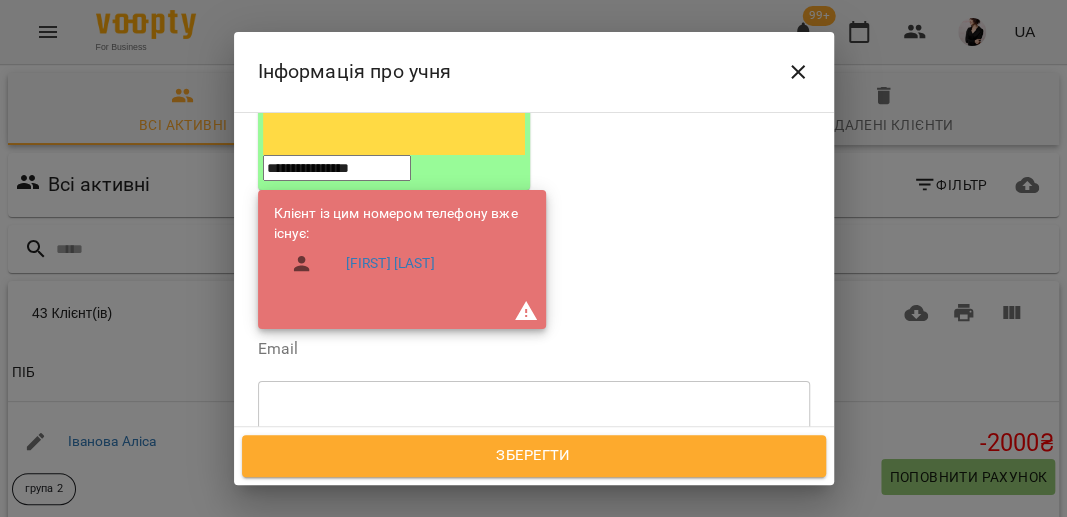 scroll, scrollTop: 379, scrollLeft: 0, axis: vertical 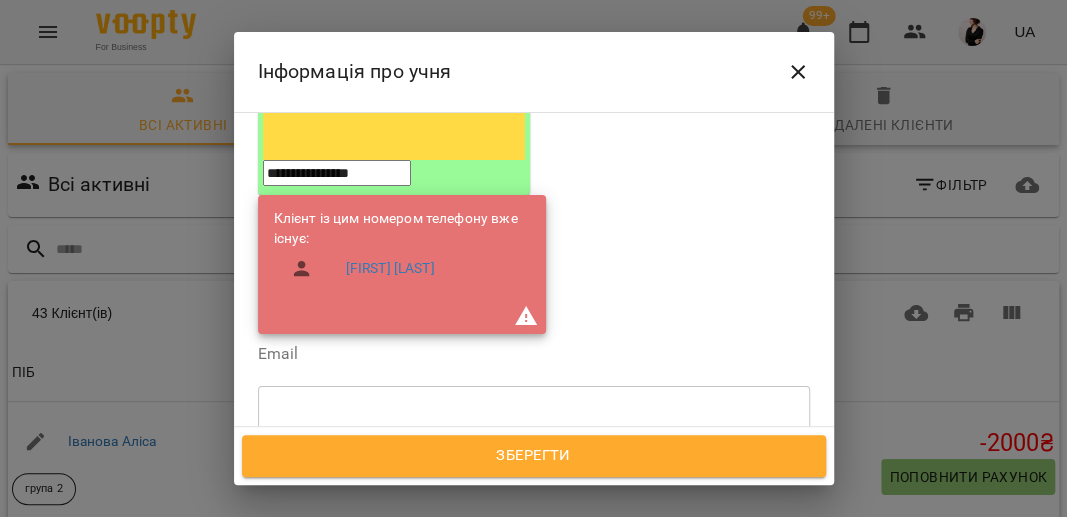 click on "група 2" at bounding box center [534, 705] 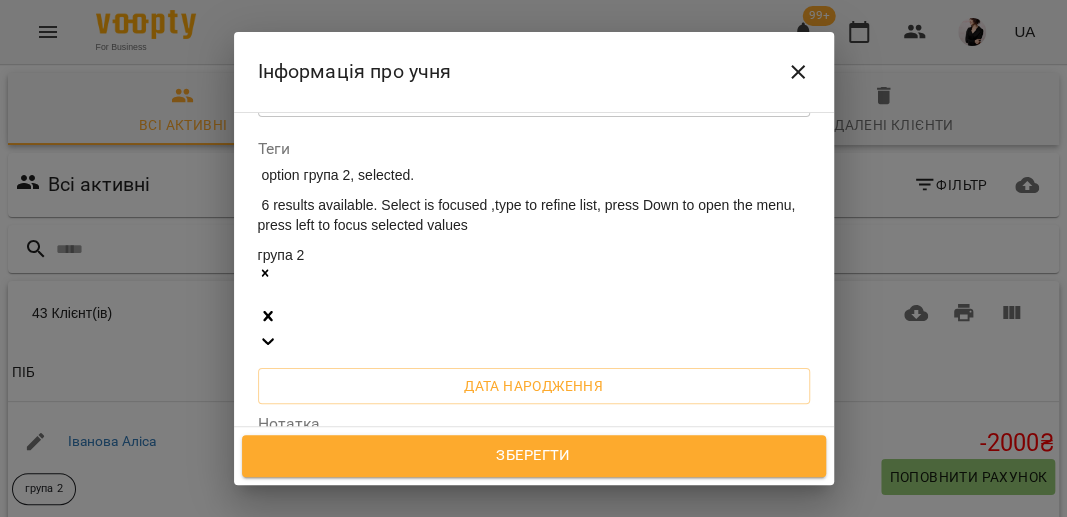 scroll, scrollTop: 704, scrollLeft: 0, axis: vertical 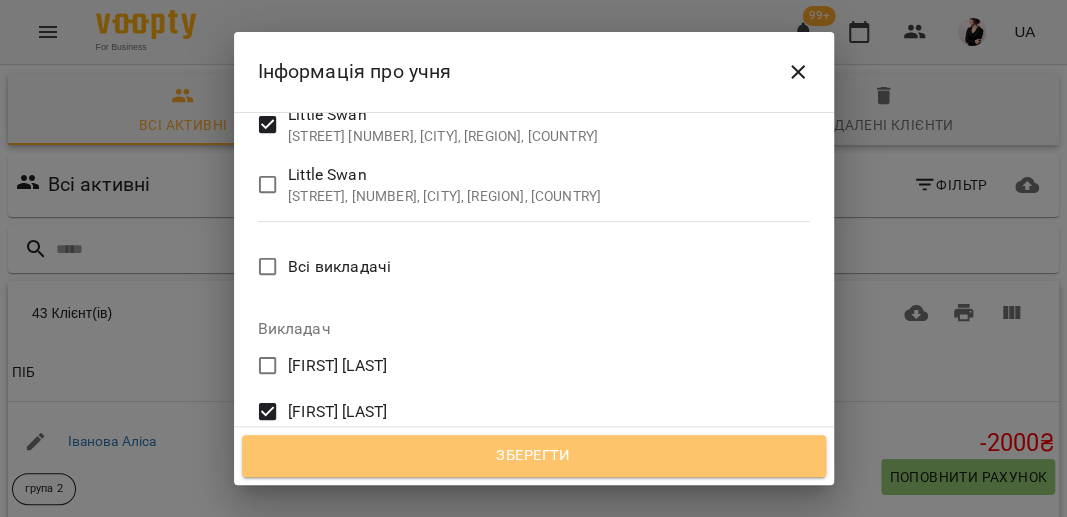 click on "Зберегти" at bounding box center (534, 456) 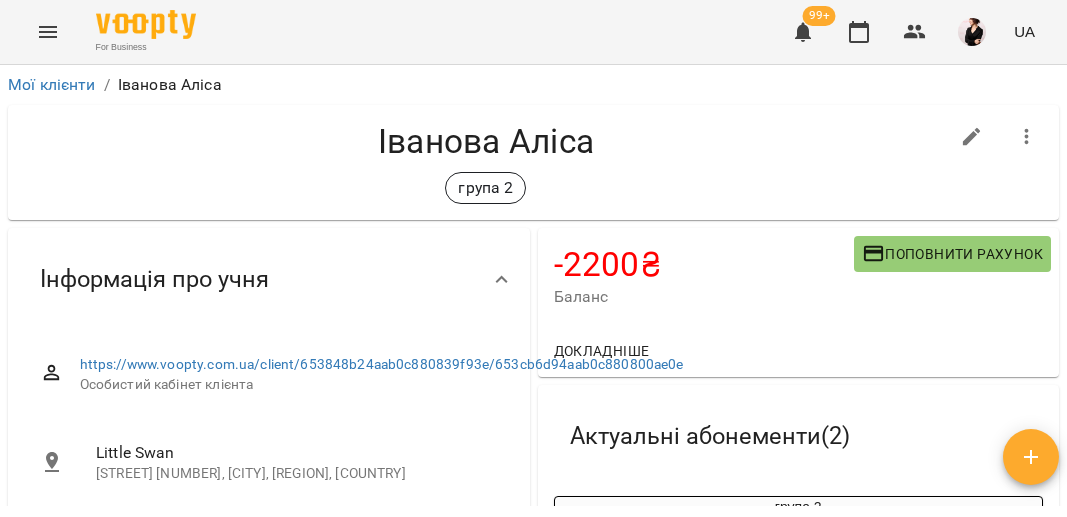 scroll, scrollTop: 0, scrollLeft: 0, axis: both 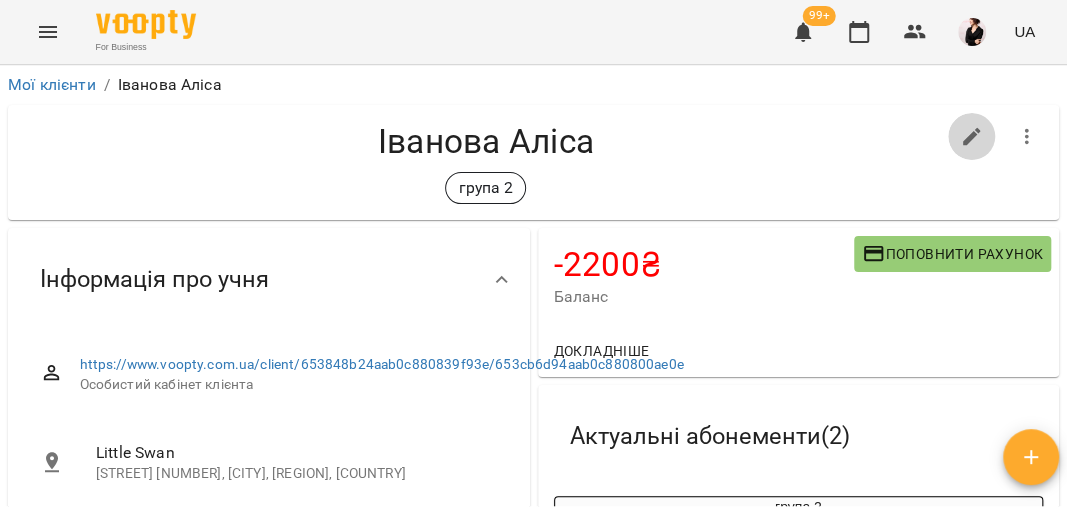 click 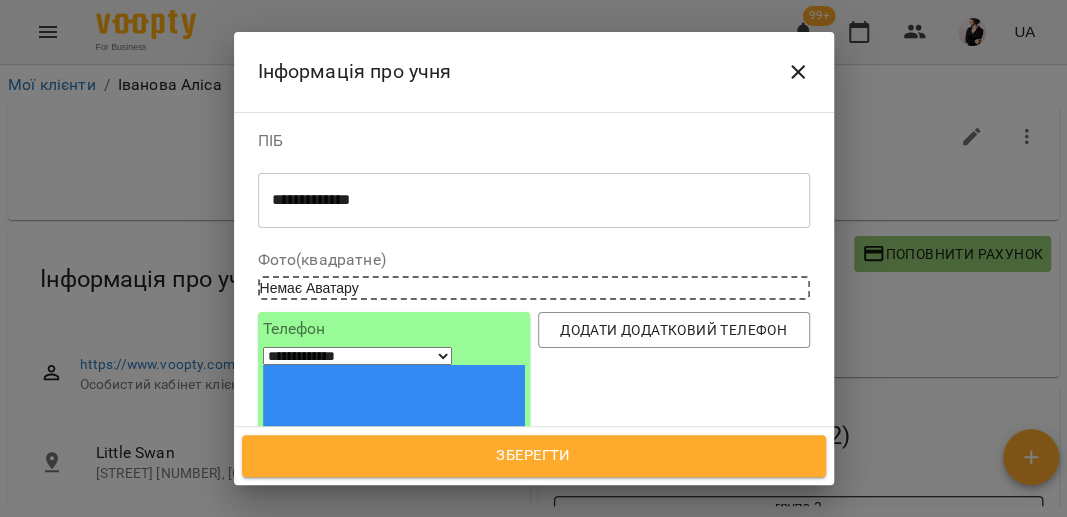 click 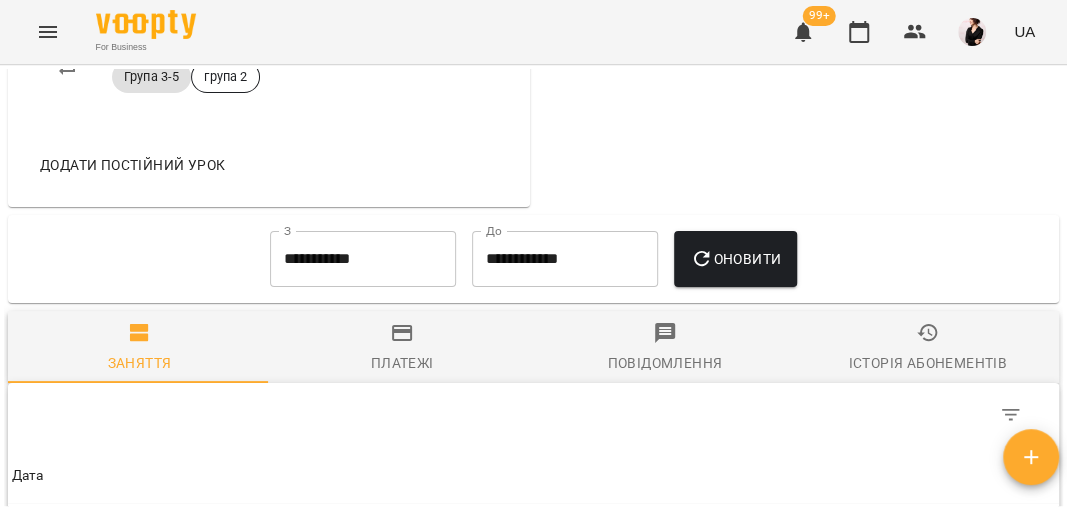 scroll, scrollTop: 1477, scrollLeft: 0, axis: vertical 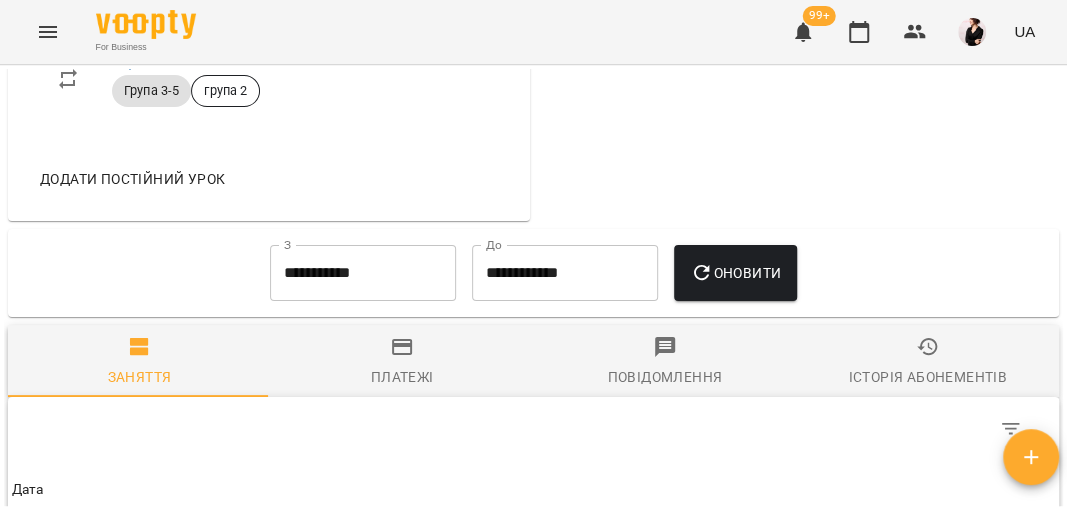 click on "**********" at bounding box center [363, 273] 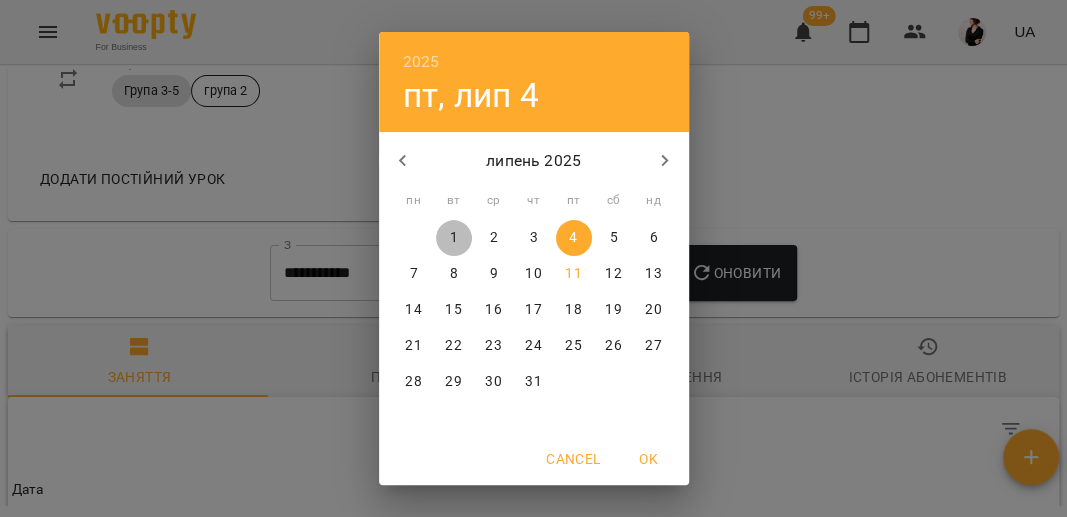 click on "1" at bounding box center [453, 238] 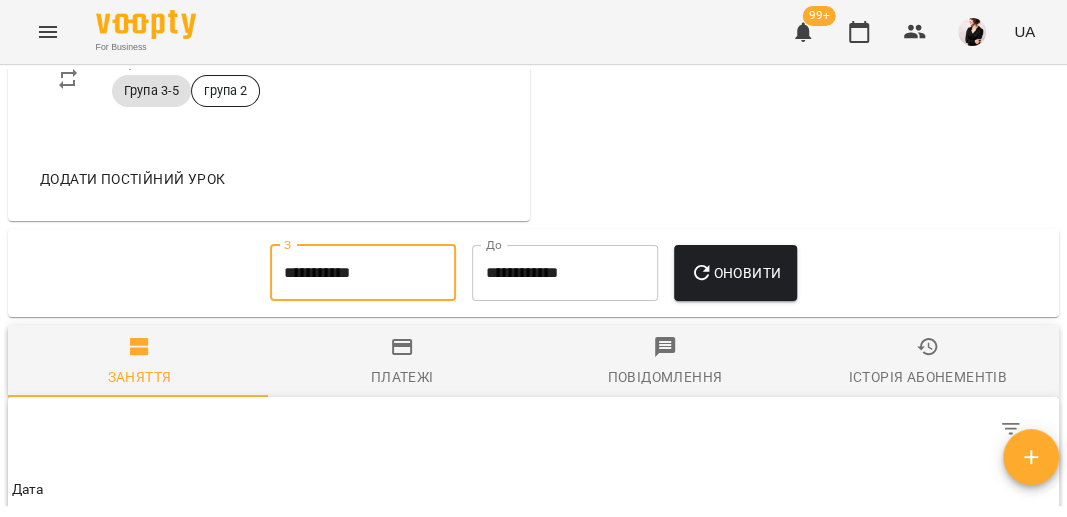 click on "Оновити" at bounding box center (735, 273) 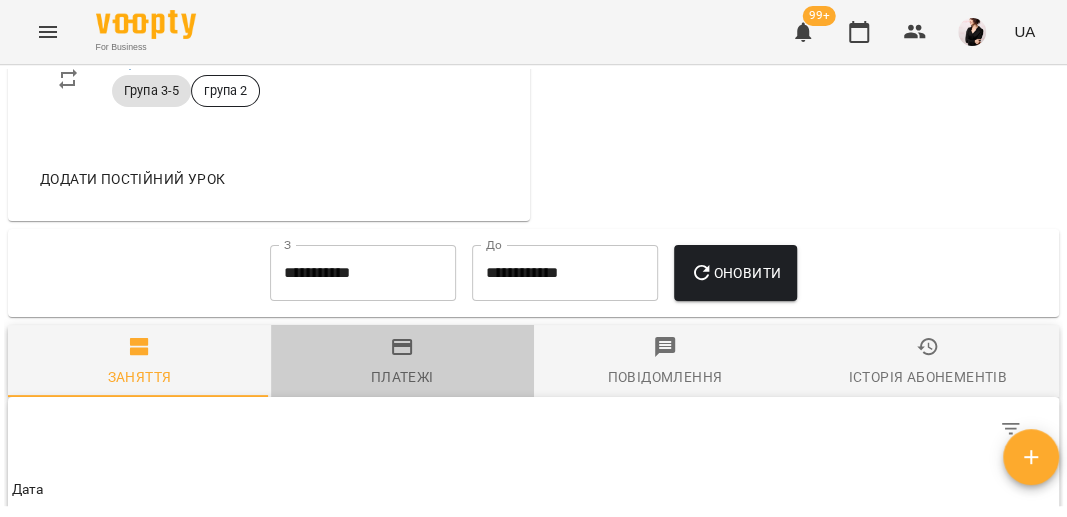 click 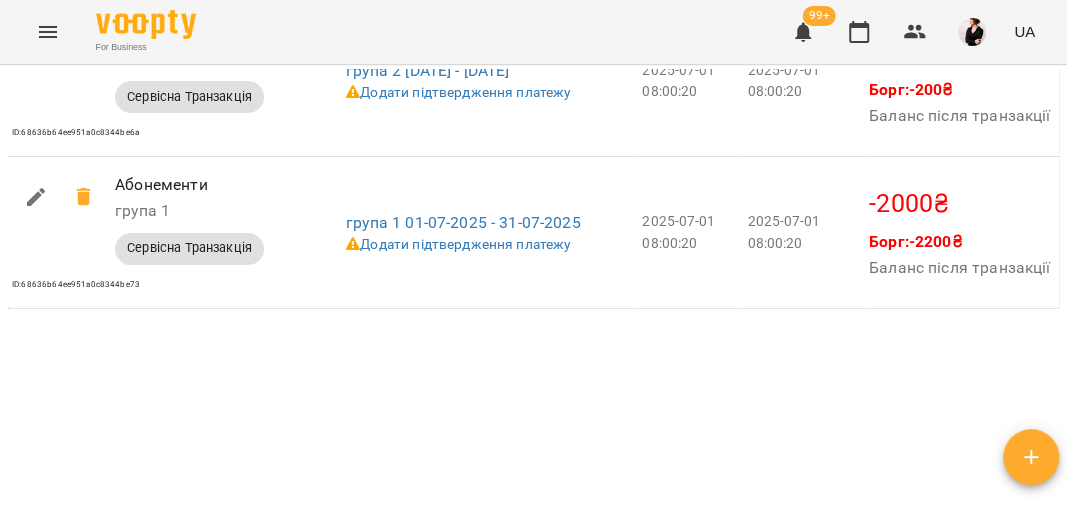 scroll, scrollTop: 2235, scrollLeft: 0, axis: vertical 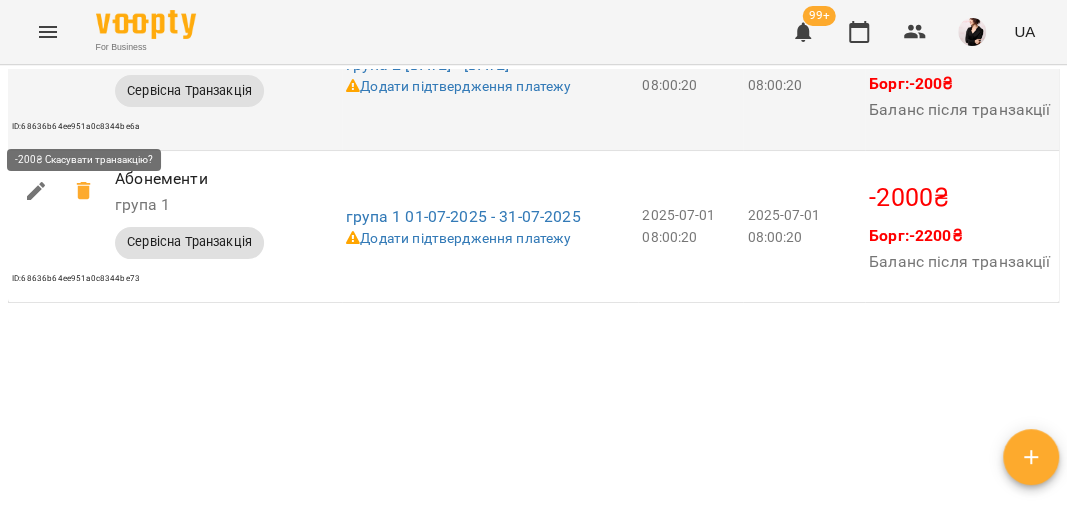 click 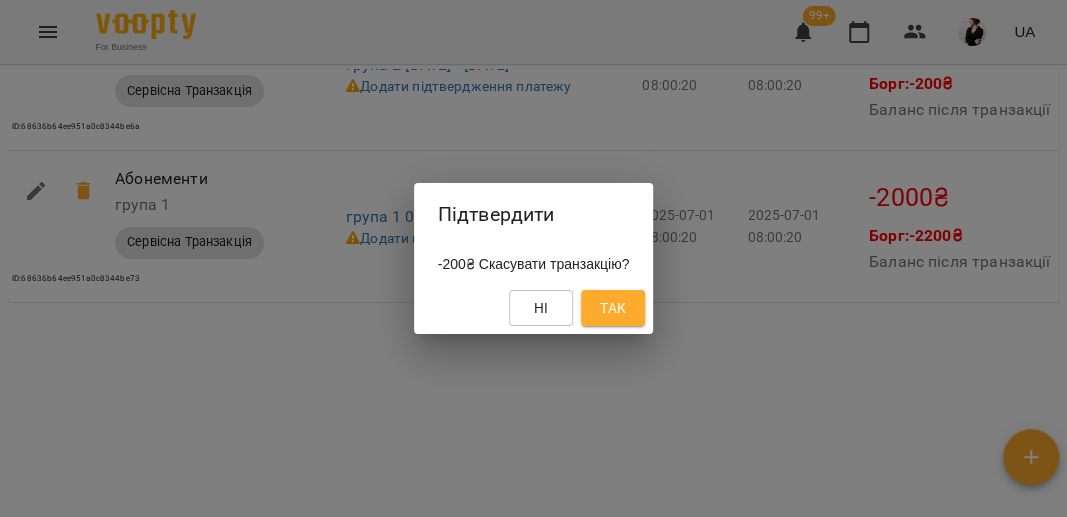 click on "Так" at bounding box center [613, 308] 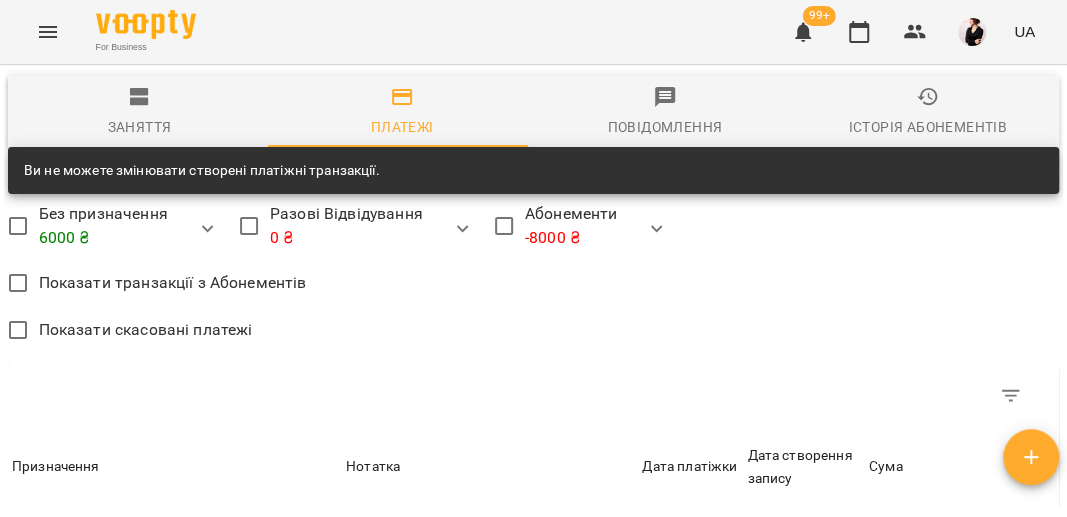 scroll, scrollTop: 0, scrollLeft: 0, axis: both 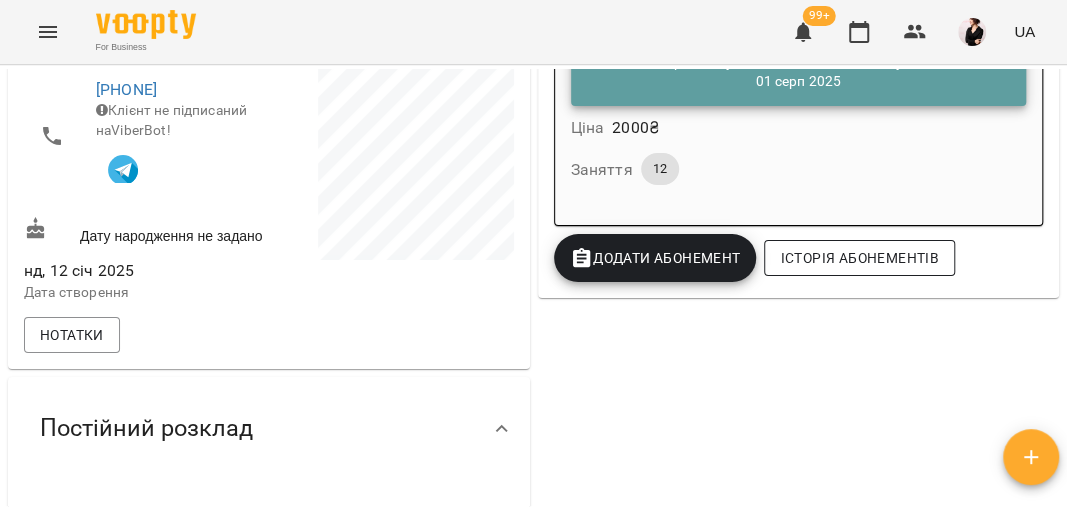 click on "Історія абонементів" at bounding box center [859, 258] 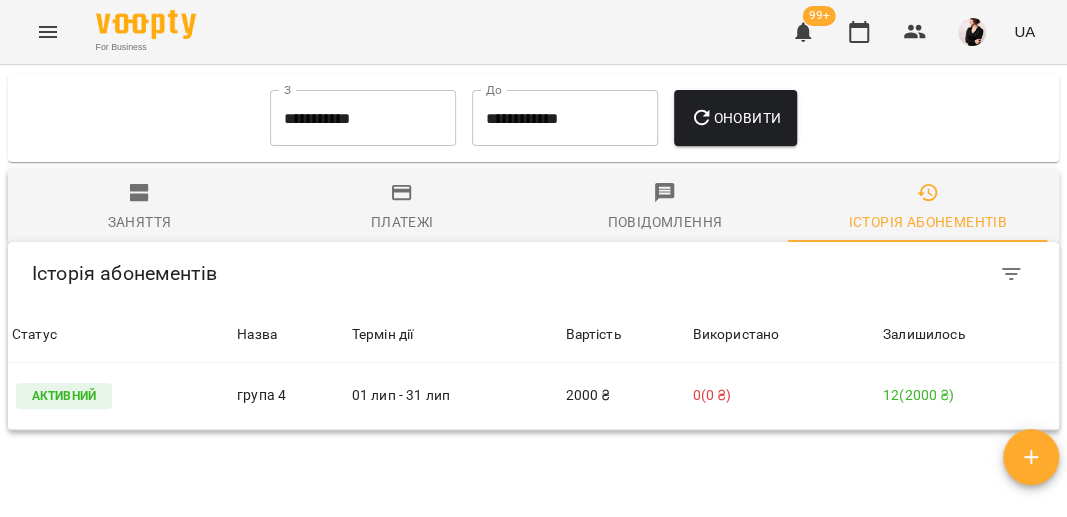 scroll, scrollTop: 1756, scrollLeft: 0, axis: vertical 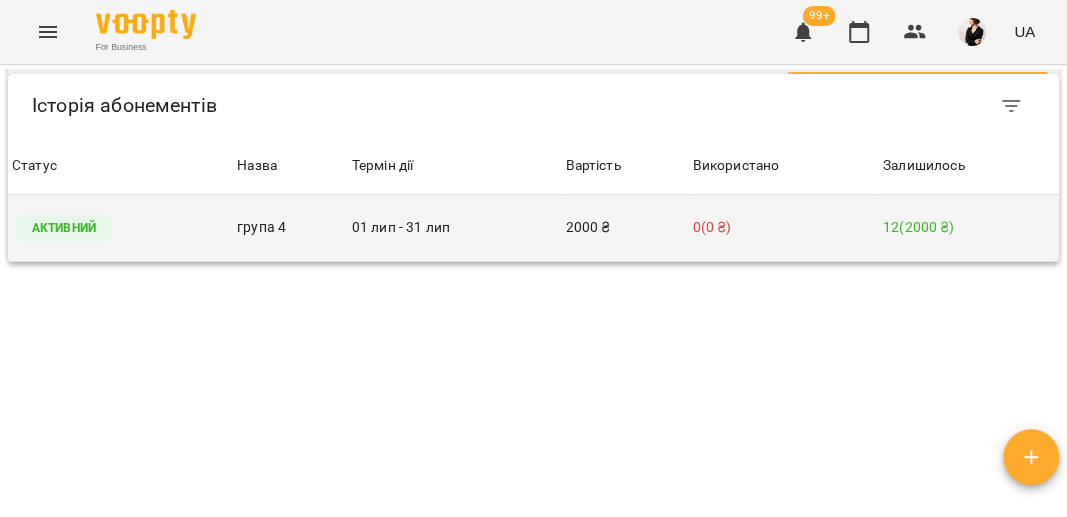 click on "Активний" at bounding box center [120, 228] 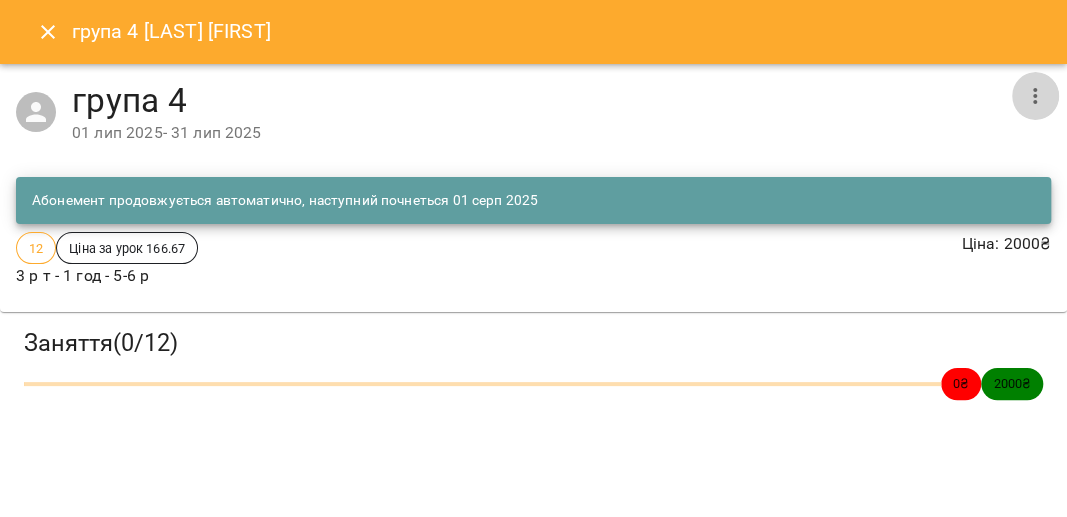click 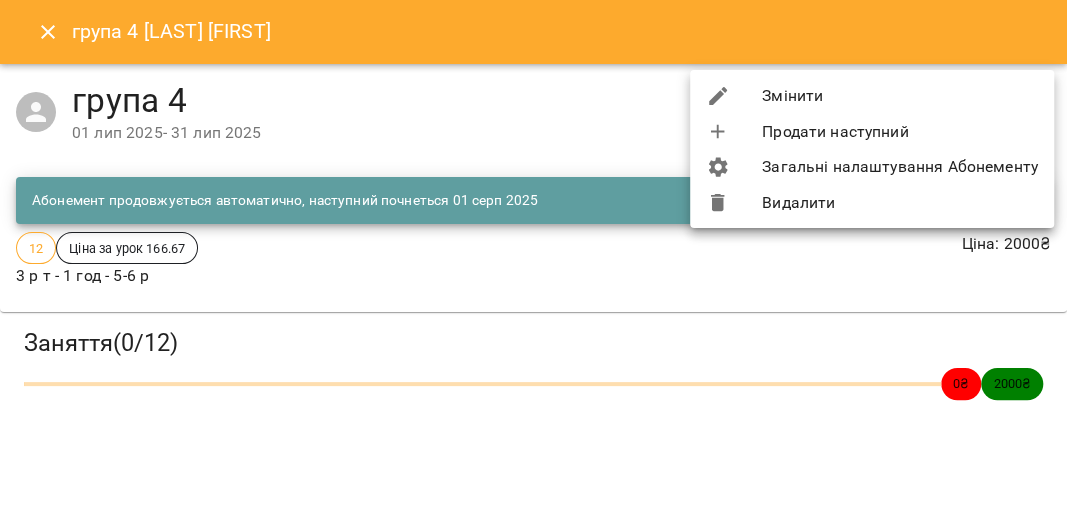 click on "Видалити" at bounding box center (872, 203) 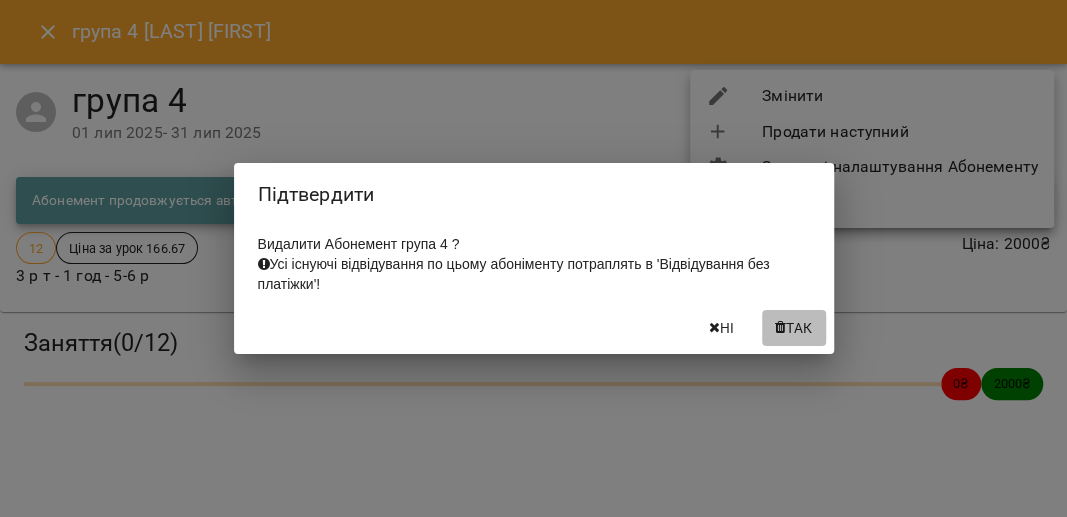 click at bounding box center [780, 328] 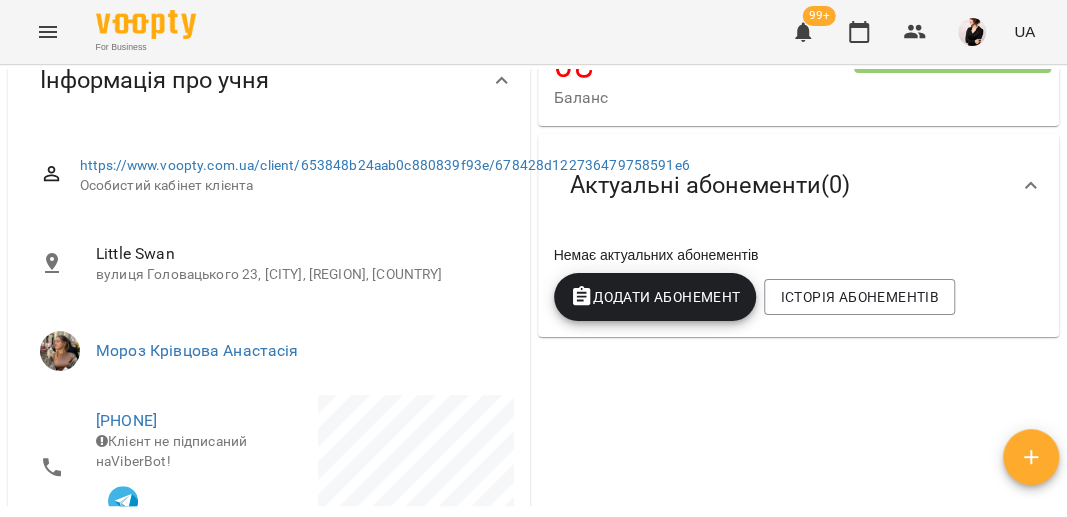 scroll, scrollTop: 232, scrollLeft: 0, axis: vertical 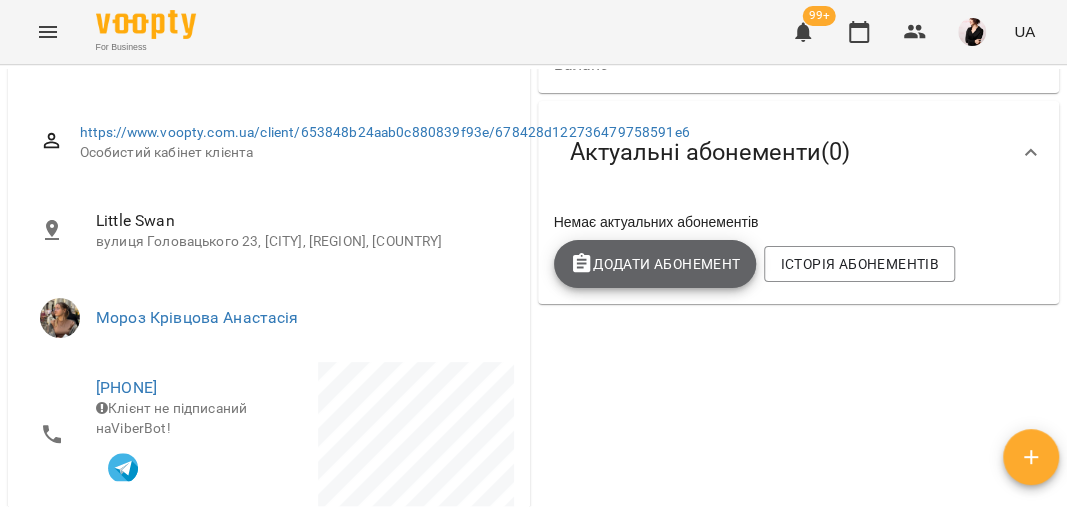 click on "Додати Абонемент" at bounding box center [655, 264] 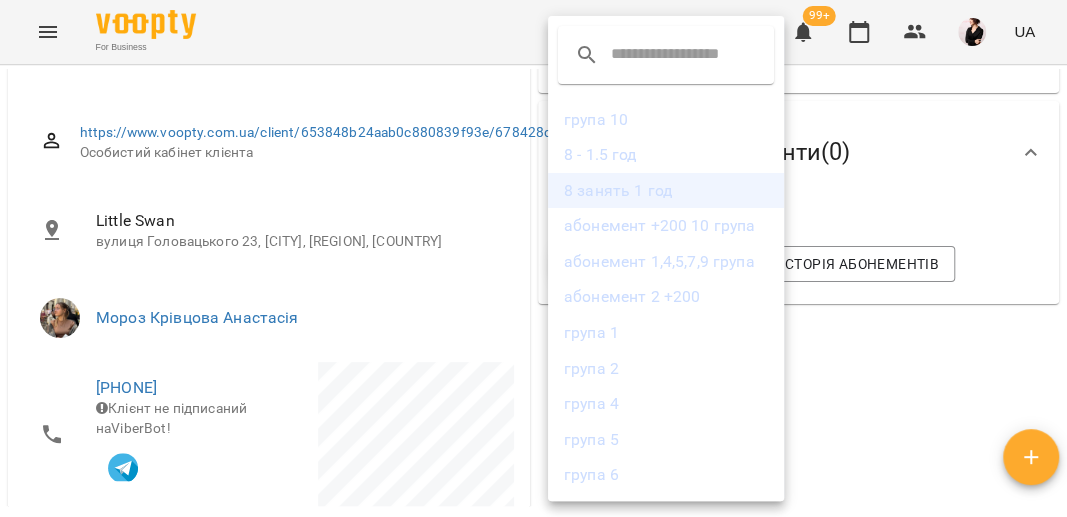 click on "8 занять 1 год" at bounding box center [666, 191] 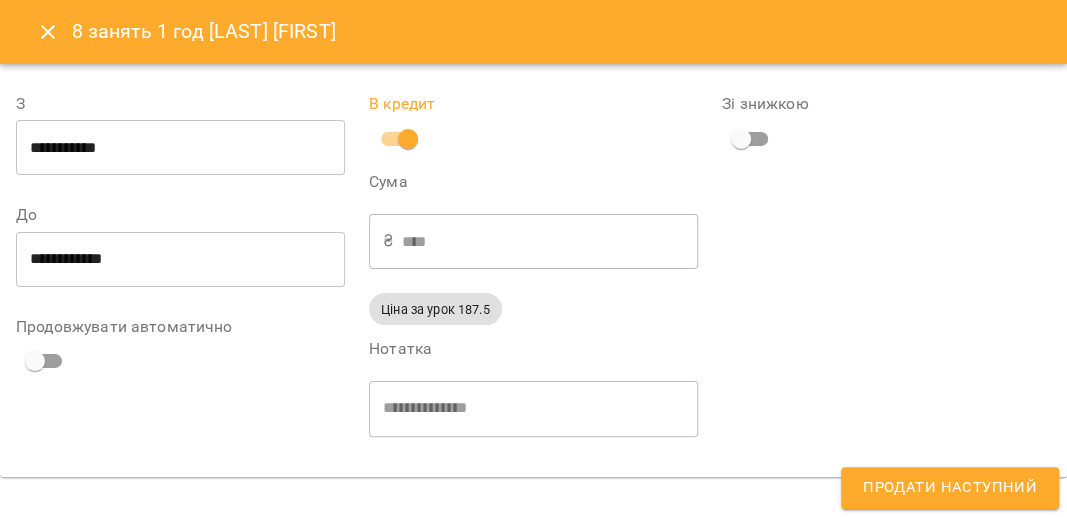 click on "**********" at bounding box center [180, 148] 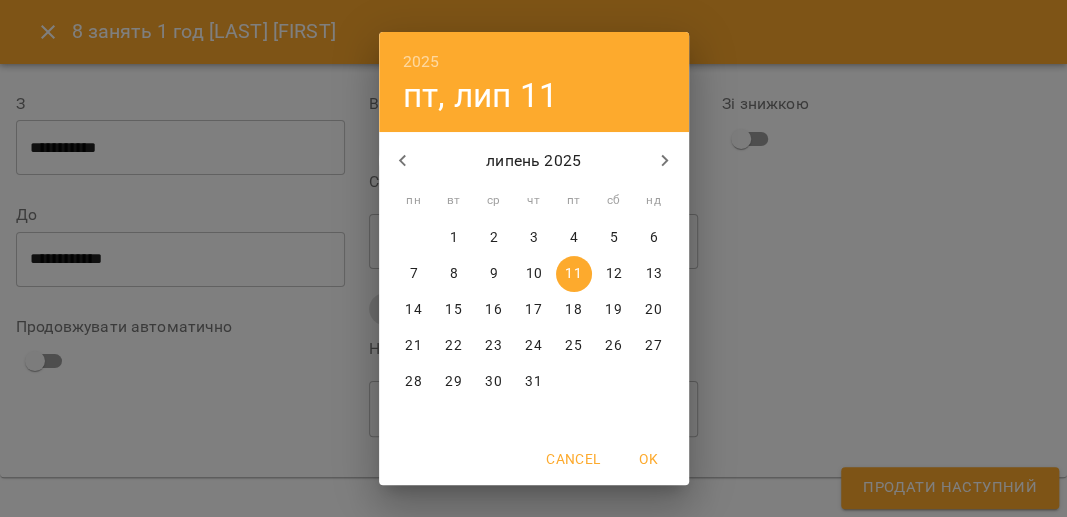click on "1" at bounding box center [453, 238] 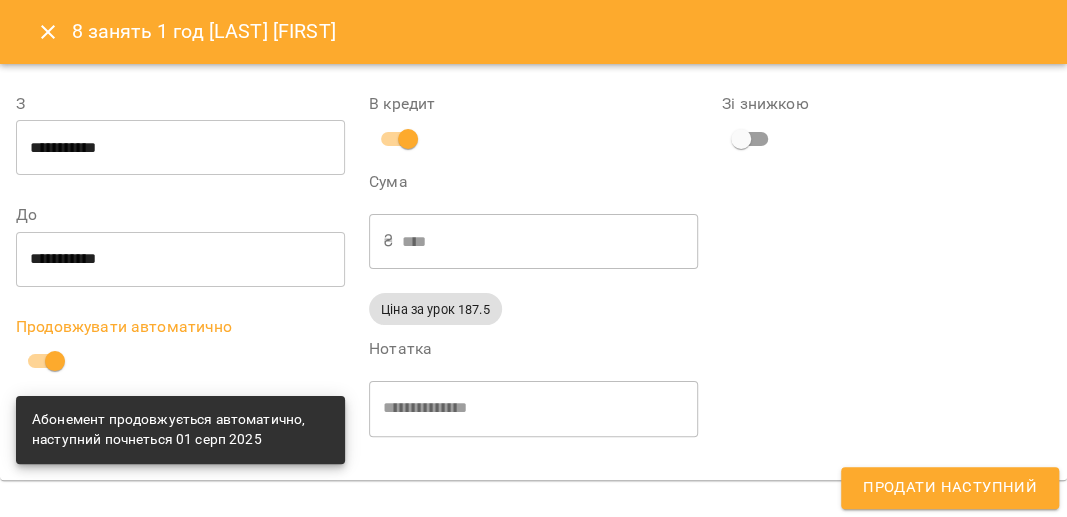 click on "Продати наступний" at bounding box center [950, 488] 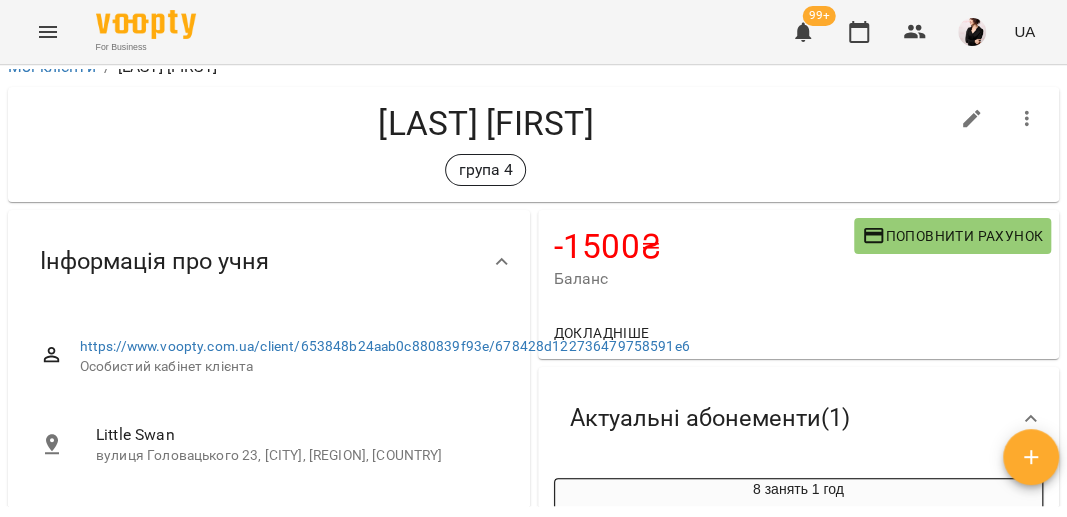 scroll, scrollTop: 0, scrollLeft: 0, axis: both 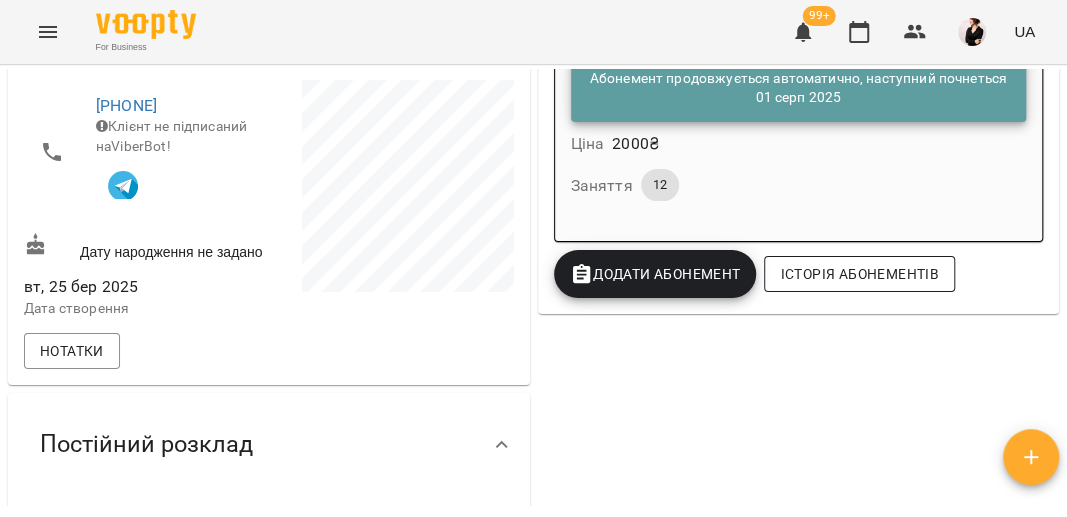 click on "Історія абонементів" at bounding box center (859, 274) 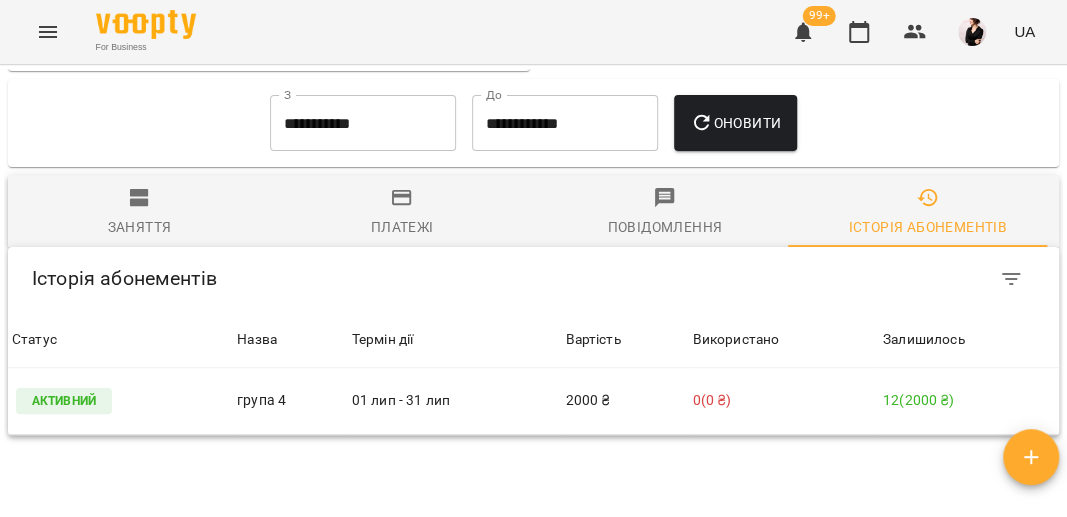 scroll, scrollTop: 65, scrollLeft: 0, axis: vertical 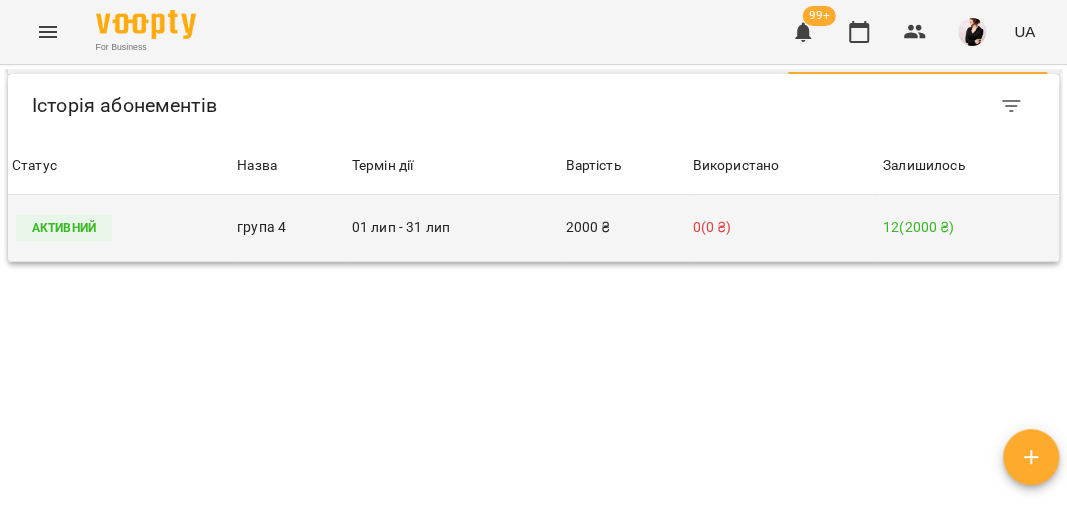 click on "01 лип - 31 лип" at bounding box center [455, 228] 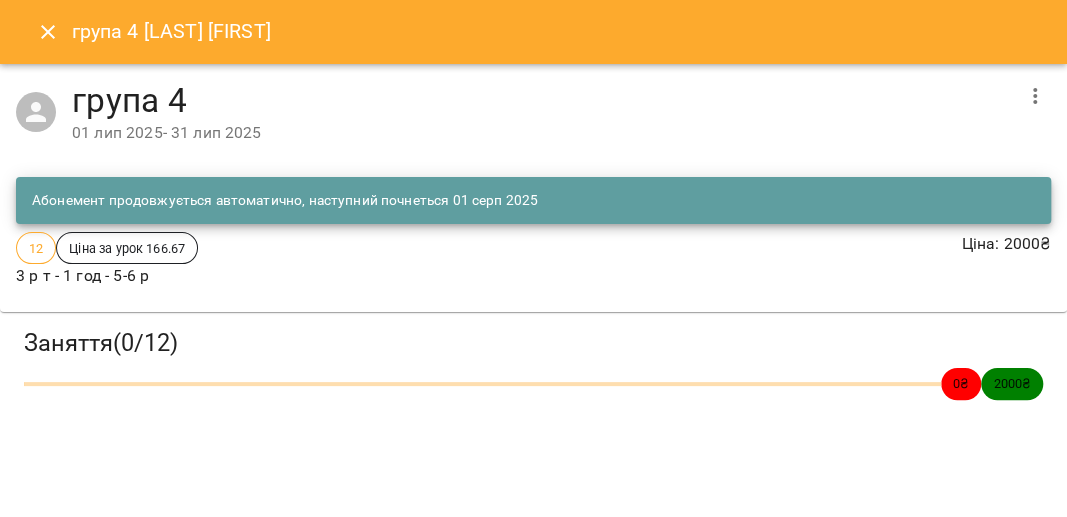 click 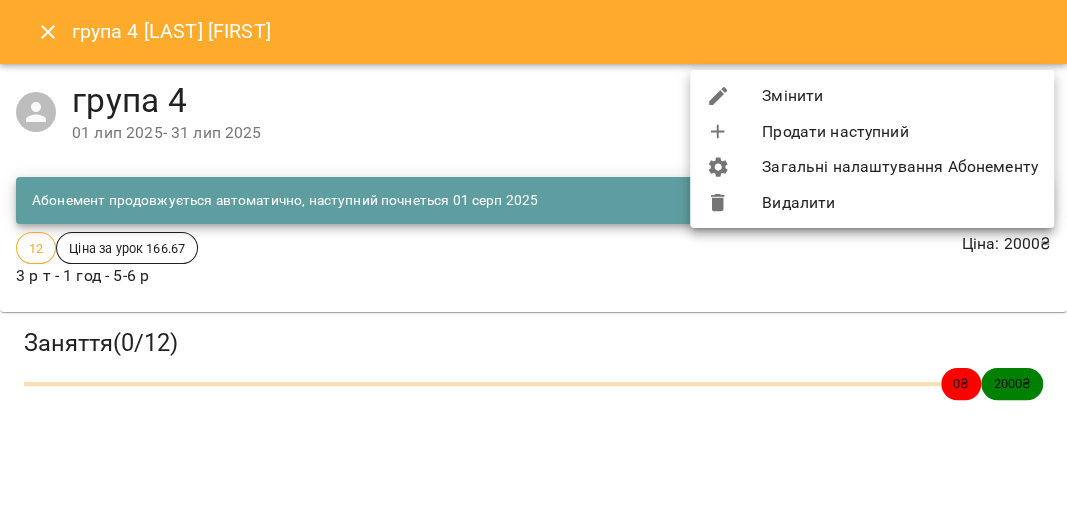 click on "Видалити" at bounding box center (872, 203) 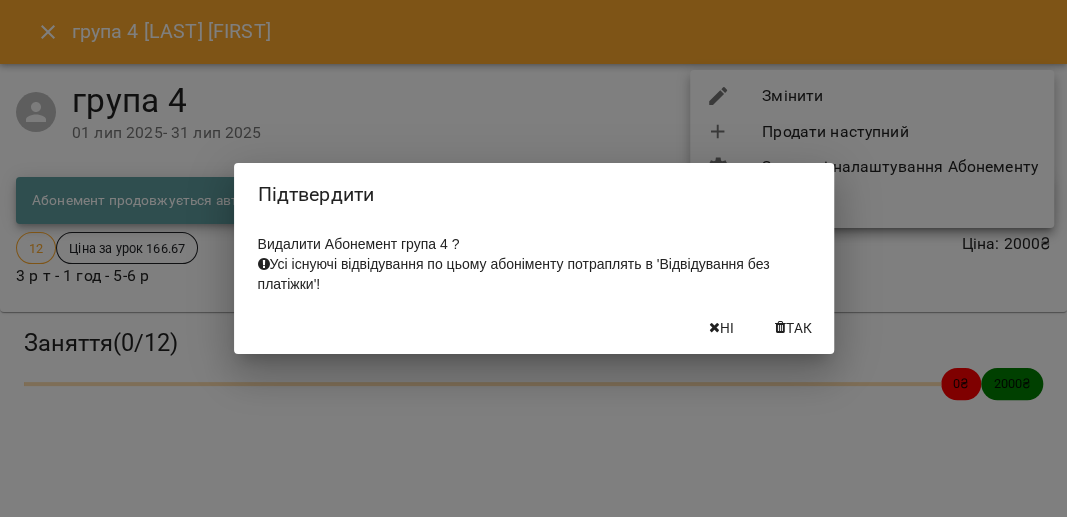 click on "Так" at bounding box center (799, 328) 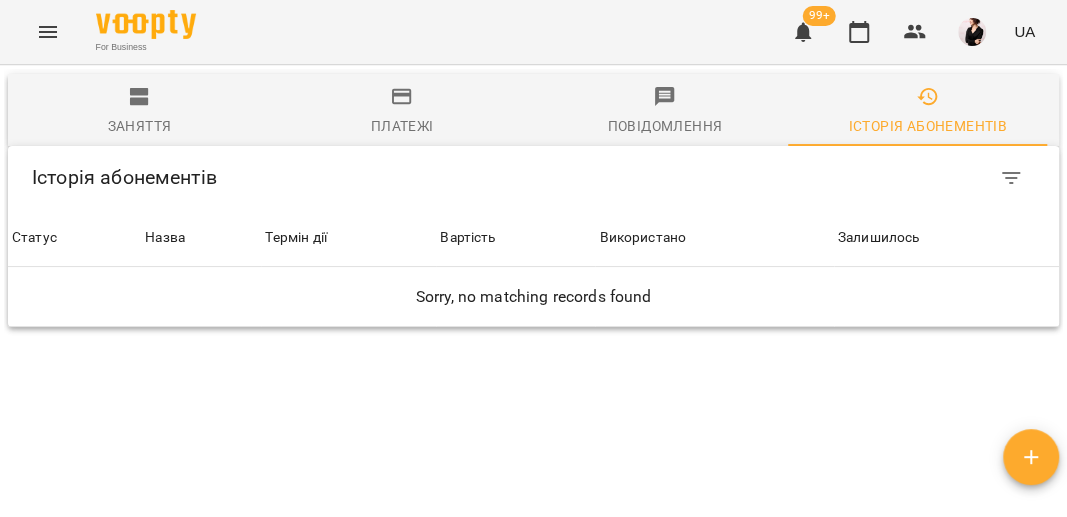 scroll, scrollTop: 1720, scrollLeft: 0, axis: vertical 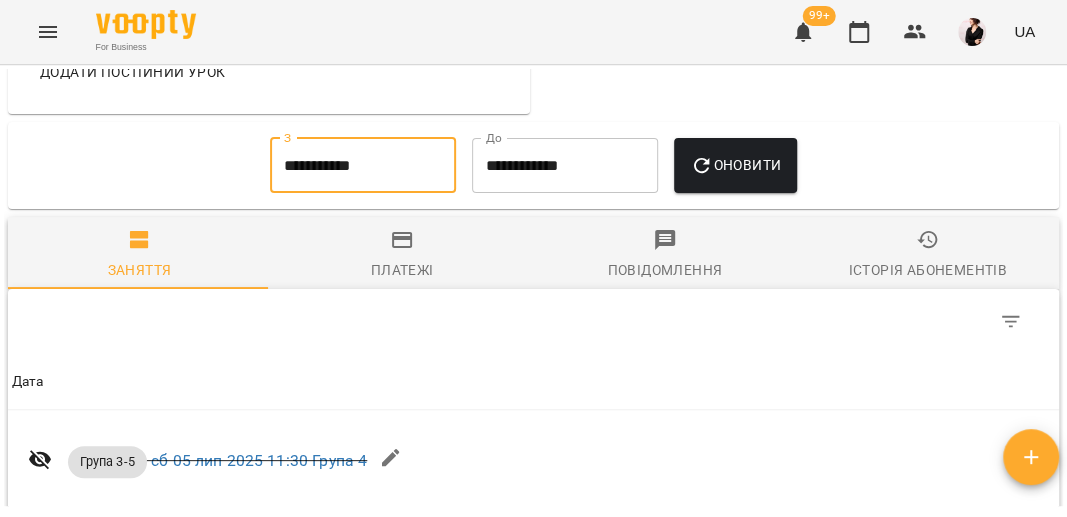 click on "**********" at bounding box center [363, 166] 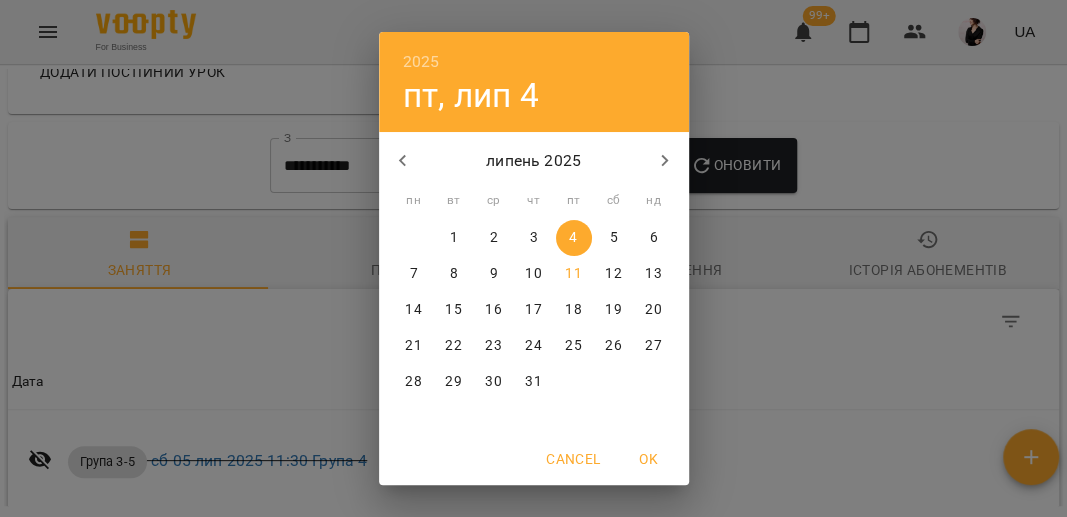 click 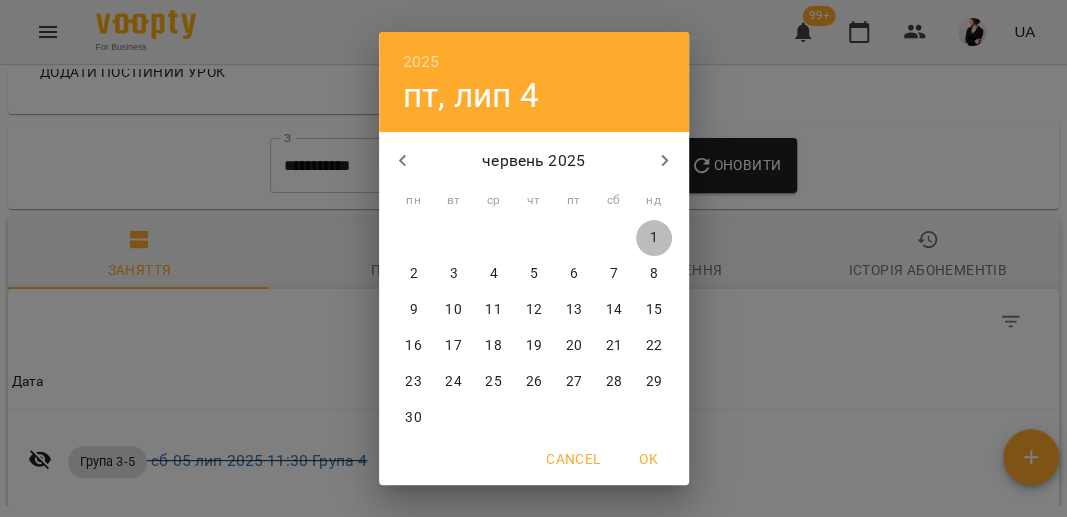click on "1" at bounding box center (654, 238) 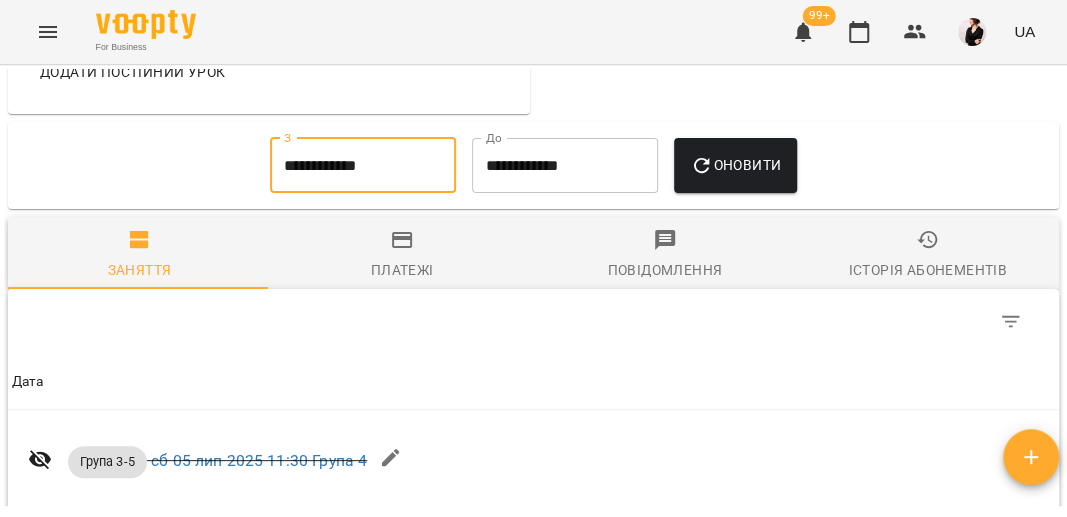 click on "Оновити" at bounding box center [735, 165] 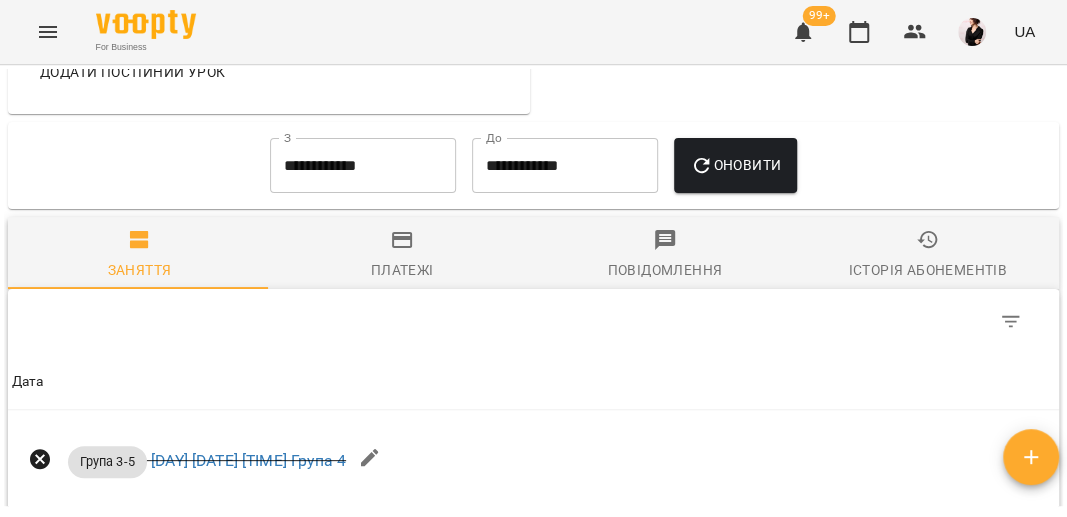 click 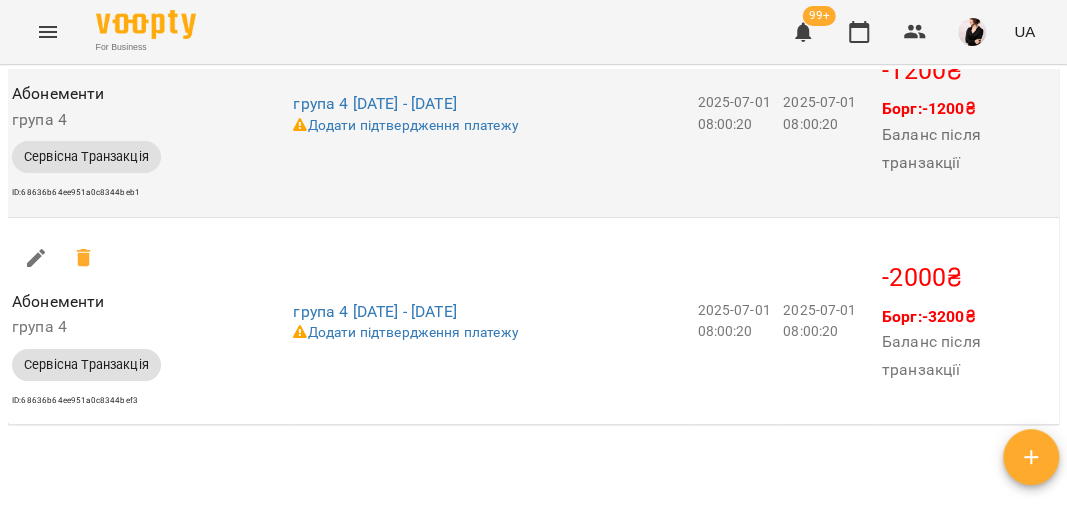 scroll, scrollTop: 2791, scrollLeft: 0, axis: vertical 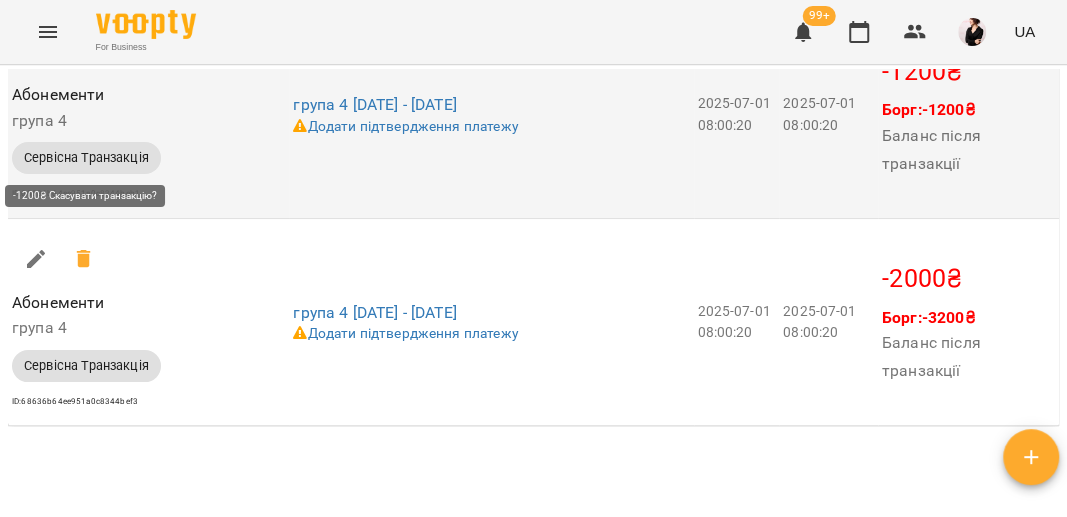click 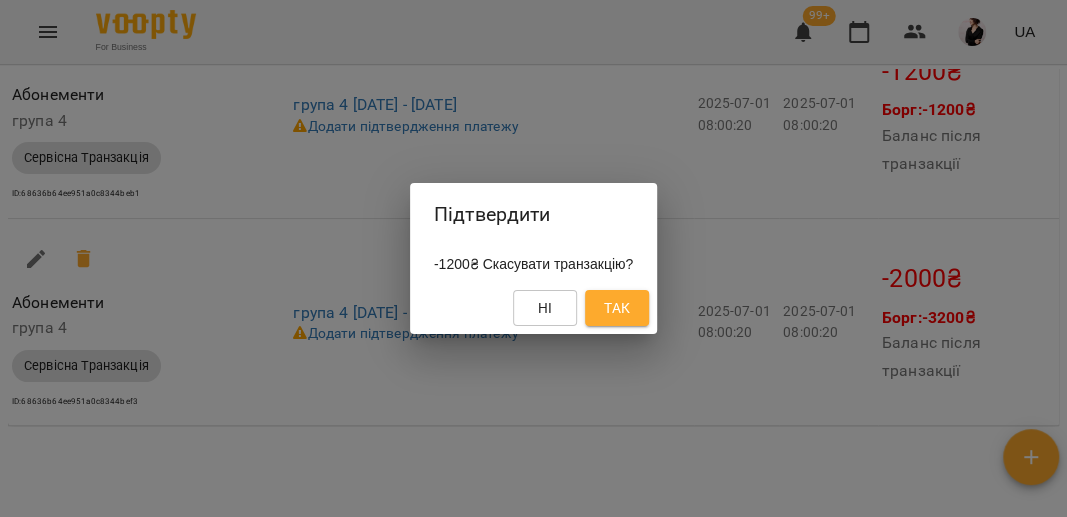 click on "Так" at bounding box center (617, 308) 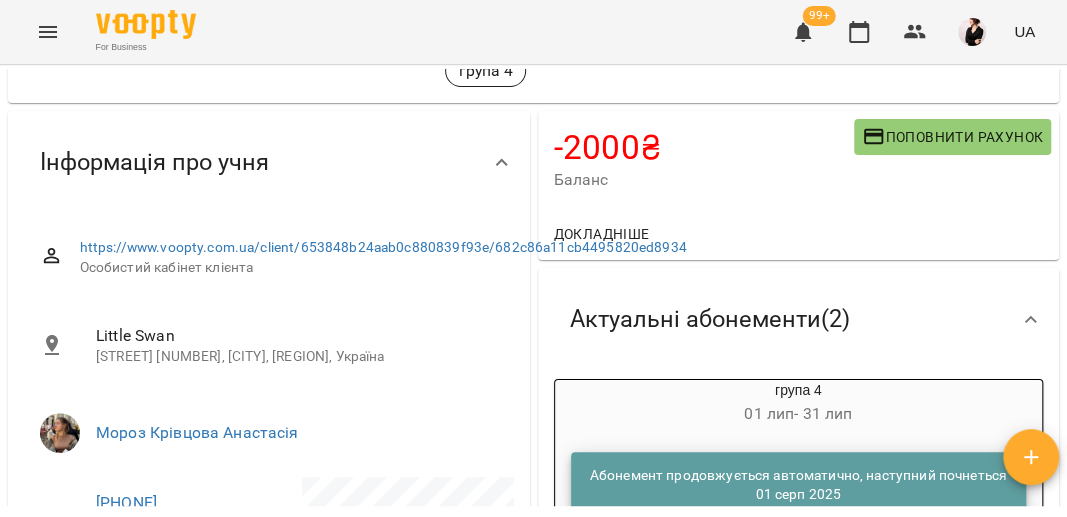 scroll, scrollTop: 0, scrollLeft: 0, axis: both 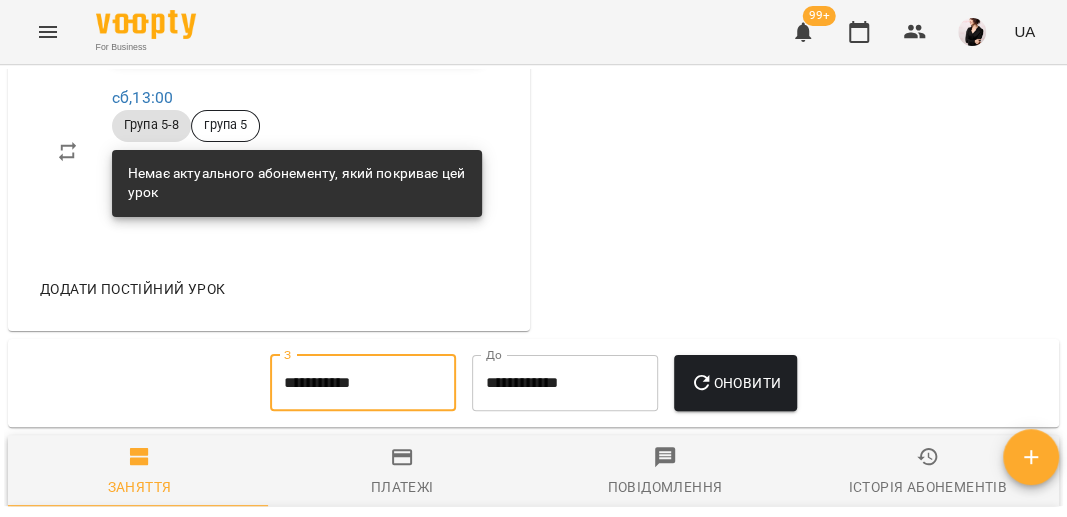 click on "**********" at bounding box center (363, 383) 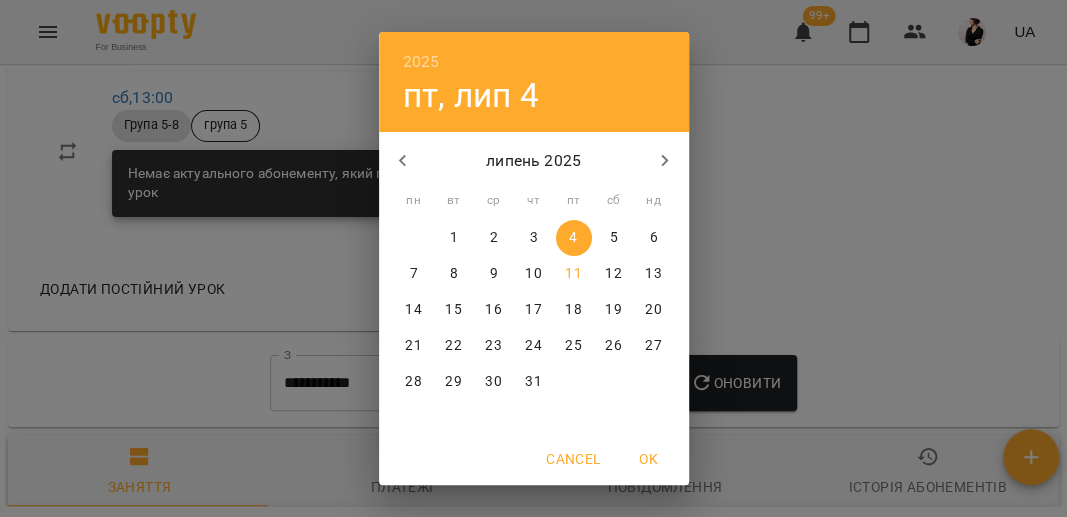 click 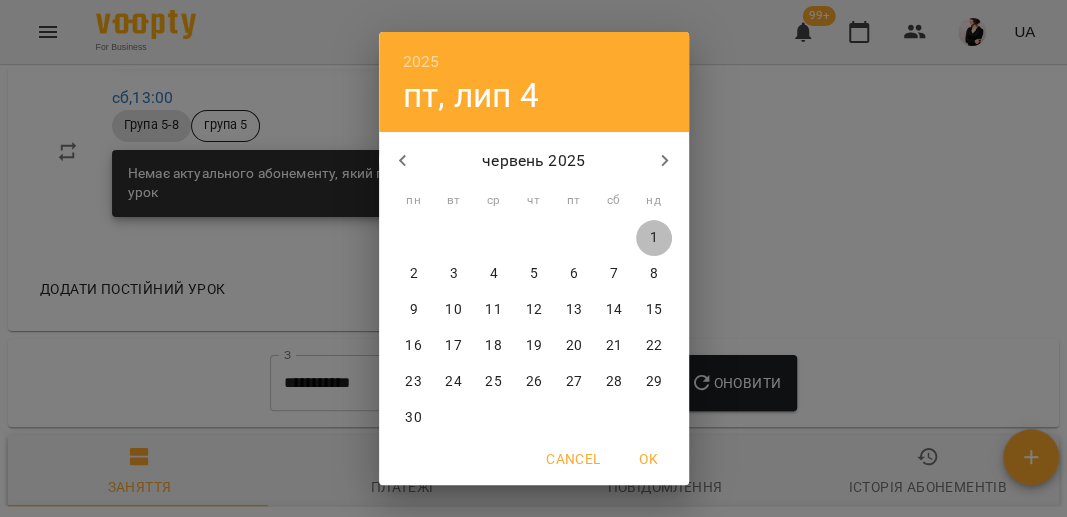 click on "1" at bounding box center [654, 238] 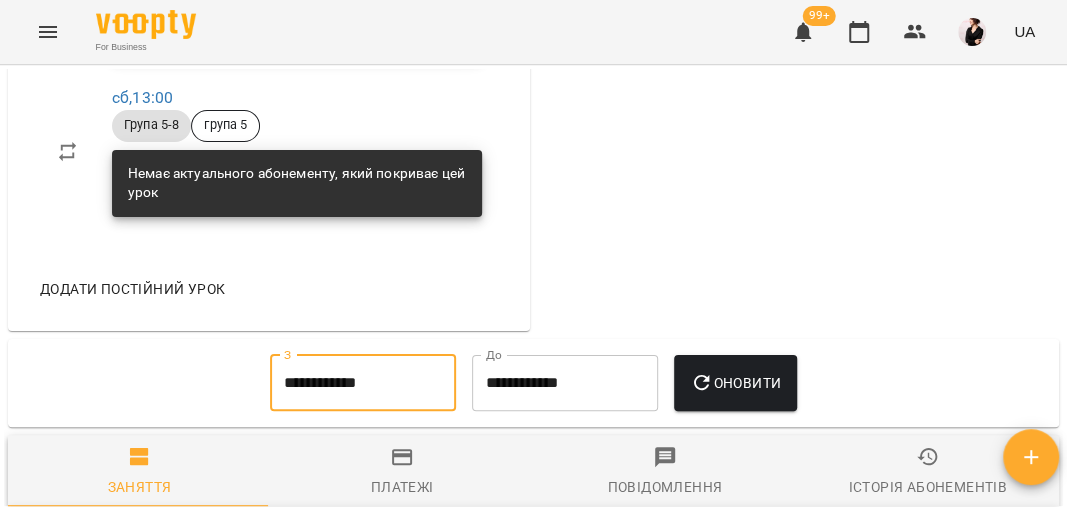 click on "Оновити" at bounding box center [735, 383] 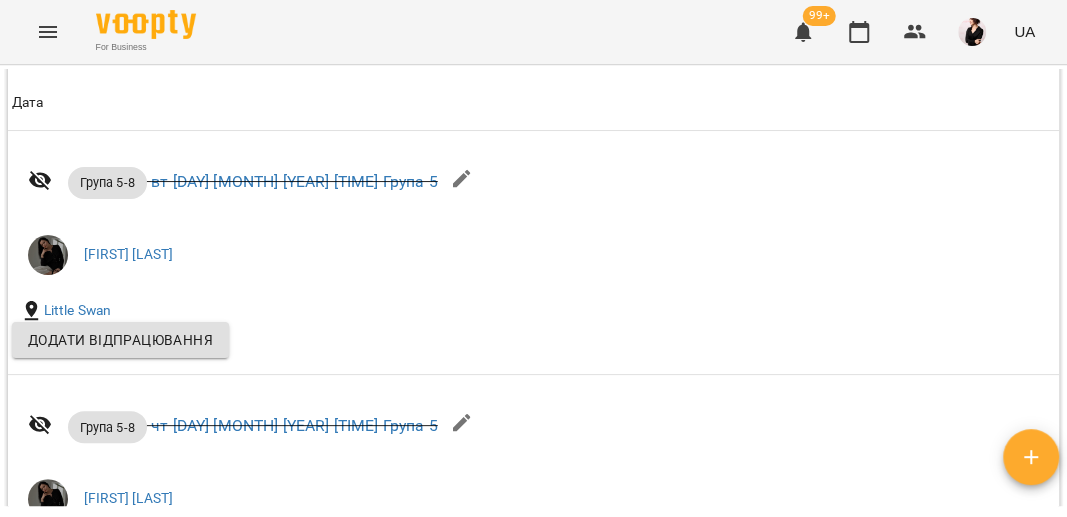scroll, scrollTop: 1809, scrollLeft: 0, axis: vertical 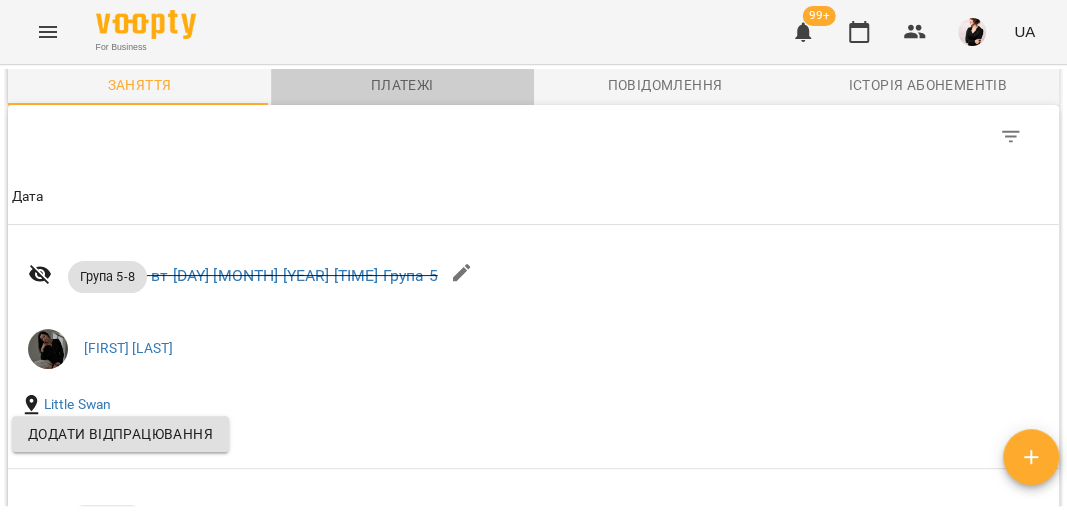 click on "Платежі" at bounding box center [402, 85] 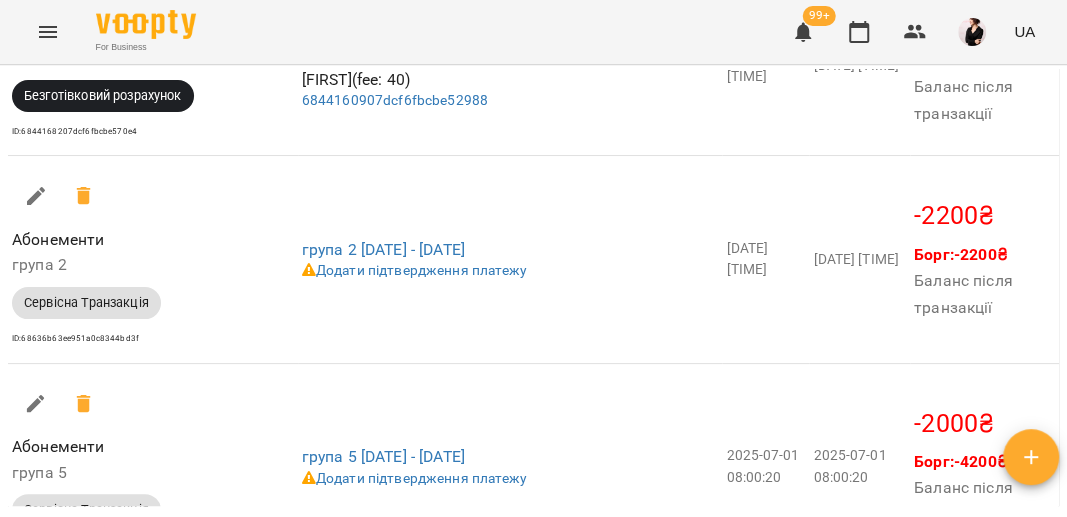 scroll, scrollTop: 2448, scrollLeft: 0, axis: vertical 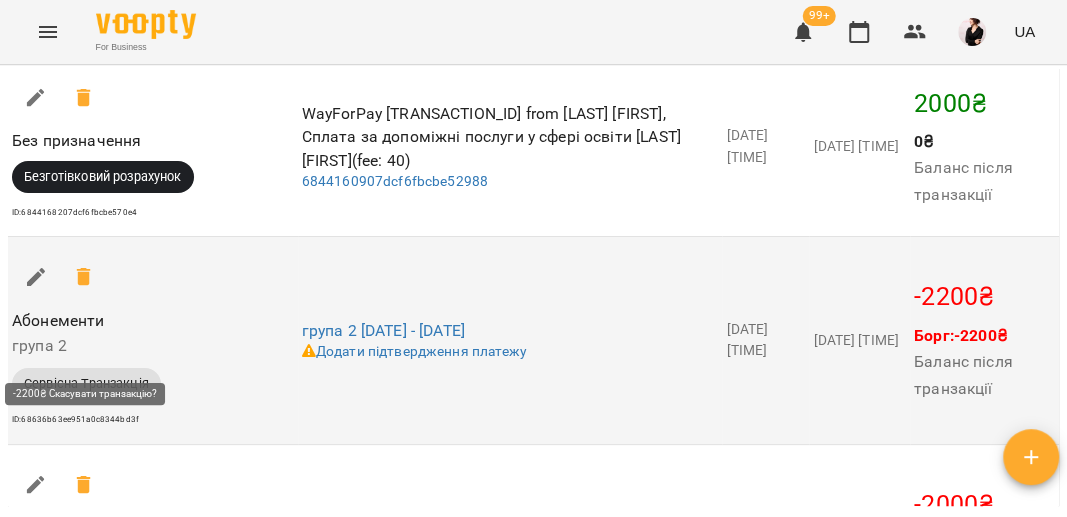 click 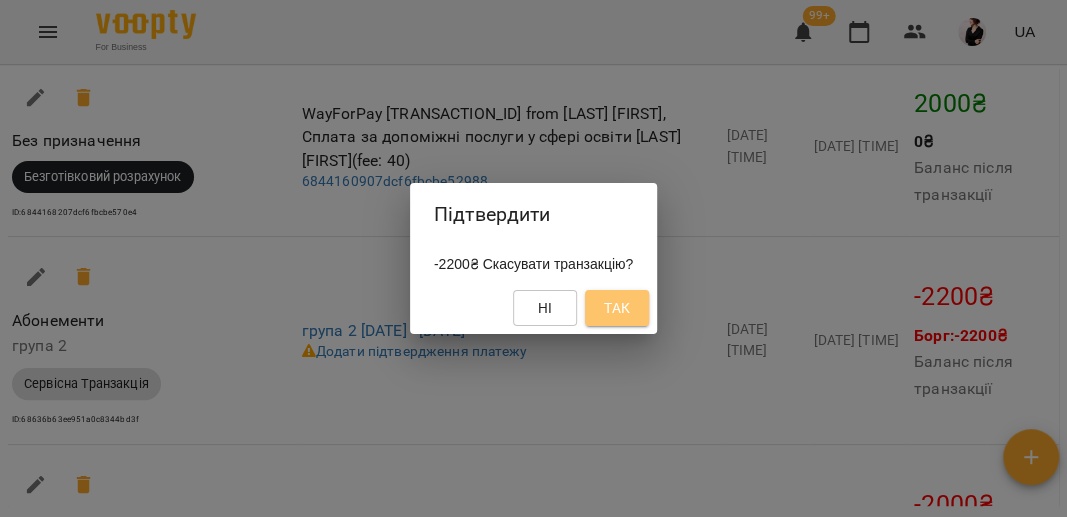 click on "Так" at bounding box center (617, 308) 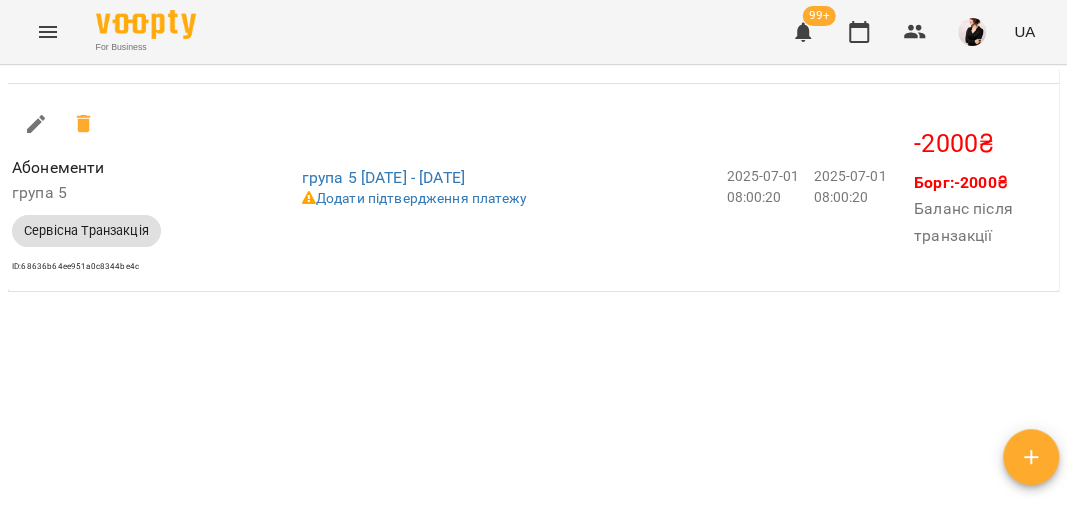 scroll, scrollTop: 2603, scrollLeft: 0, axis: vertical 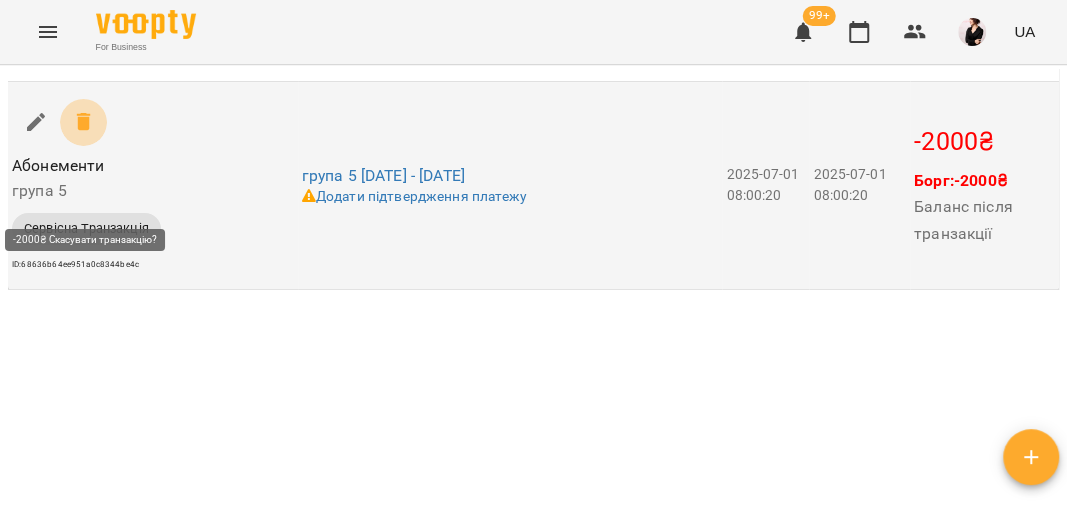 click 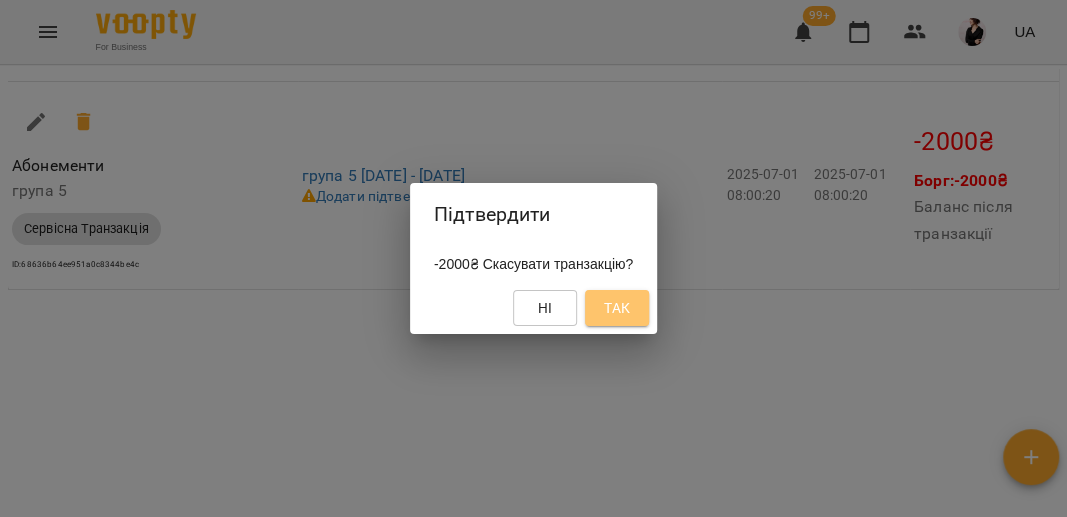 click on "Так" at bounding box center [617, 308] 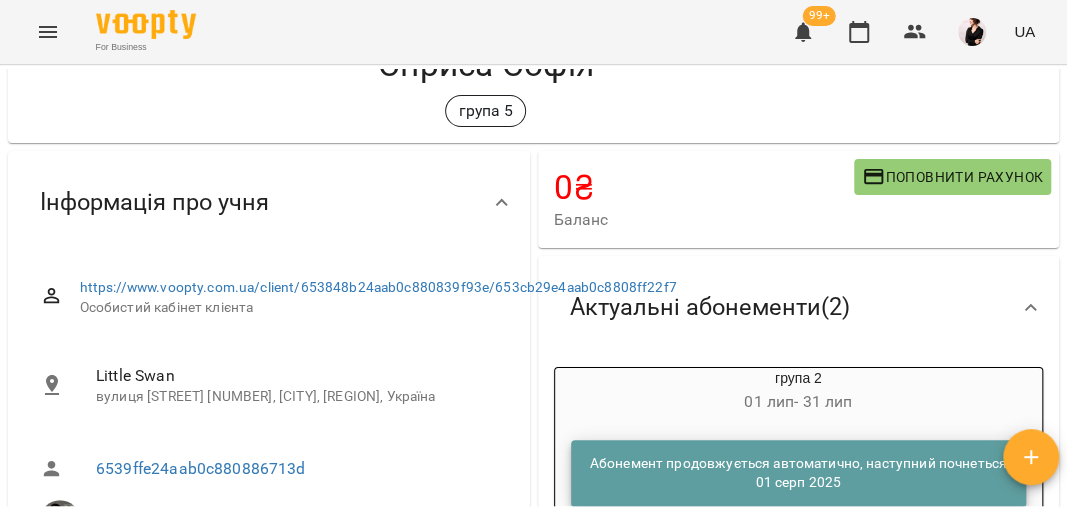 scroll, scrollTop: 0, scrollLeft: 0, axis: both 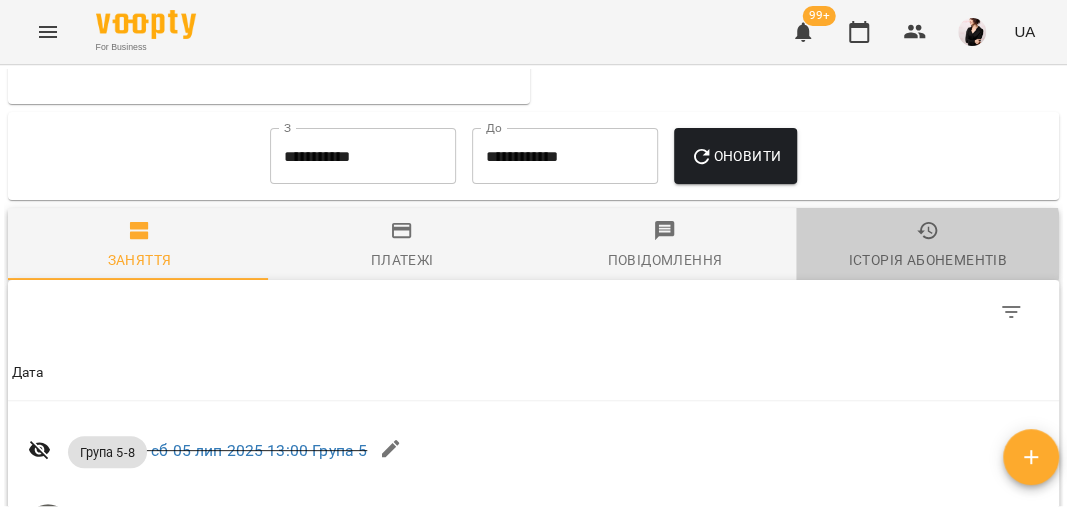 click on "Історія абонементів" at bounding box center (927, 246) 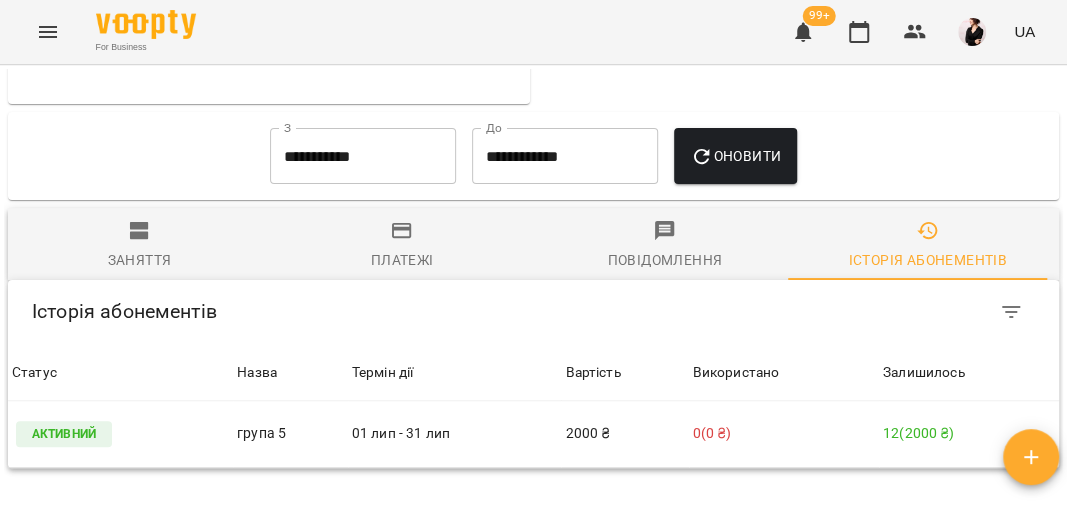 scroll, scrollTop: 1852, scrollLeft: 0, axis: vertical 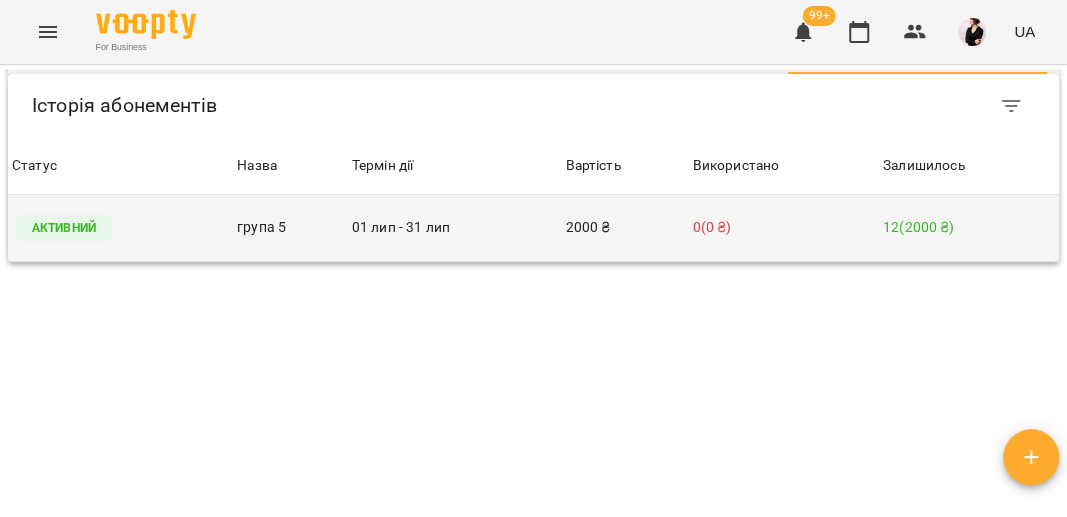 click on "Активний" at bounding box center (120, 228) 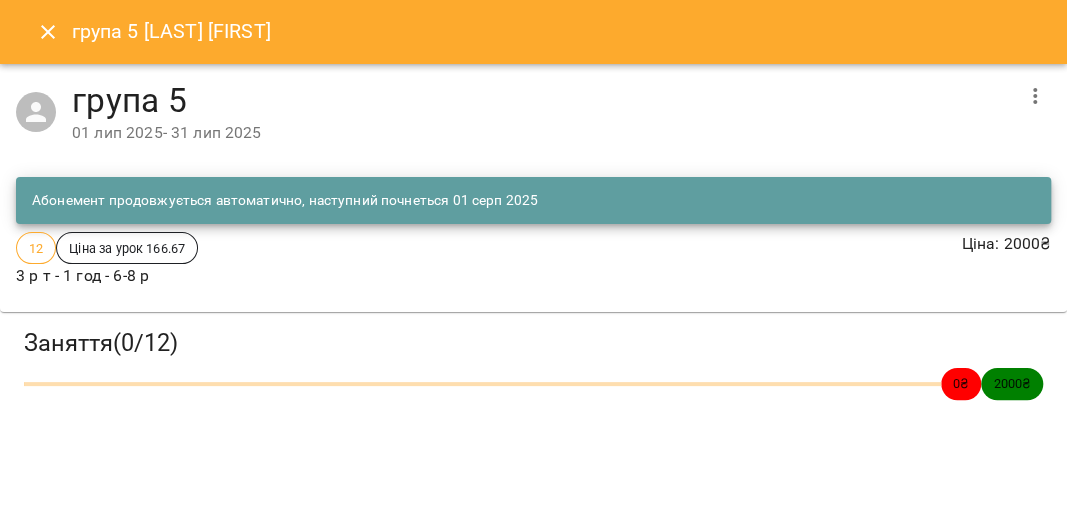 click 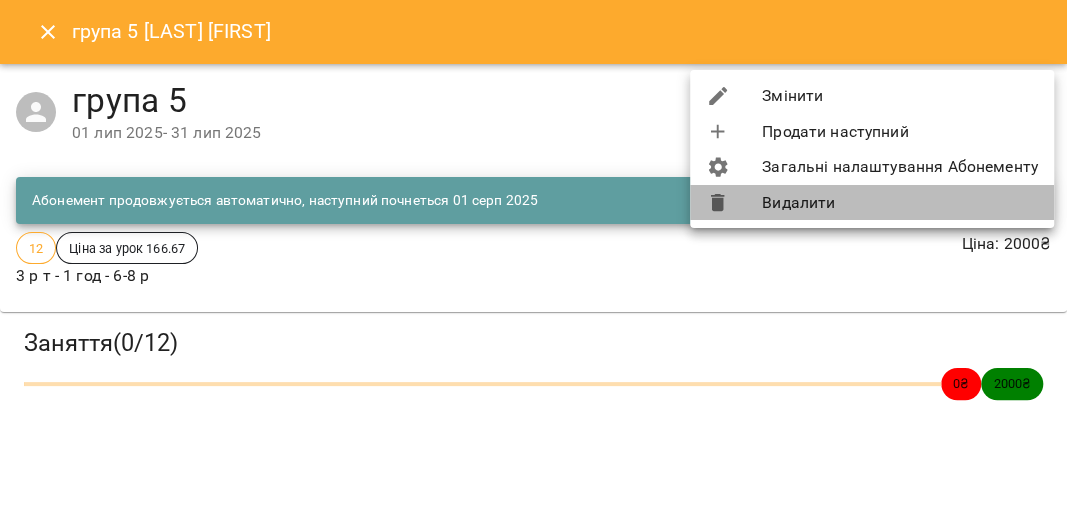click on "Видалити" at bounding box center [872, 203] 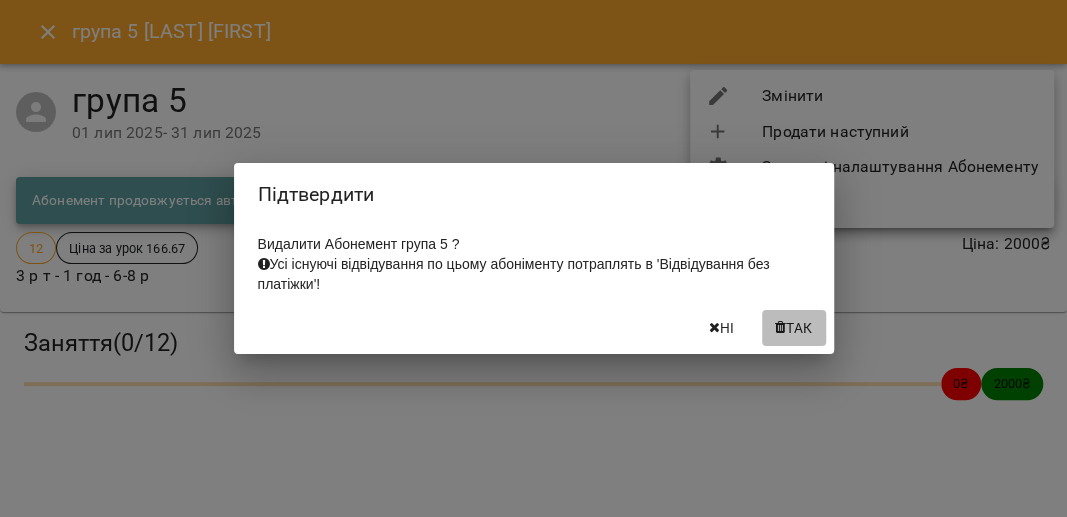 click at bounding box center (780, 328) 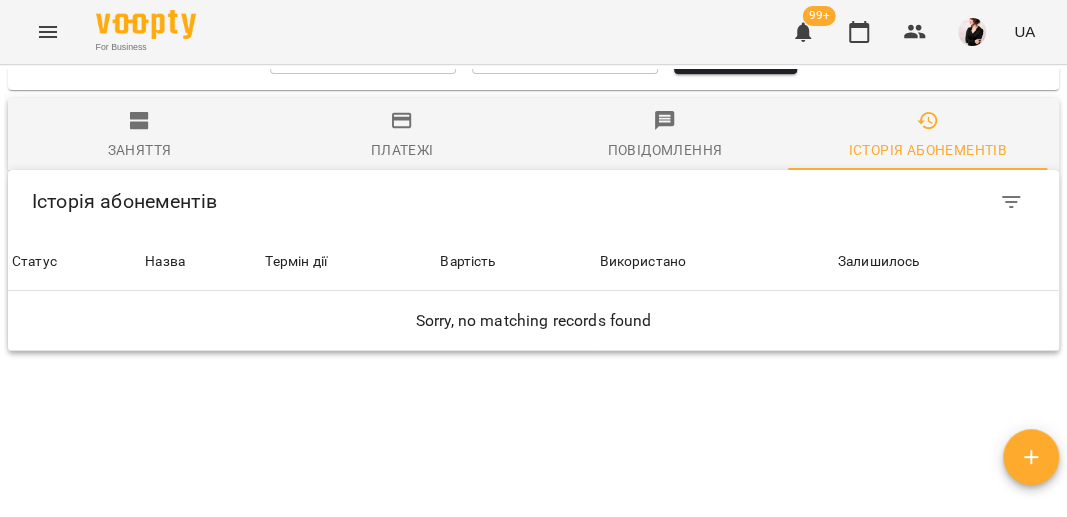 scroll, scrollTop: 0, scrollLeft: 0, axis: both 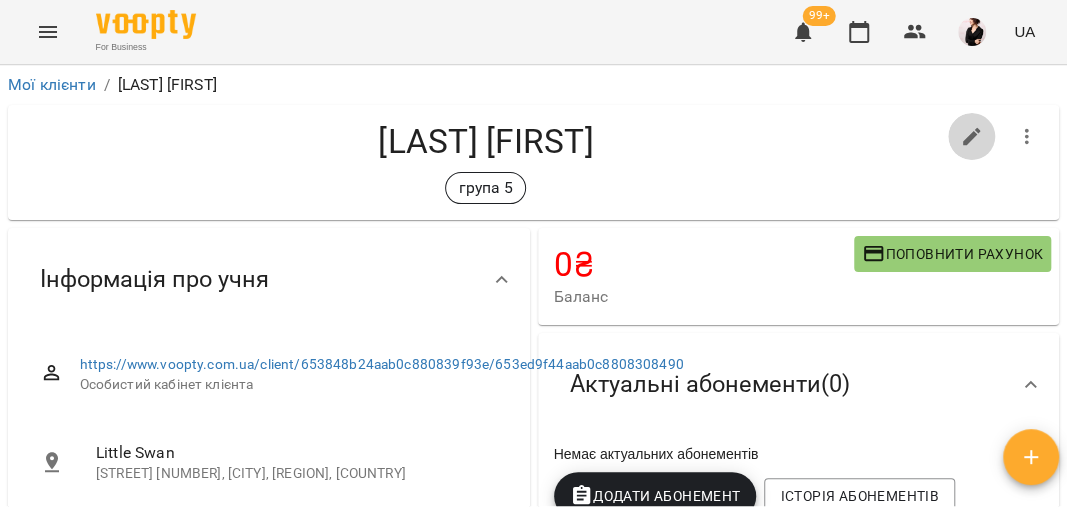 click 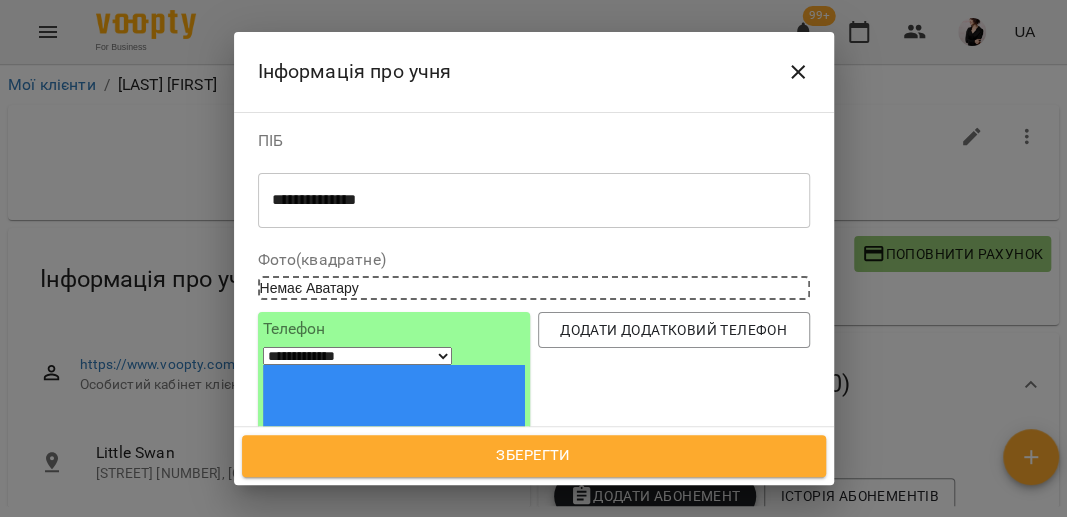 click 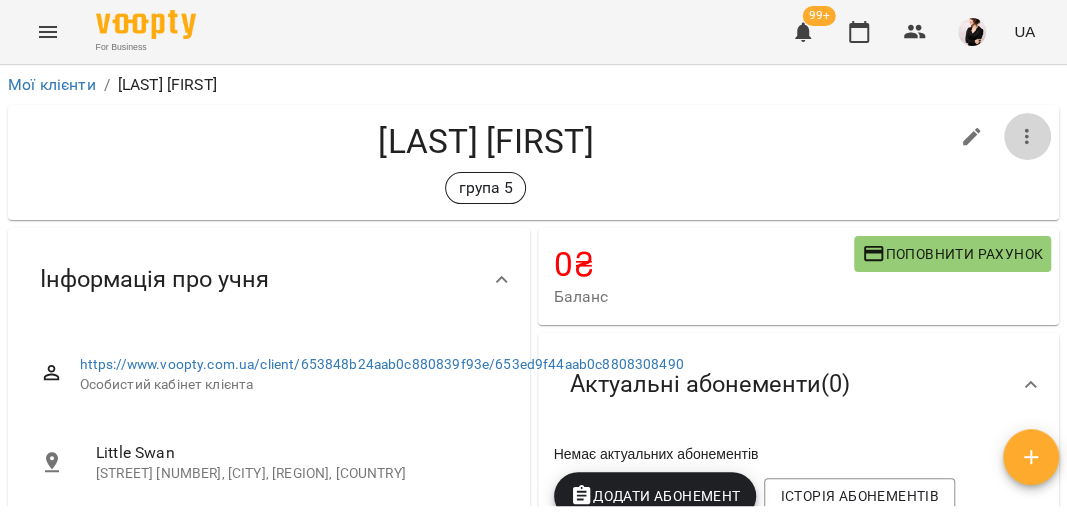 click 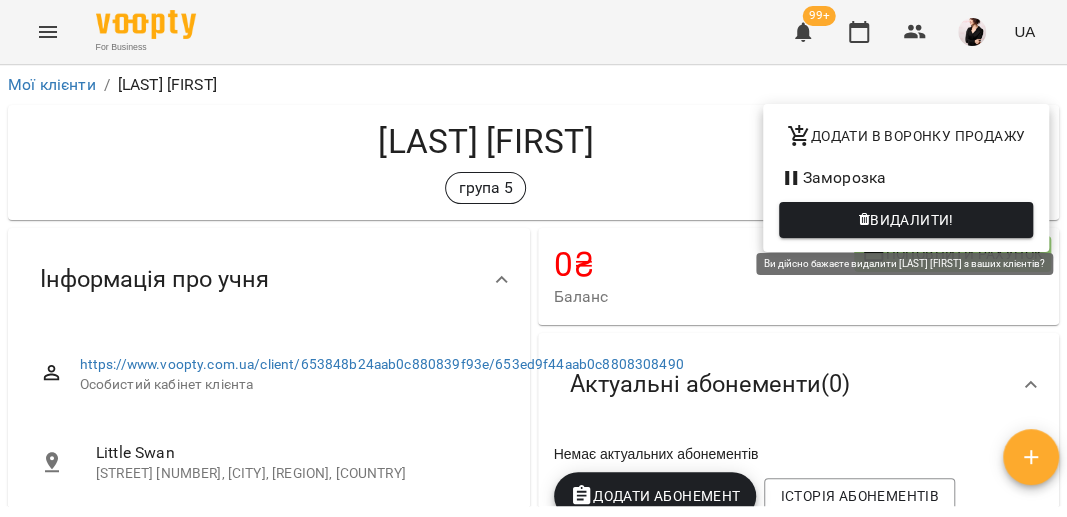 click on "Видалити!" at bounding box center [912, 220] 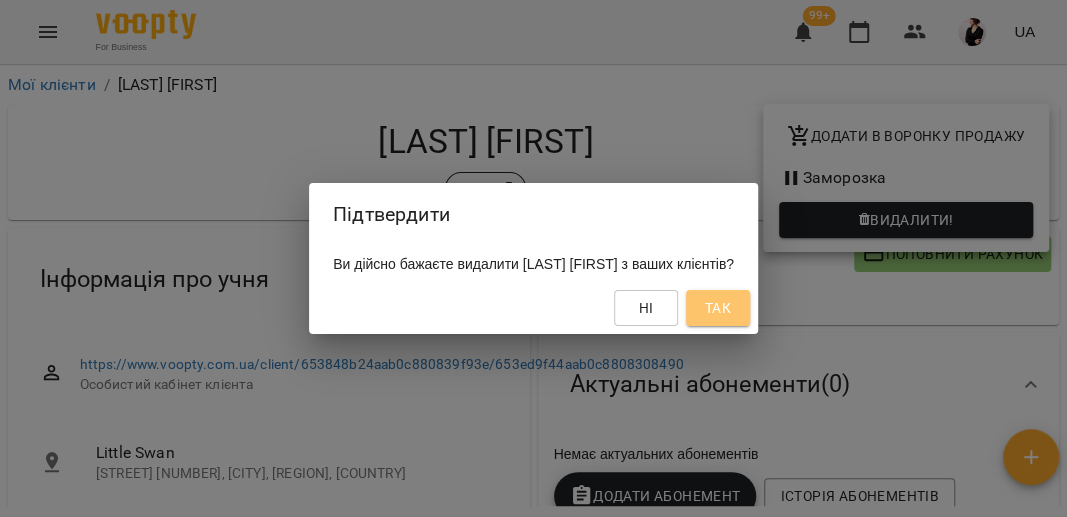 click on "Так" at bounding box center [718, 308] 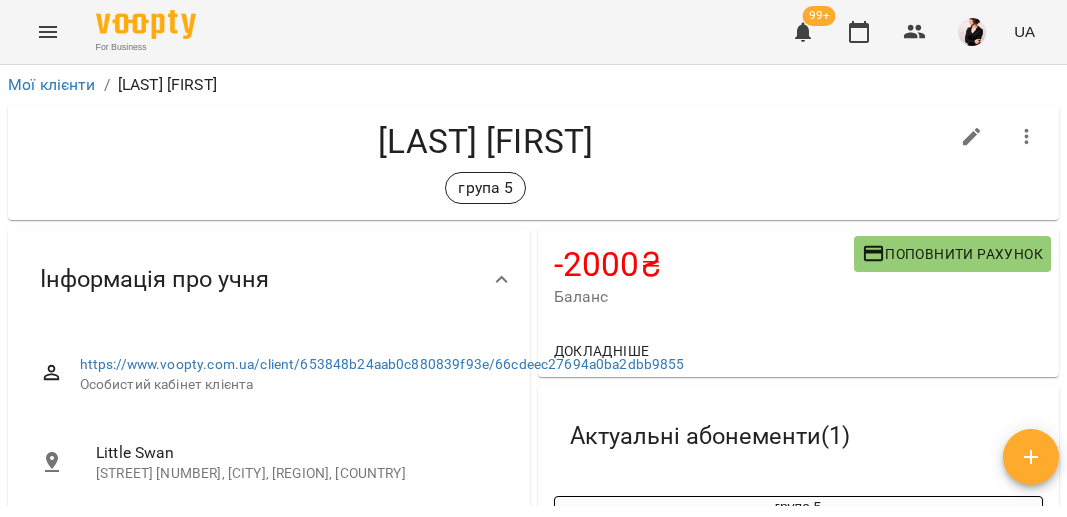 scroll, scrollTop: 0, scrollLeft: 0, axis: both 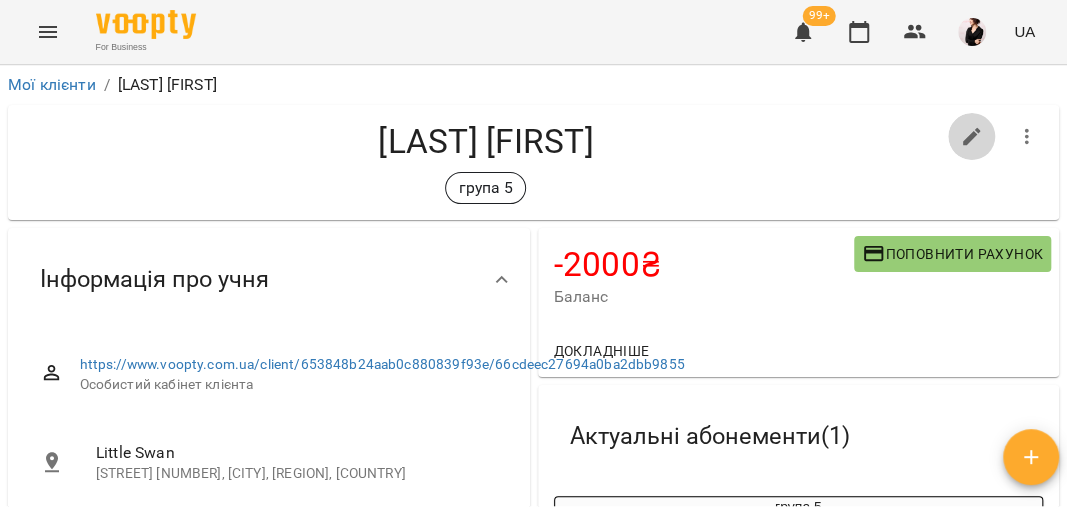 click 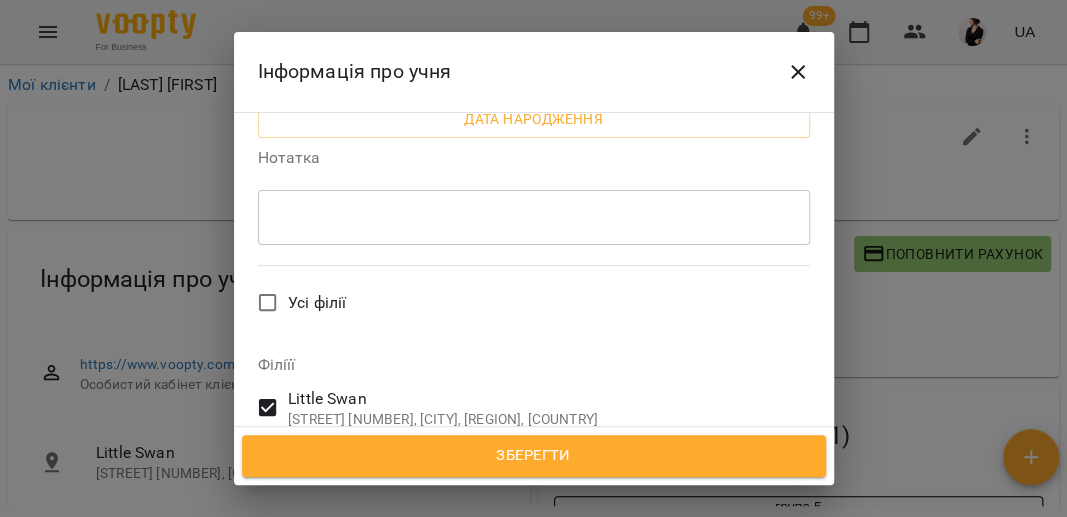 scroll, scrollTop: 704, scrollLeft: 0, axis: vertical 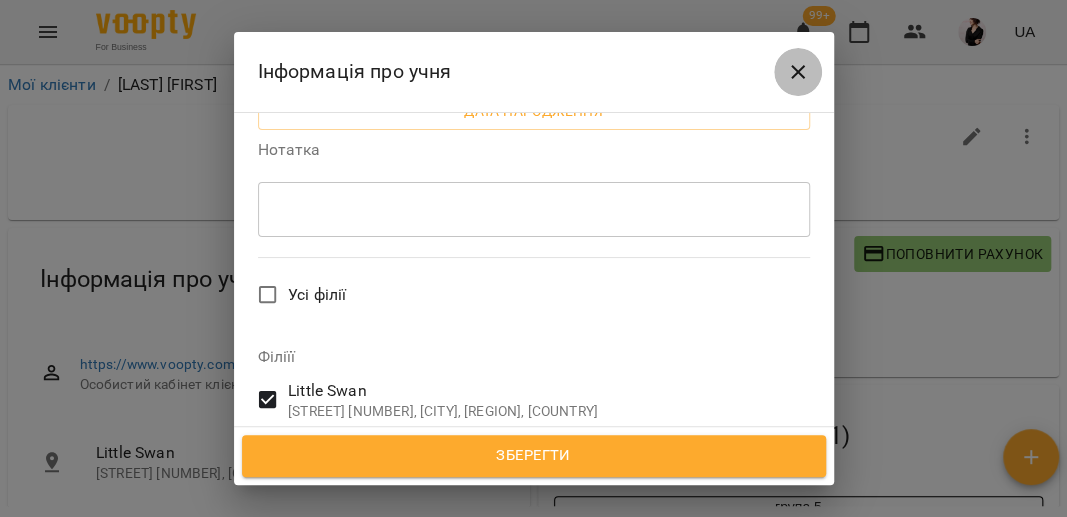 click 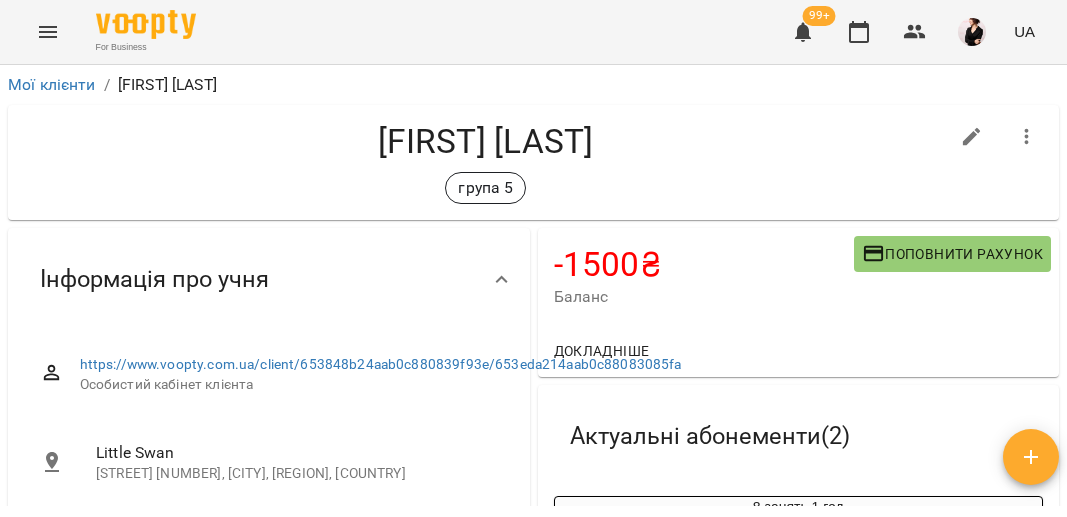 scroll, scrollTop: 0, scrollLeft: 0, axis: both 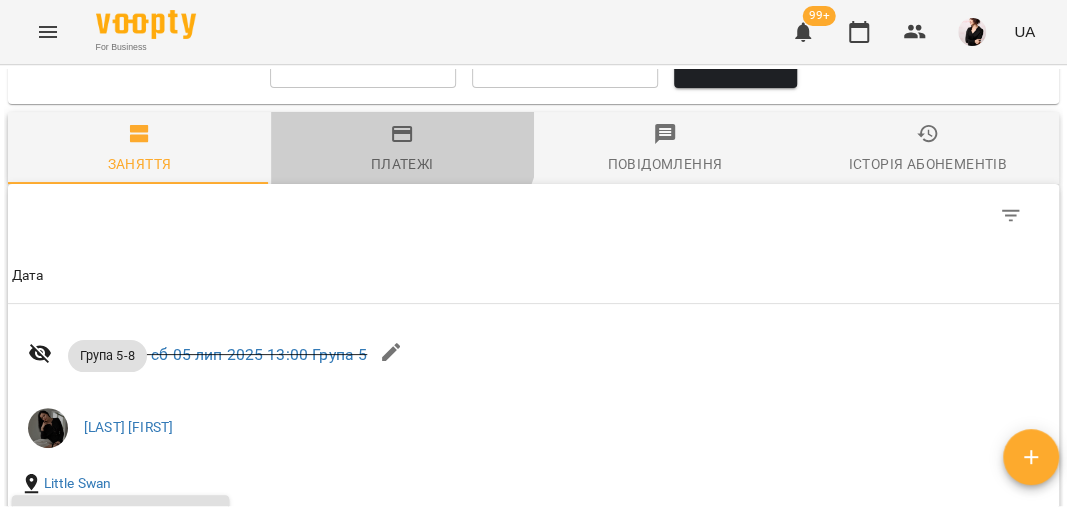 click 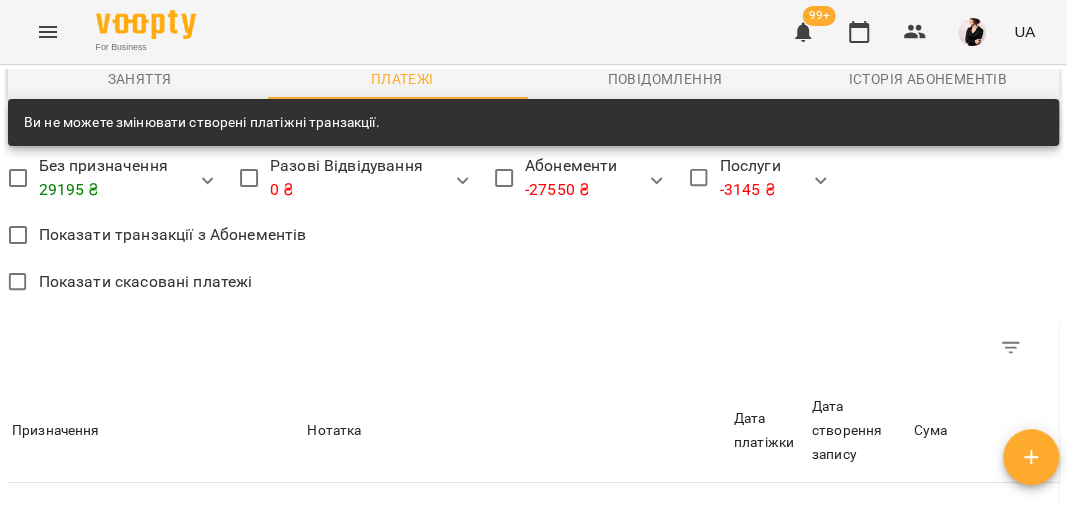 scroll, scrollTop: 1659, scrollLeft: 0, axis: vertical 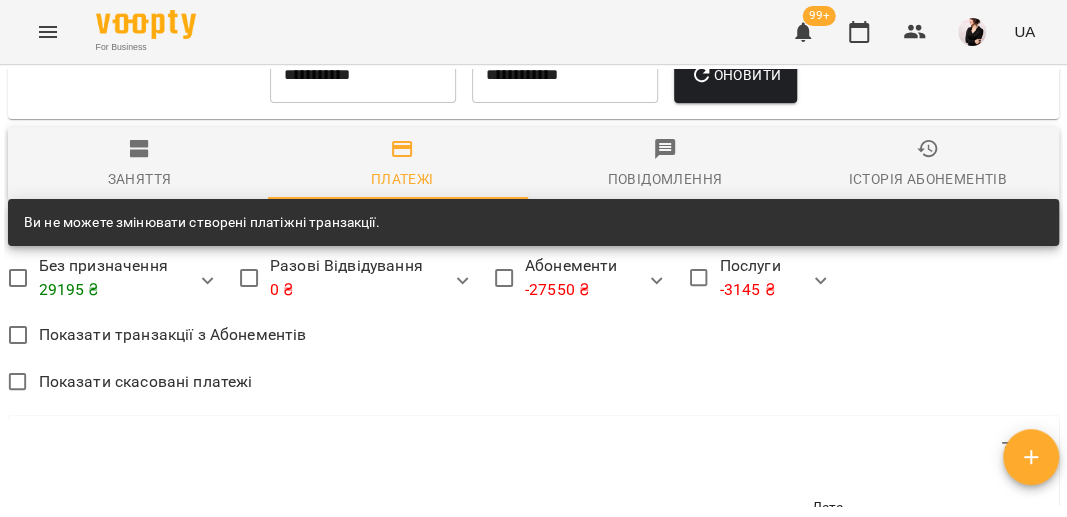click on "Історія абонементів" at bounding box center (927, 164) 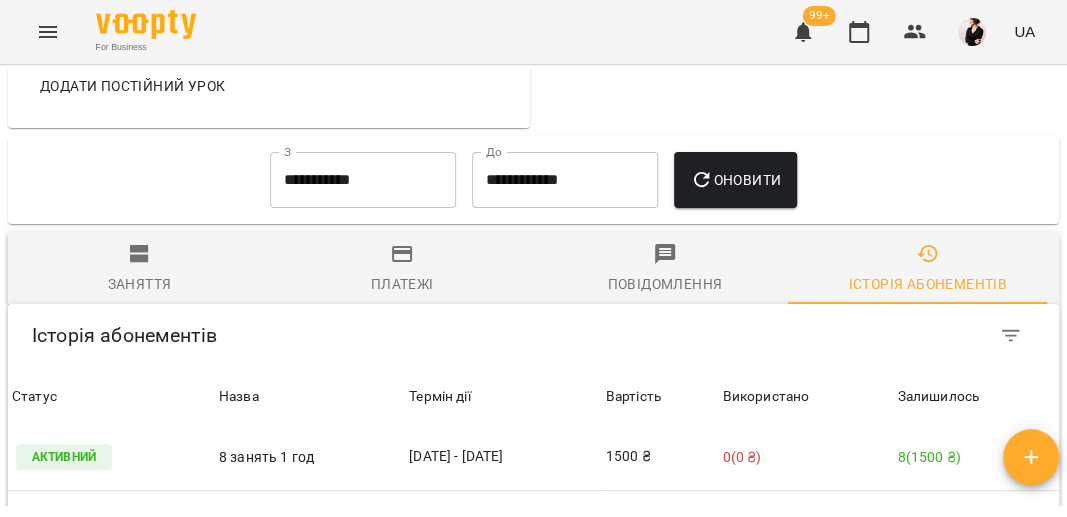 scroll, scrollTop: 1547, scrollLeft: 0, axis: vertical 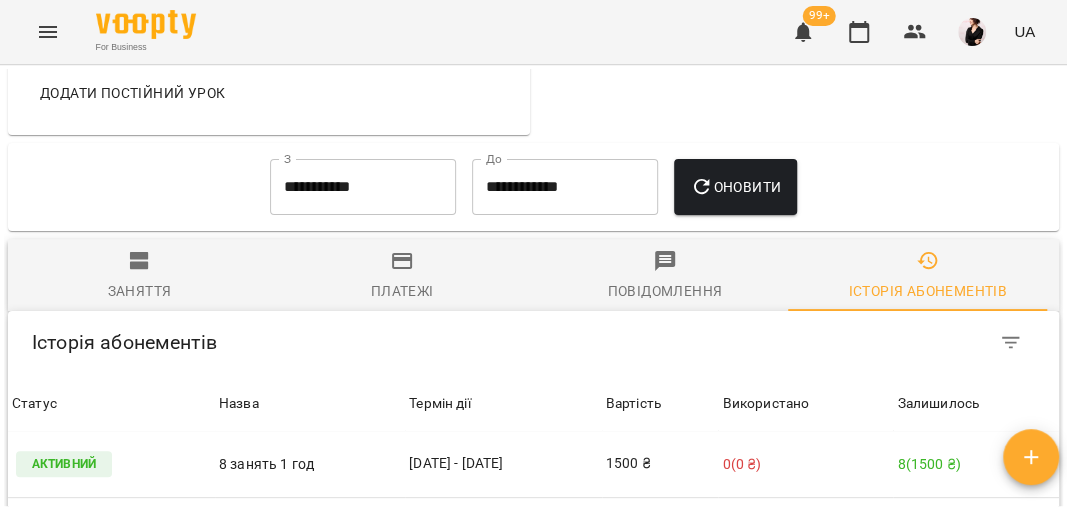 click on "Платежі" at bounding box center (402, 276) 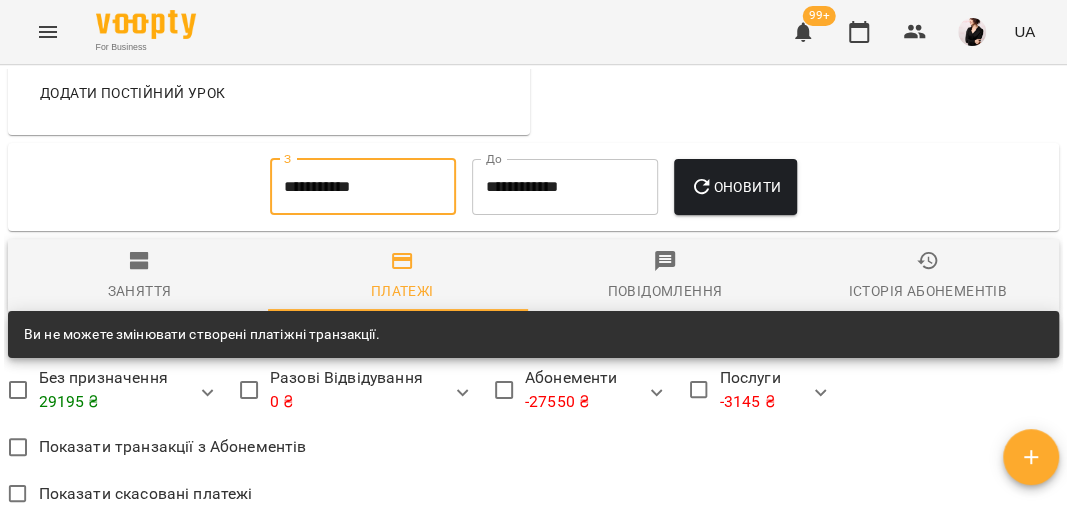 click on "**********" at bounding box center (363, 187) 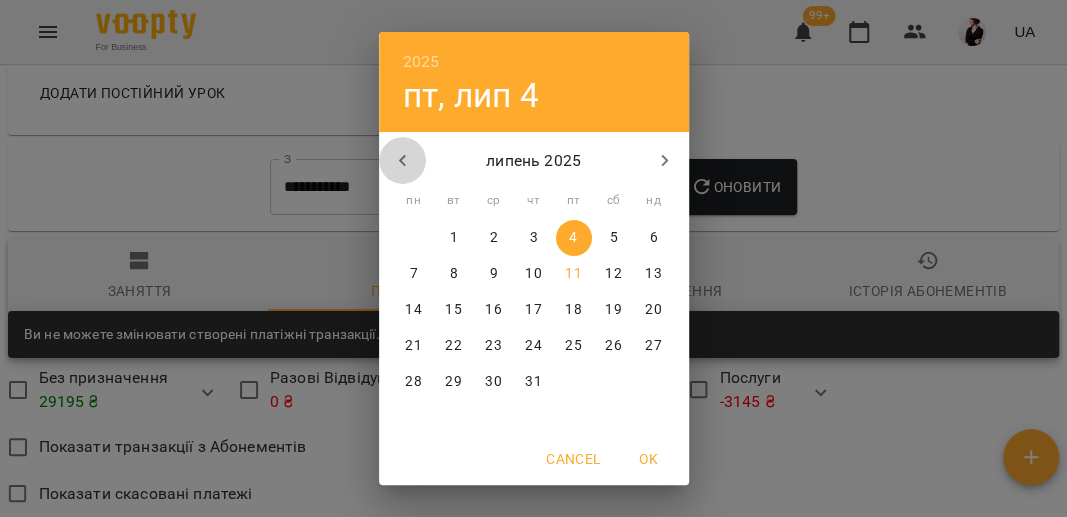 click 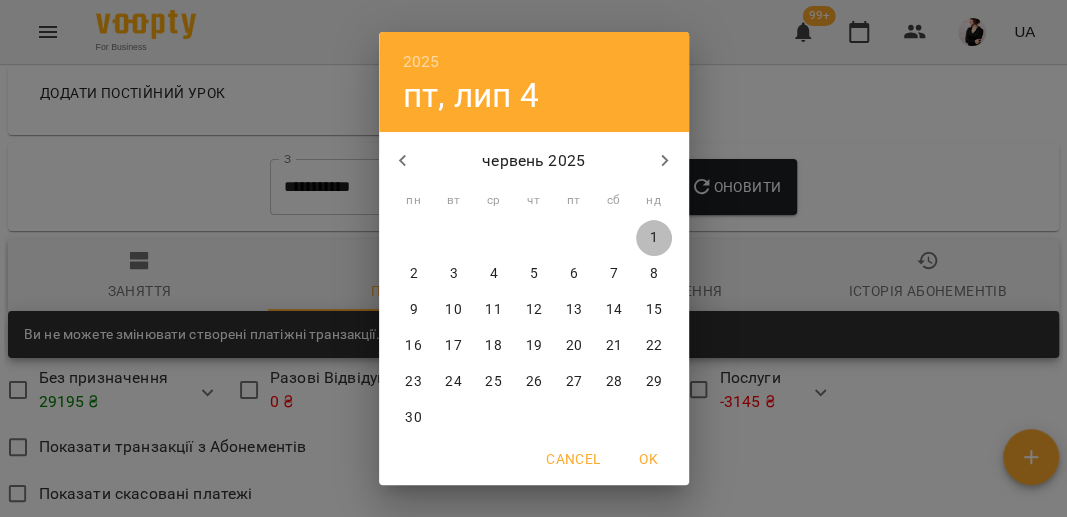 click on "1" at bounding box center [653, 238] 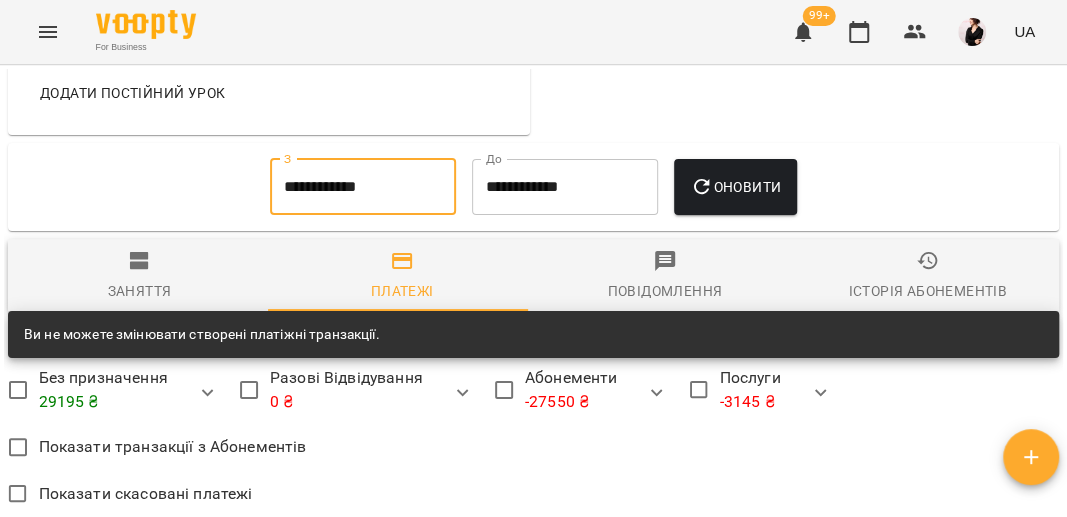 click on "Оновити" at bounding box center (735, 187) 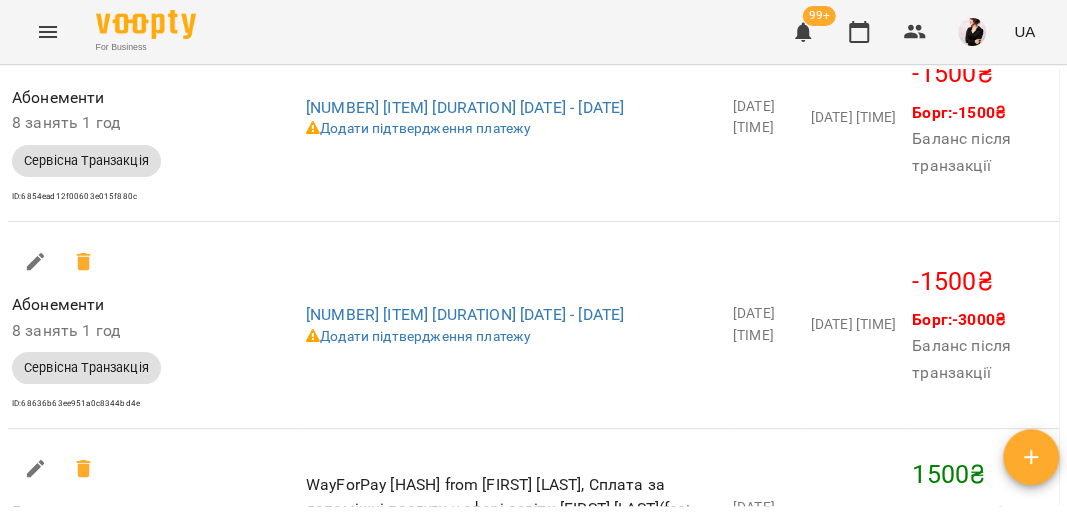 scroll, scrollTop: 2615, scrollLeft: 0, axis: vertical 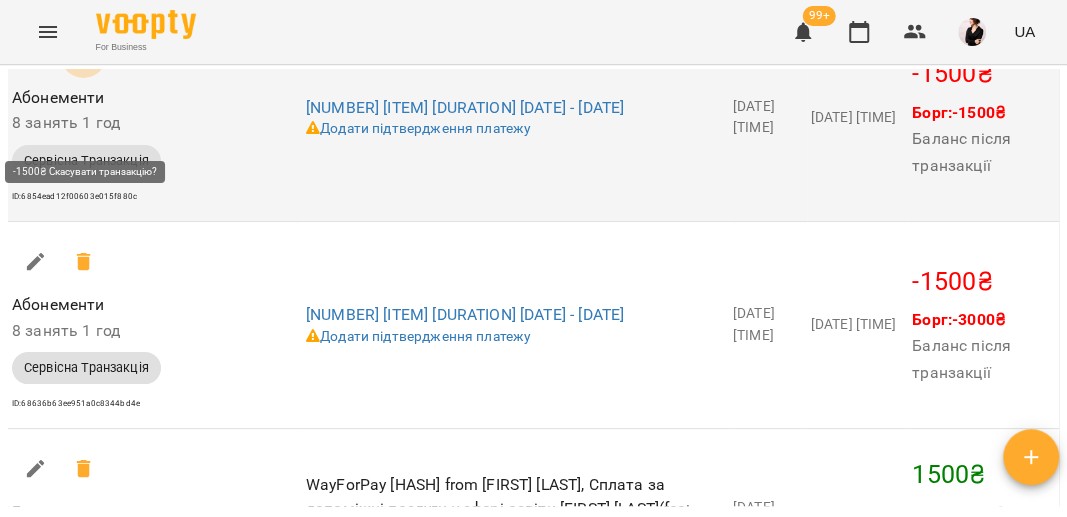 click 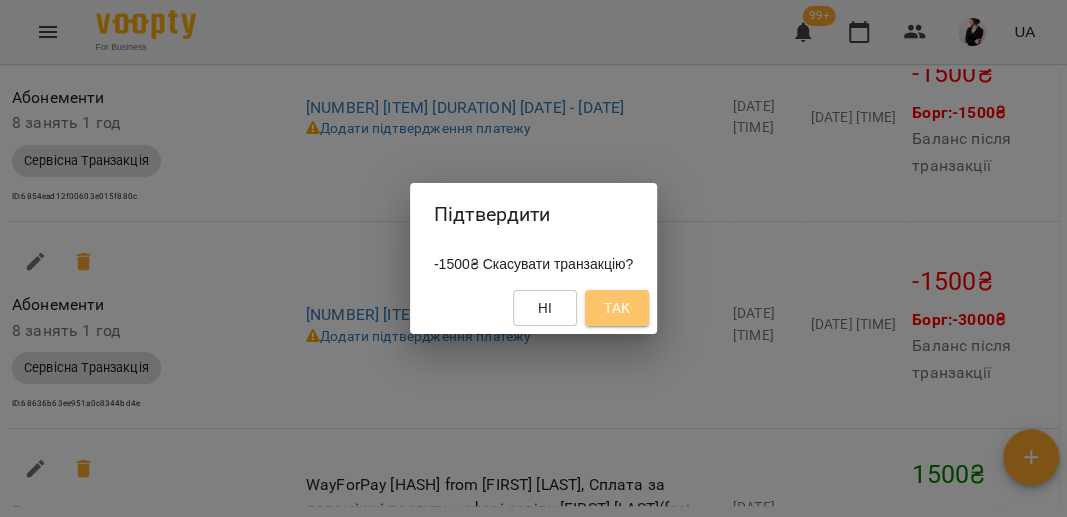 click on "Так" at bounding box center (617, 308) 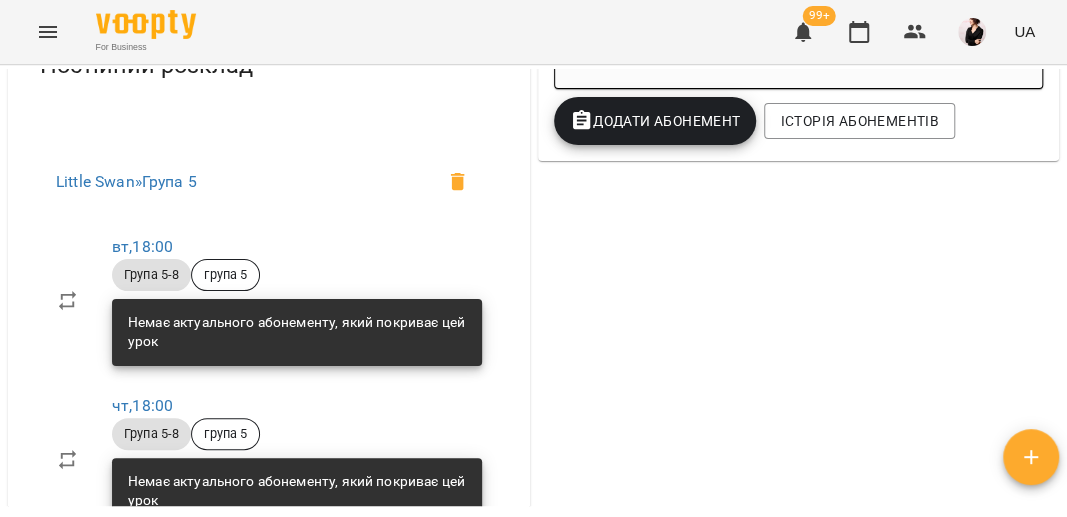 scroll, scrollTop: 0, scrollLeft: 0, axis: both 